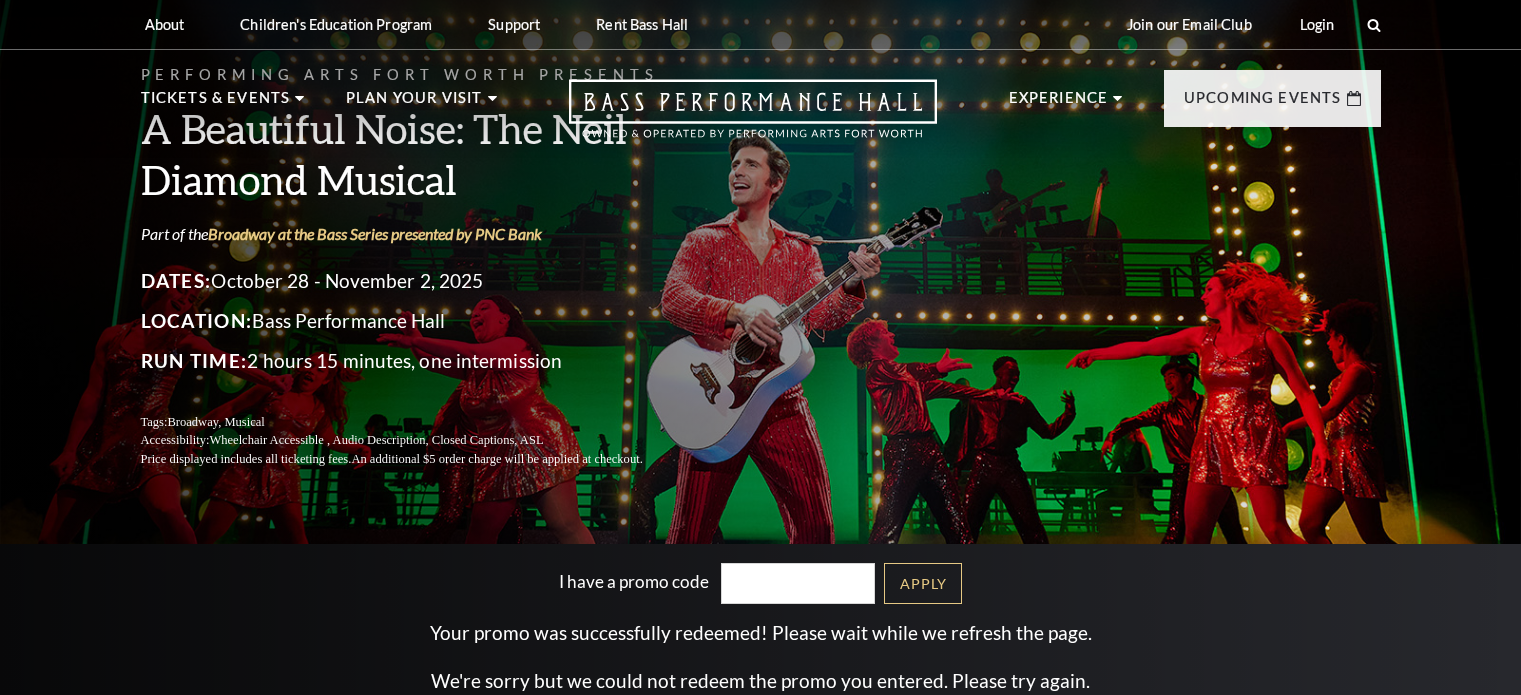 scroll, scrollTop: 0, scrollLeft: 0, axis: both 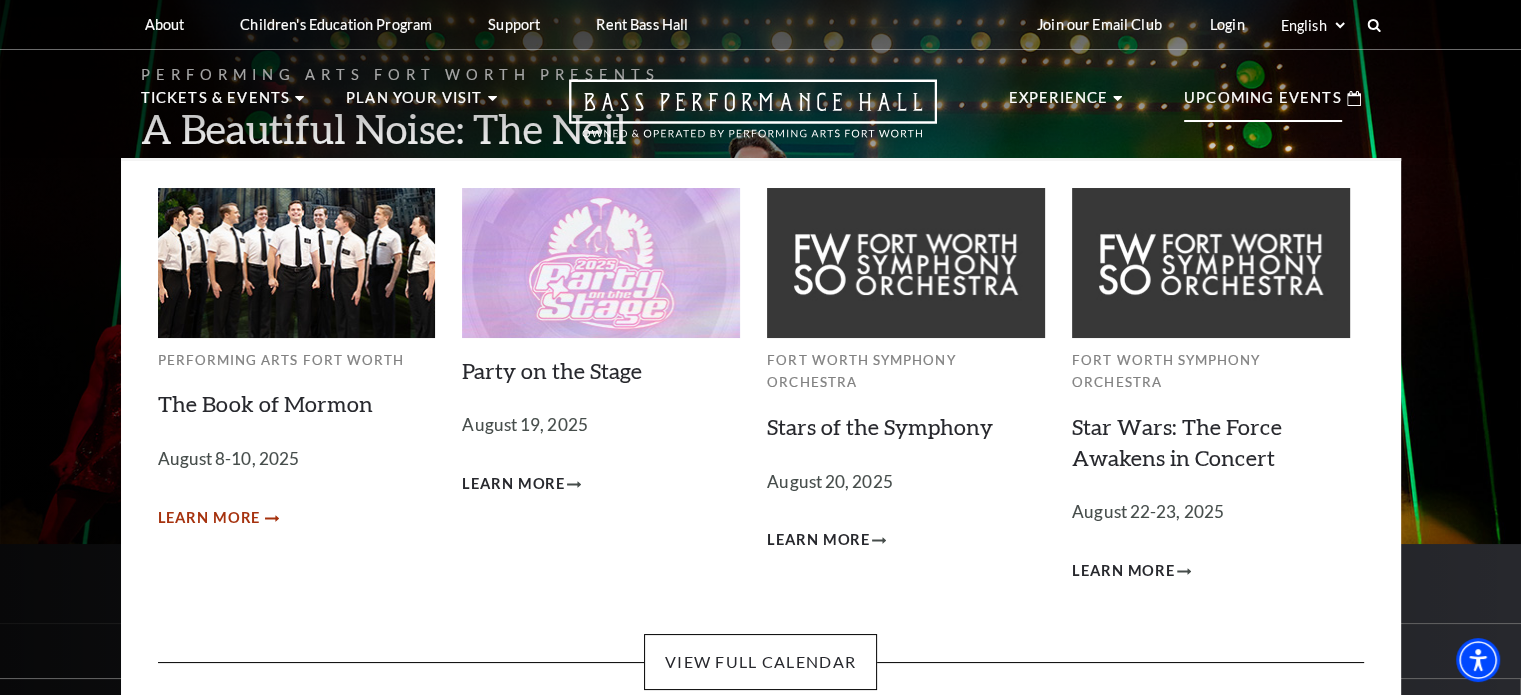 click on "Learn More" at bounding box center [209, 518] 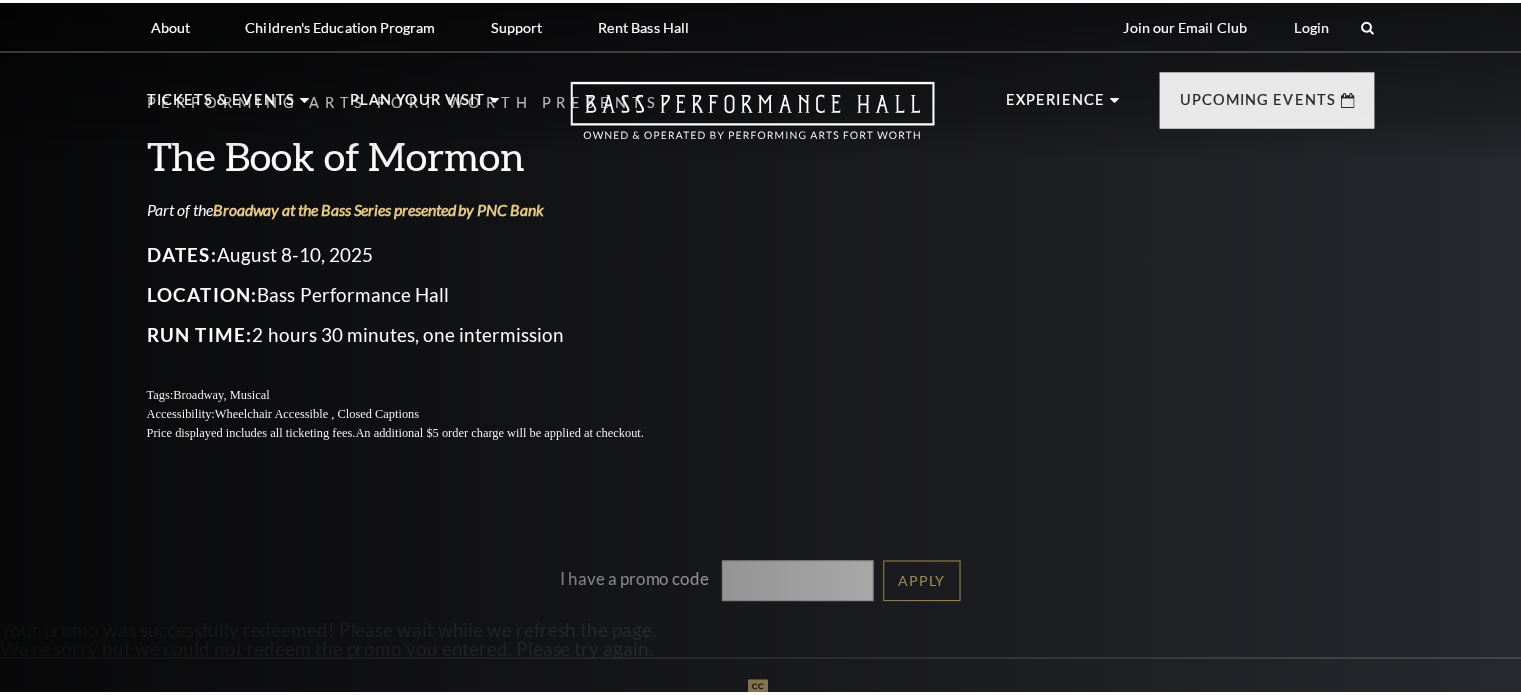 scroll, scrollTop: 0, scrollLeft: 0, axis: both 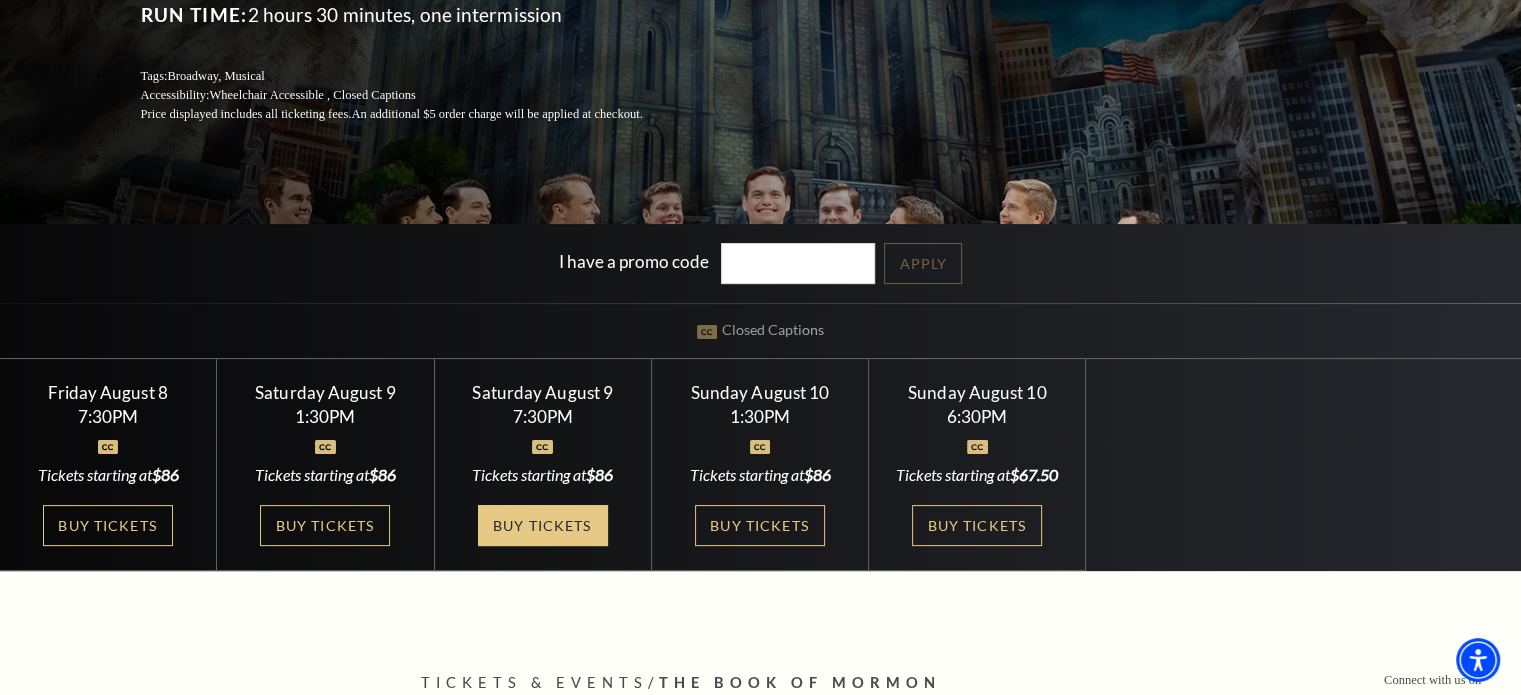 click on "Buy Tickets" at bounding box center (543, 525) 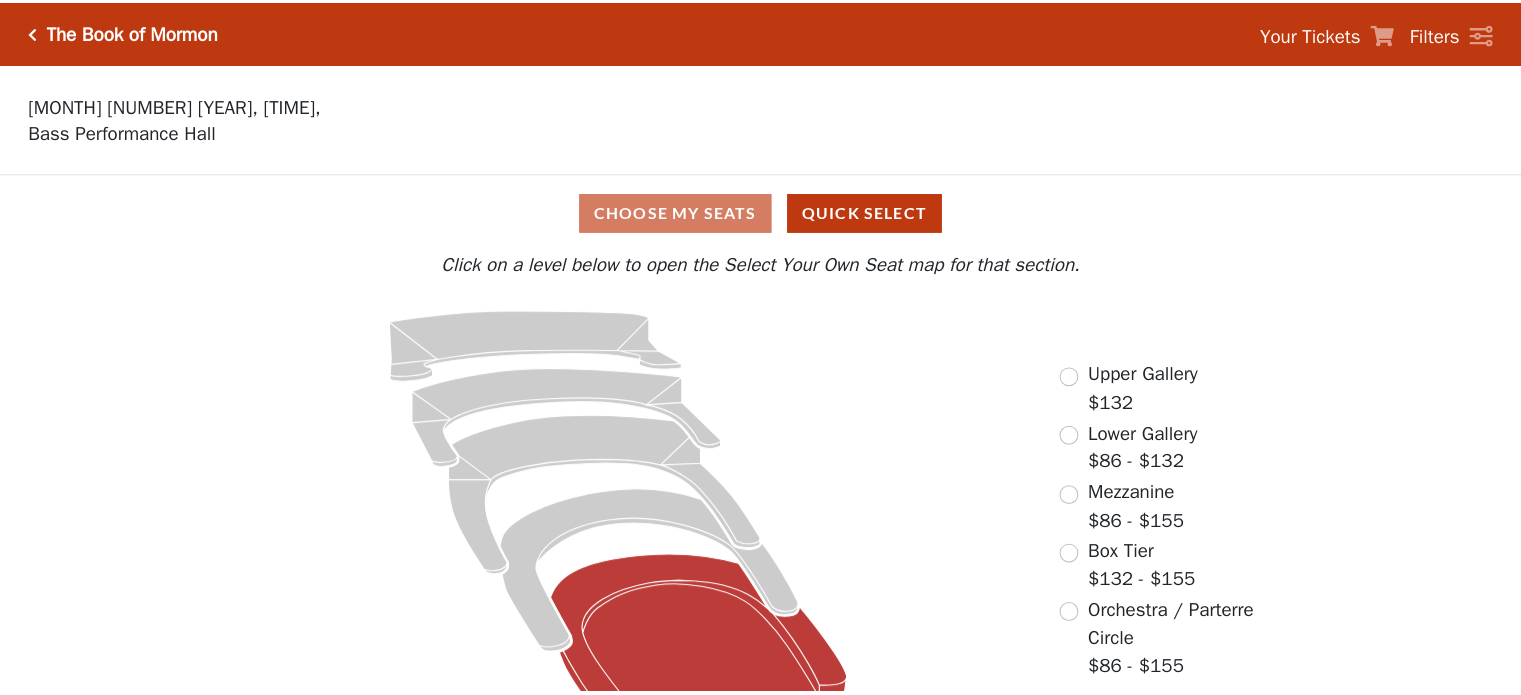 scroll, scrollTop: 0, scrollLeft: 0, axis: both 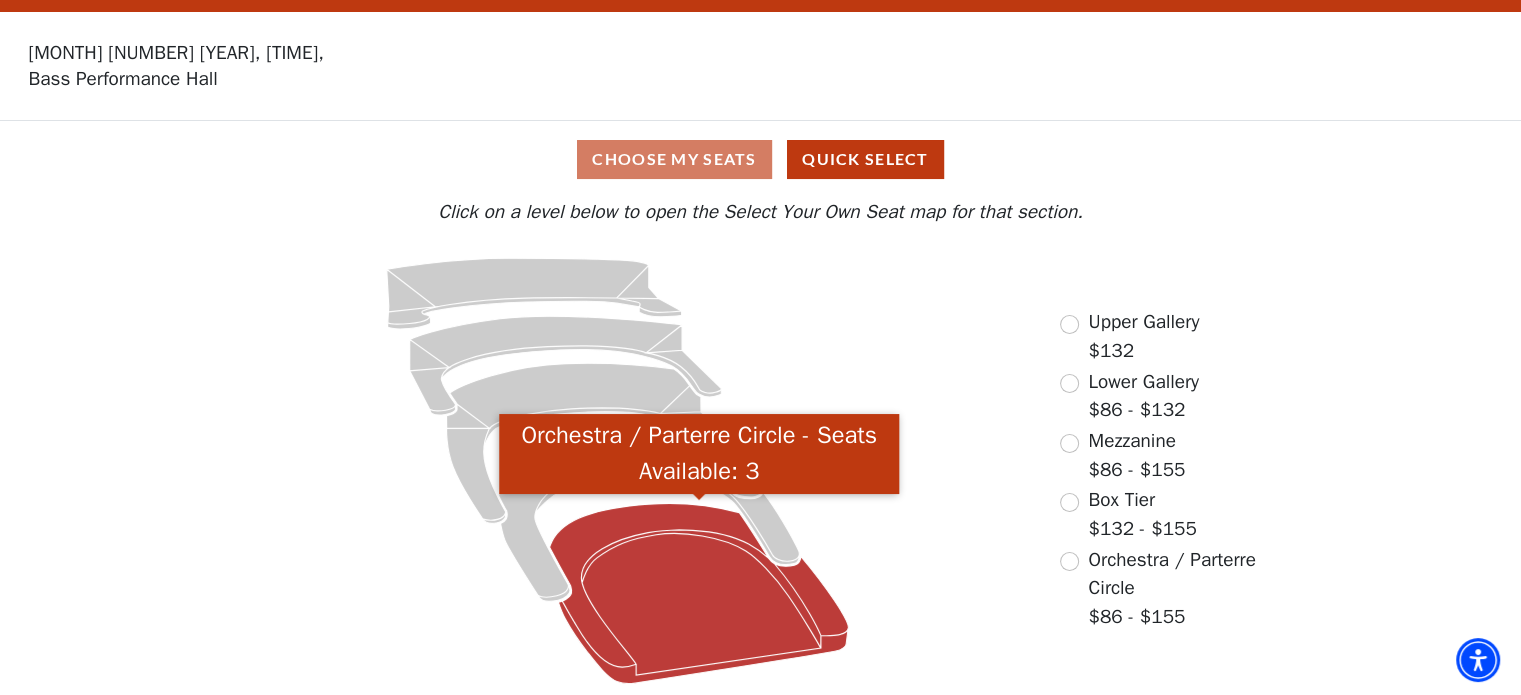 click 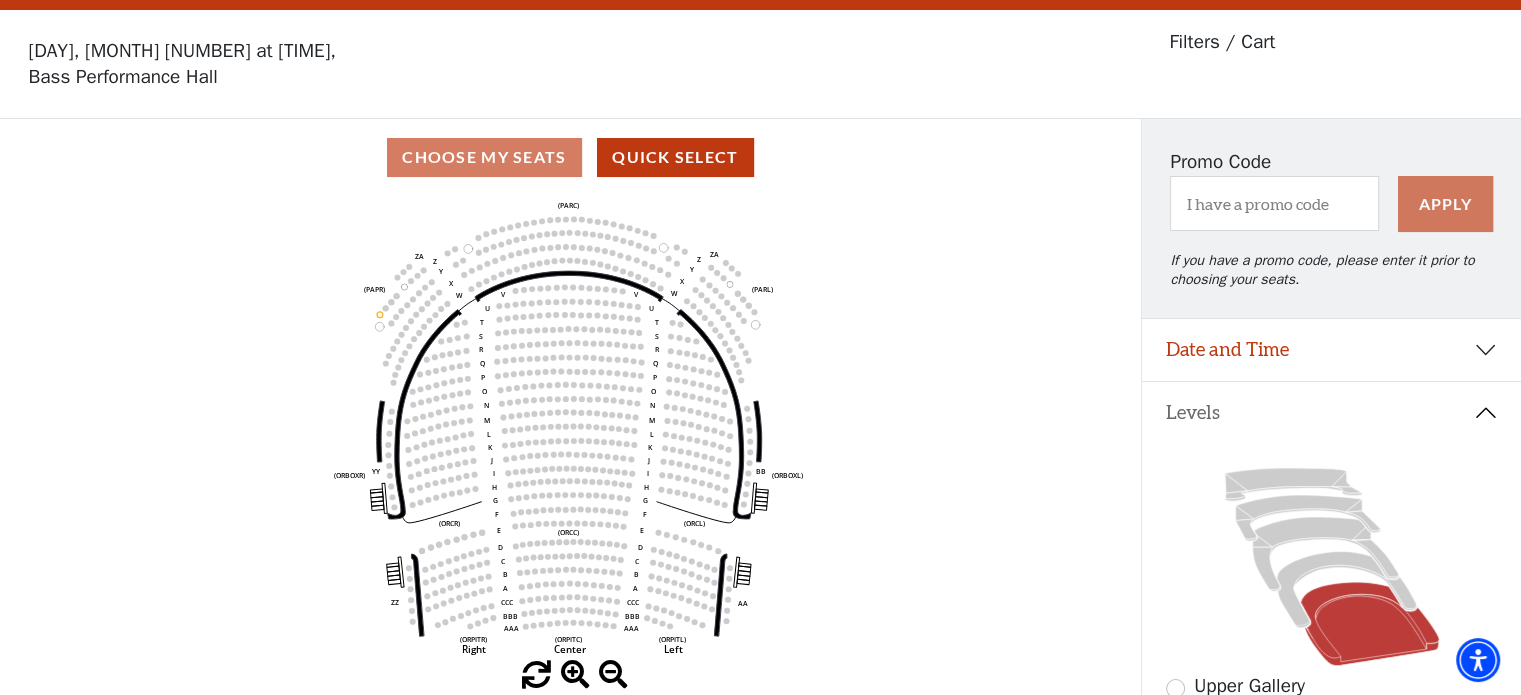 scroll, scrollTop: 92, scrollLeft: 0, axis: vertical 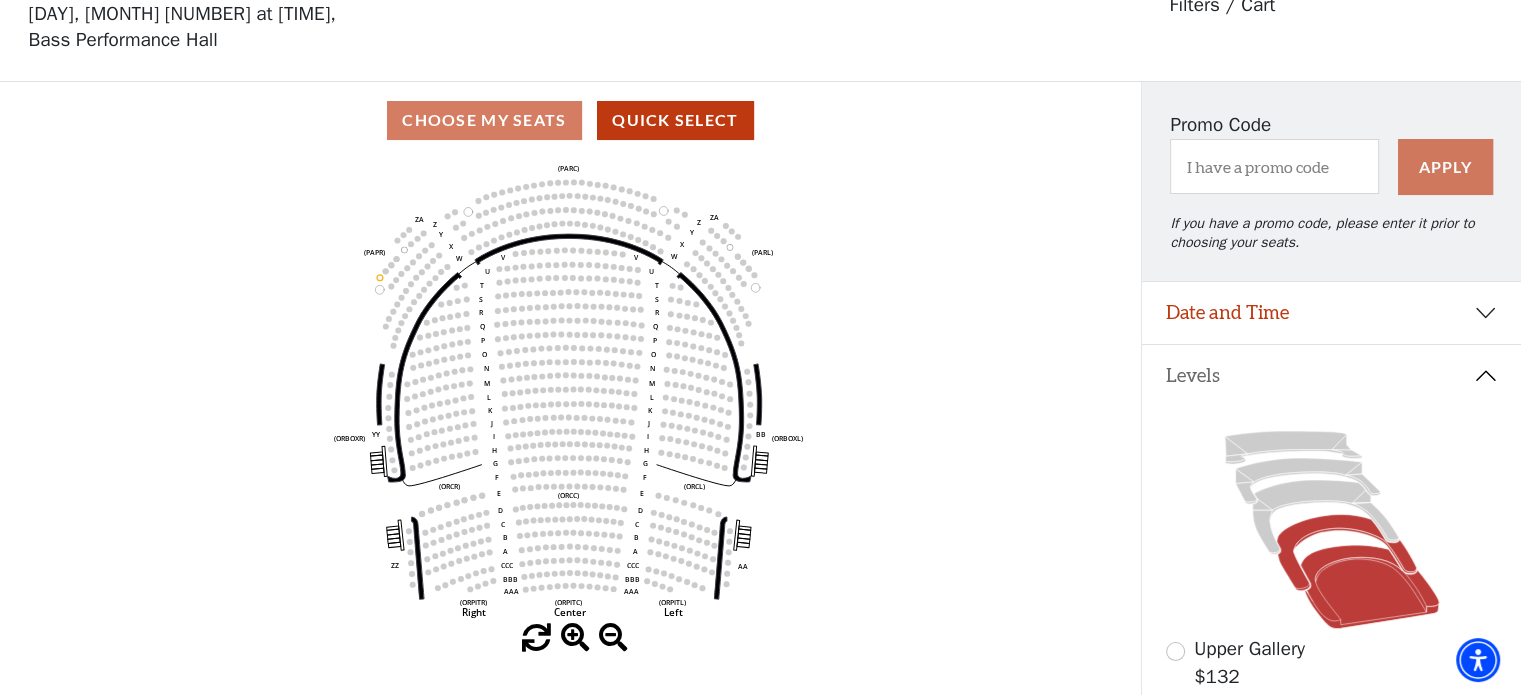 click 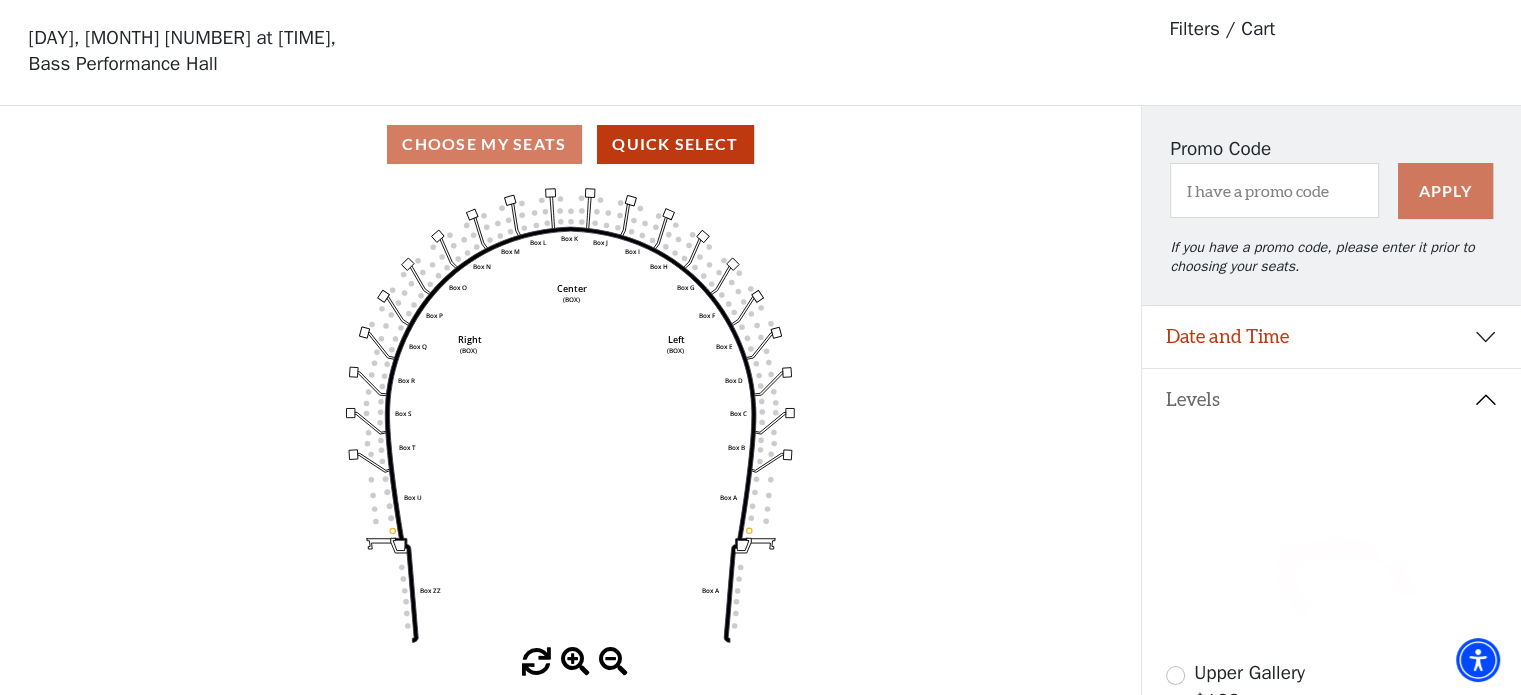 scroll, scrollTop: 92, scrollLeft: 0, axis: vertical 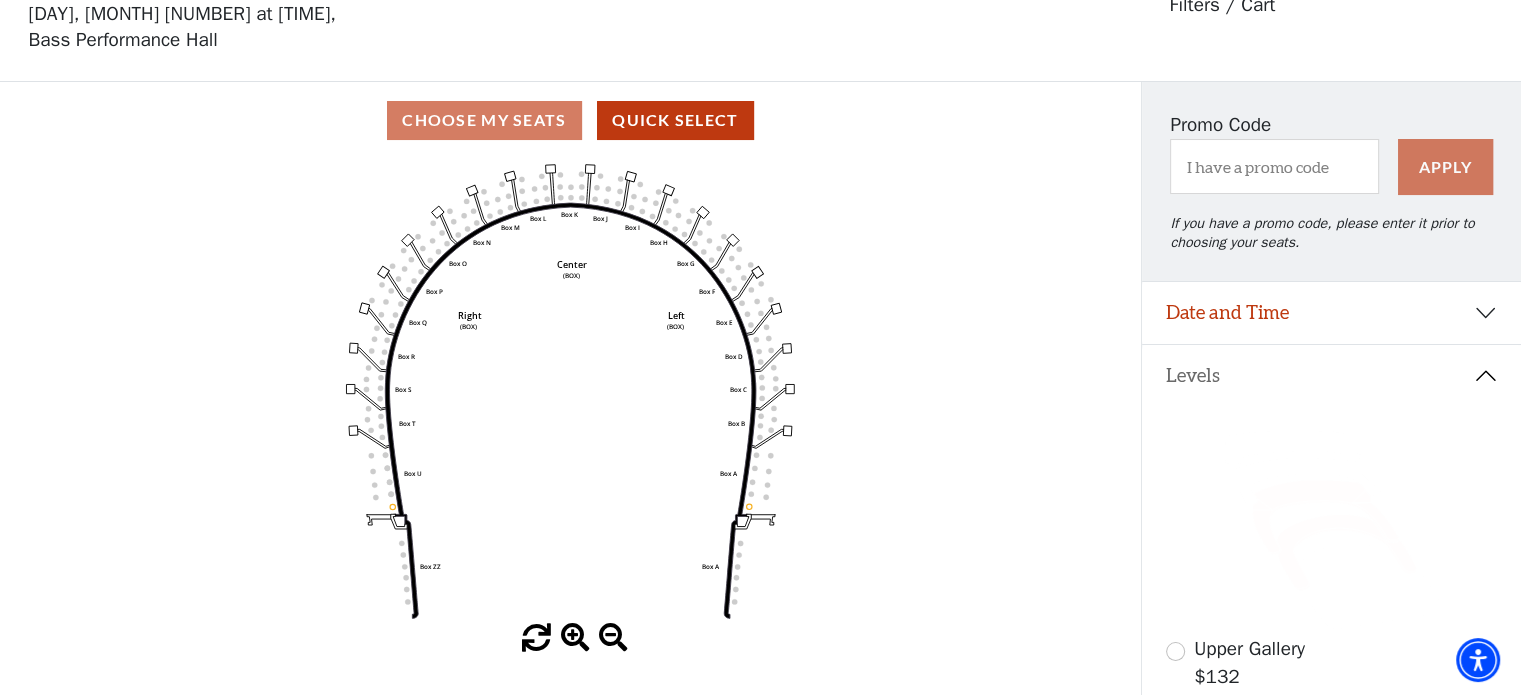 drag, startPoint x: 1309, startPoint y: 531, endPoint x: 1296, endPoint y: 479, distance: 53.600372 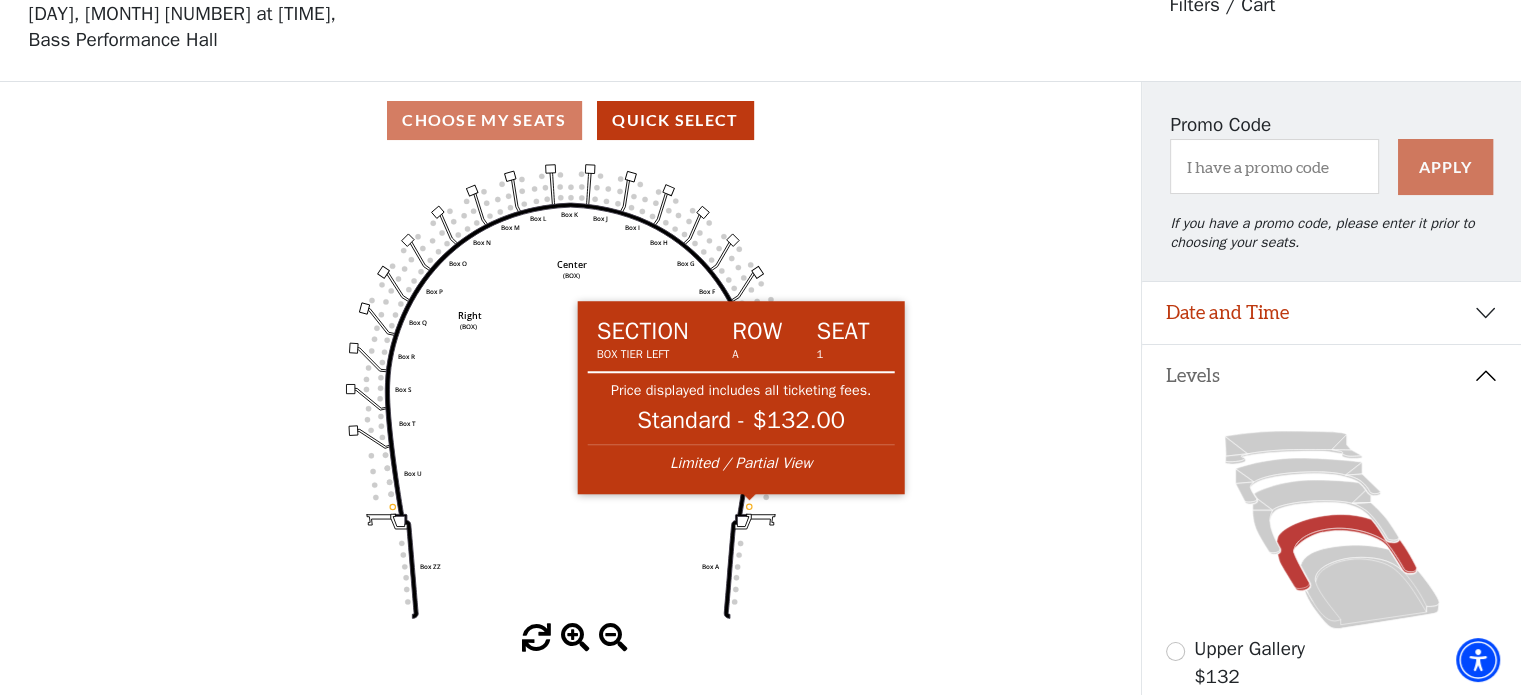 click 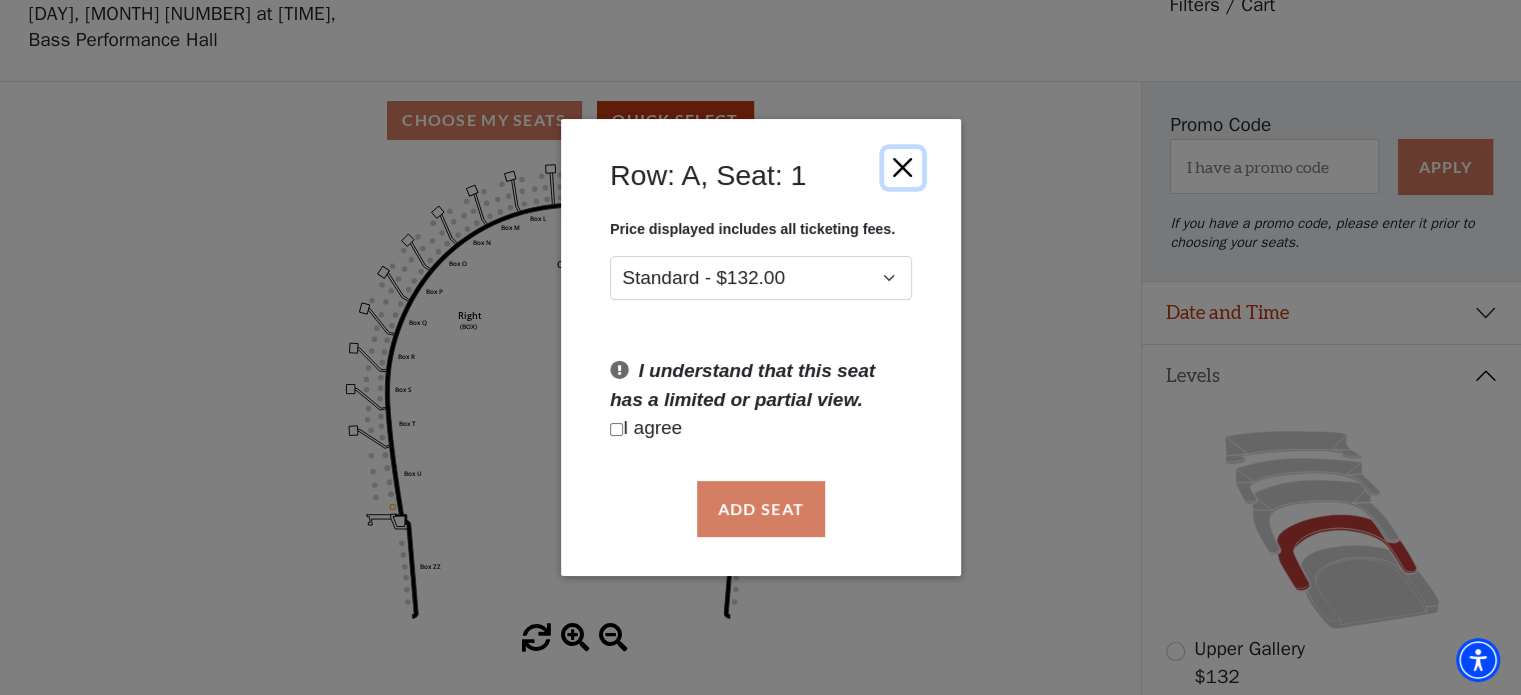 click at bounding box center (902, 167) 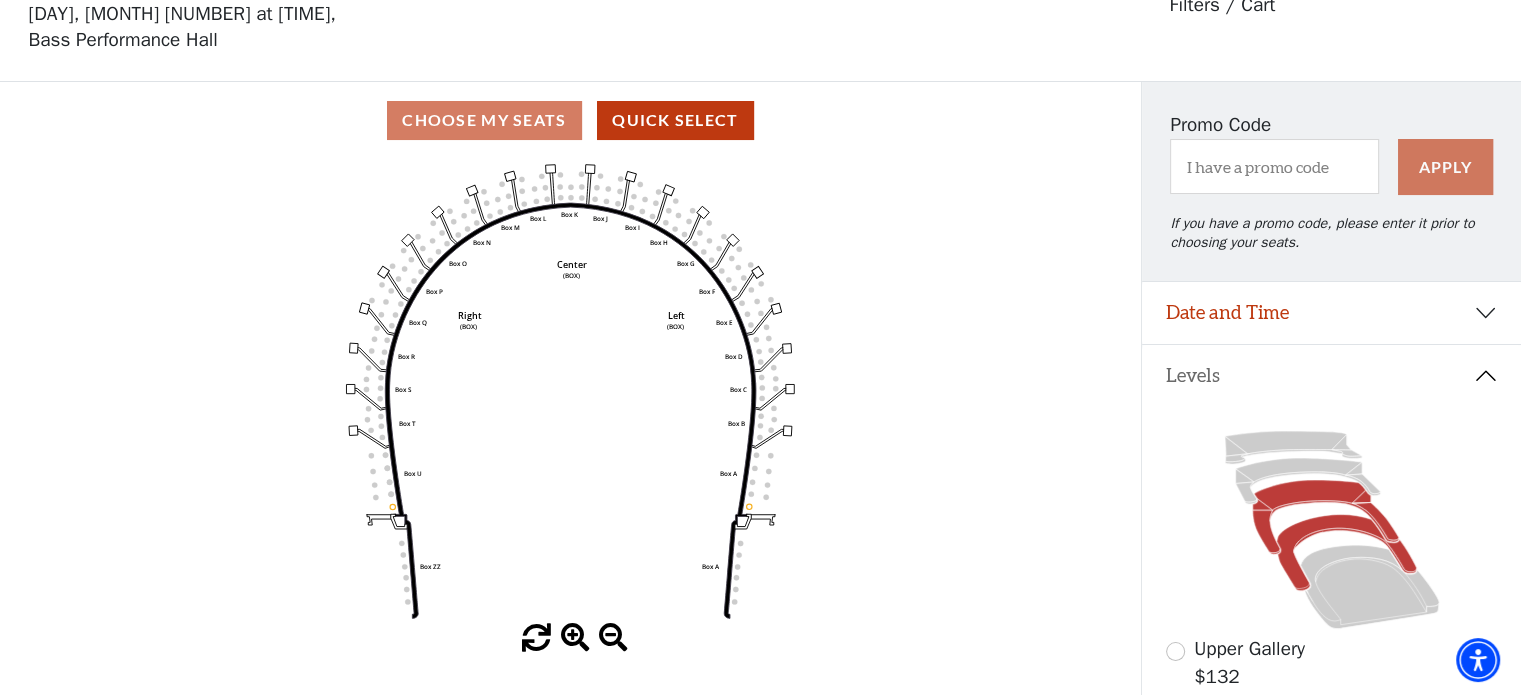 click 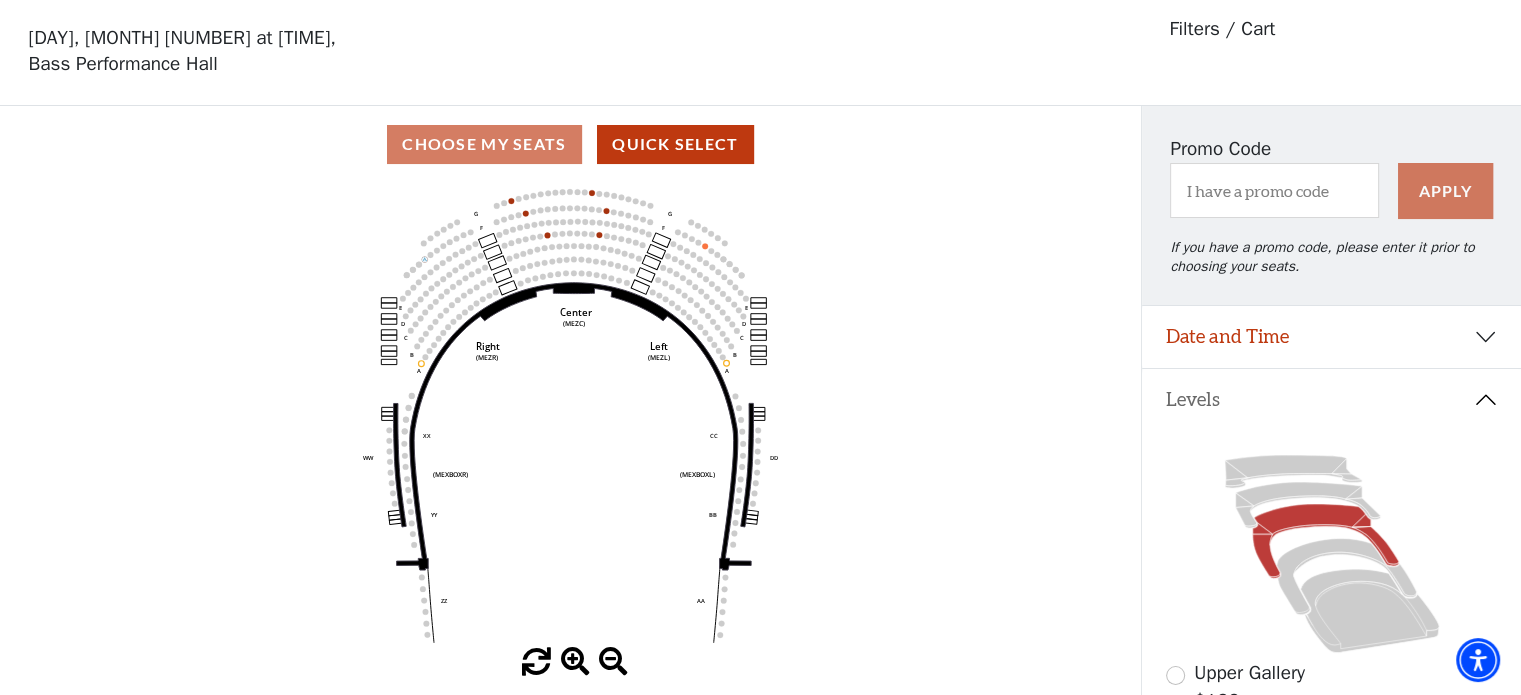 scroll, scrollTop: 92, scrollLeft: 0, axis: vertical 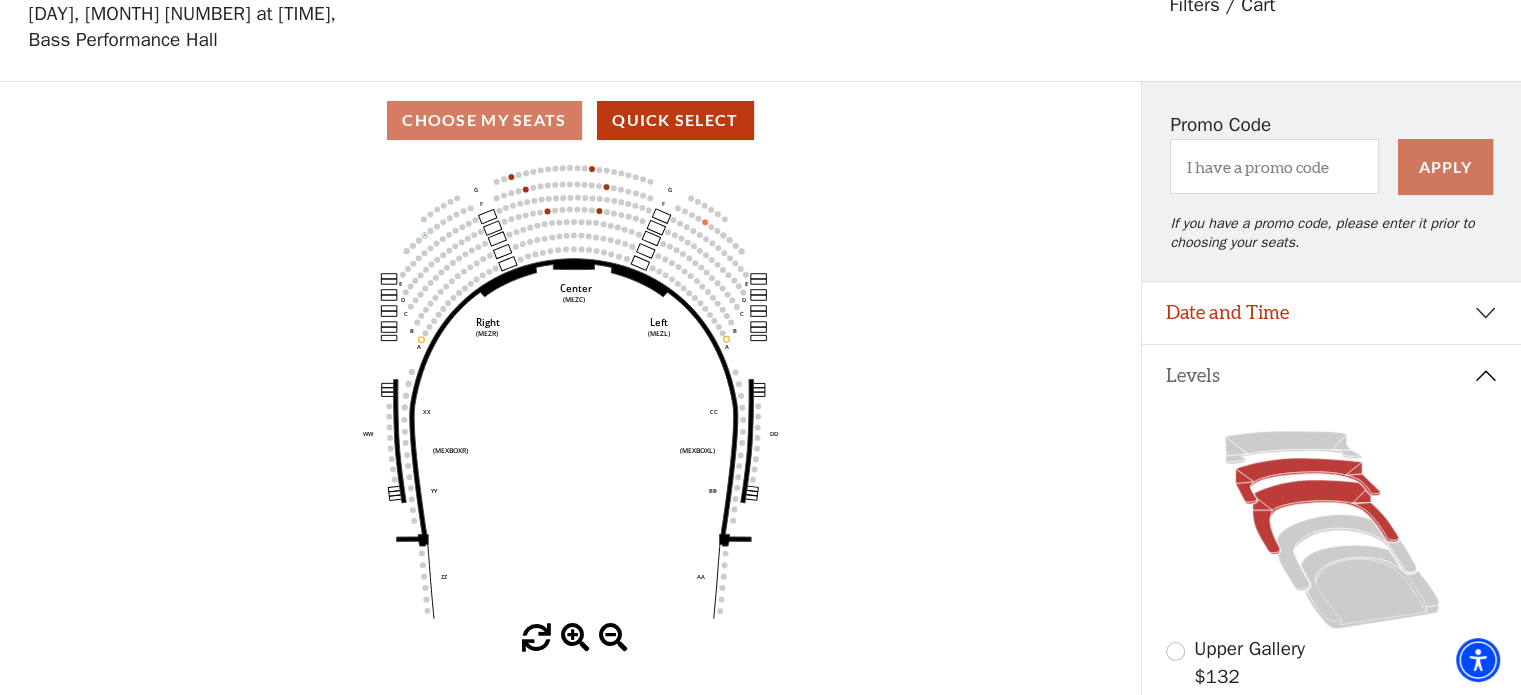 click 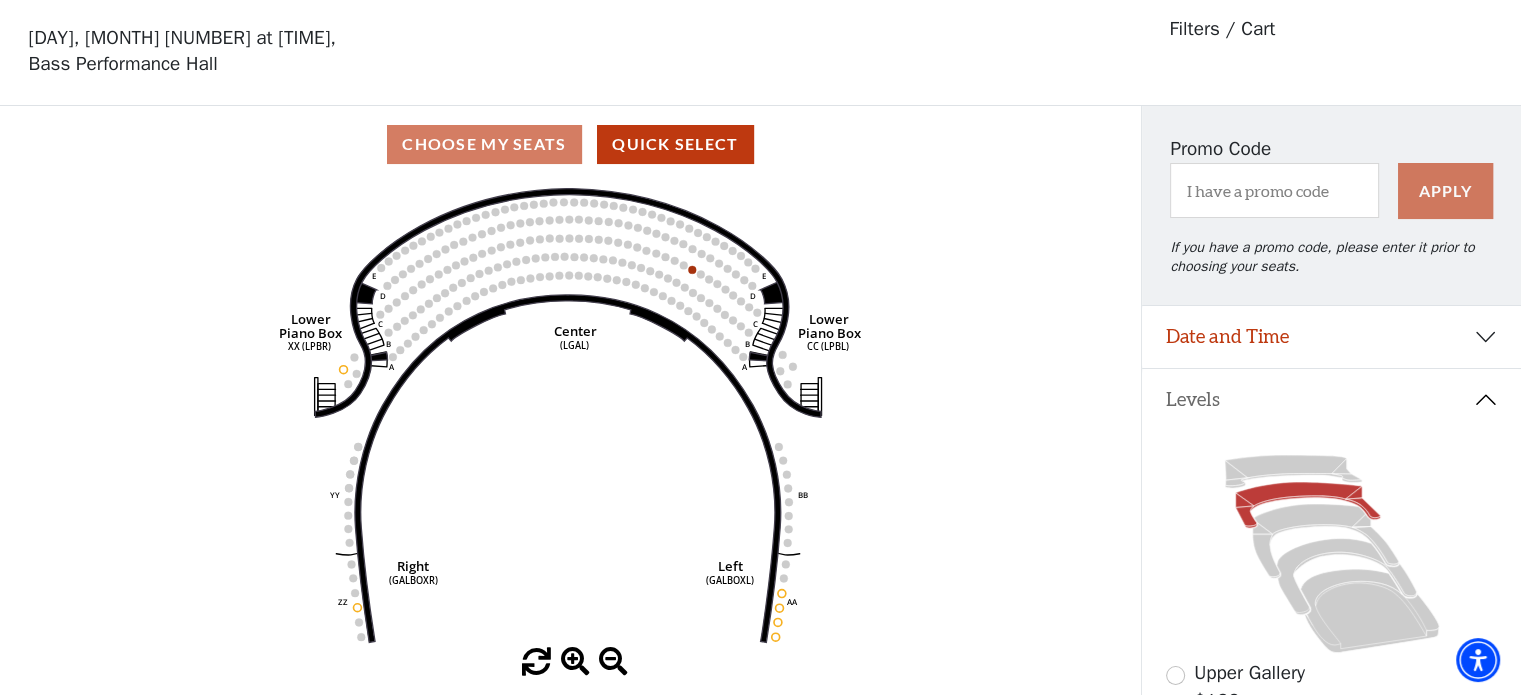 scroll, scrollTop: 92, scrollLeft: 0, axis: vertical 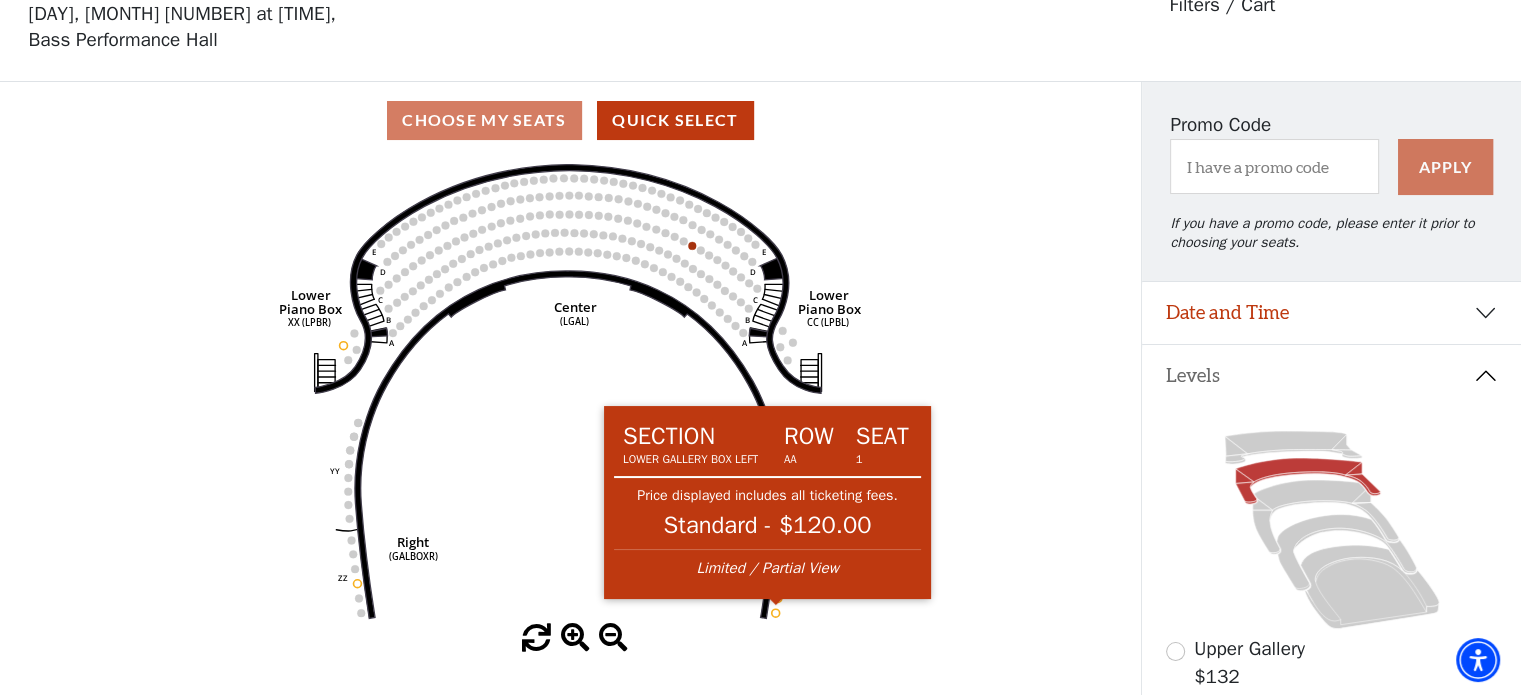 click 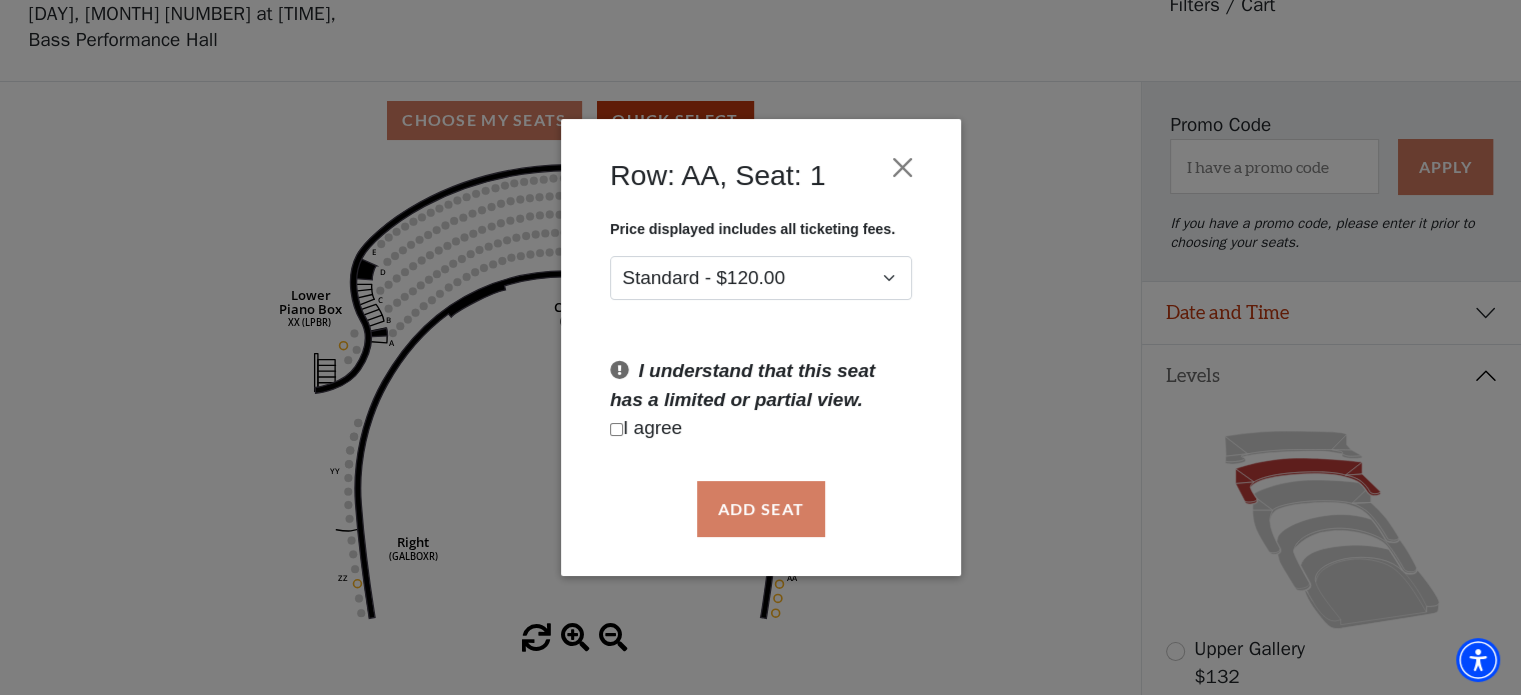 click at bounding box center (616, 429) 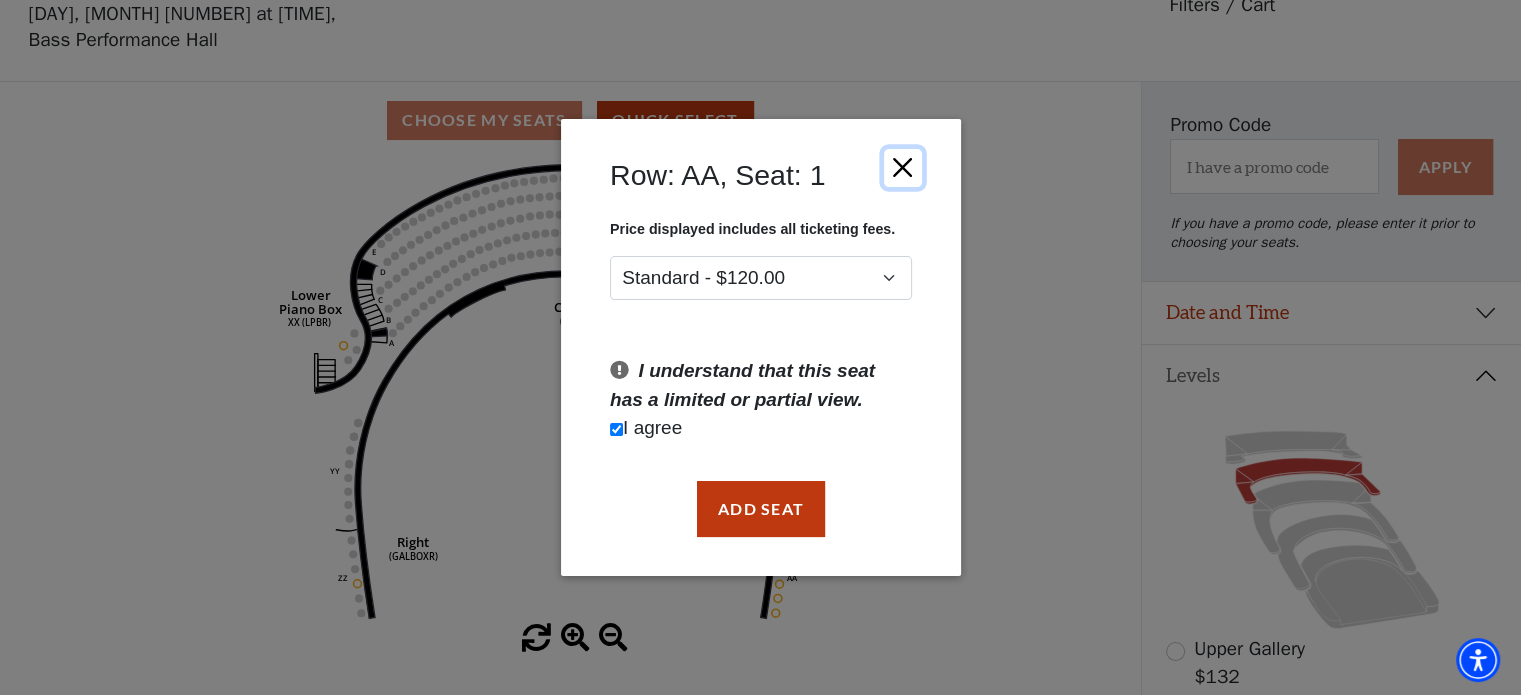 click at bounding box center [902, 167] 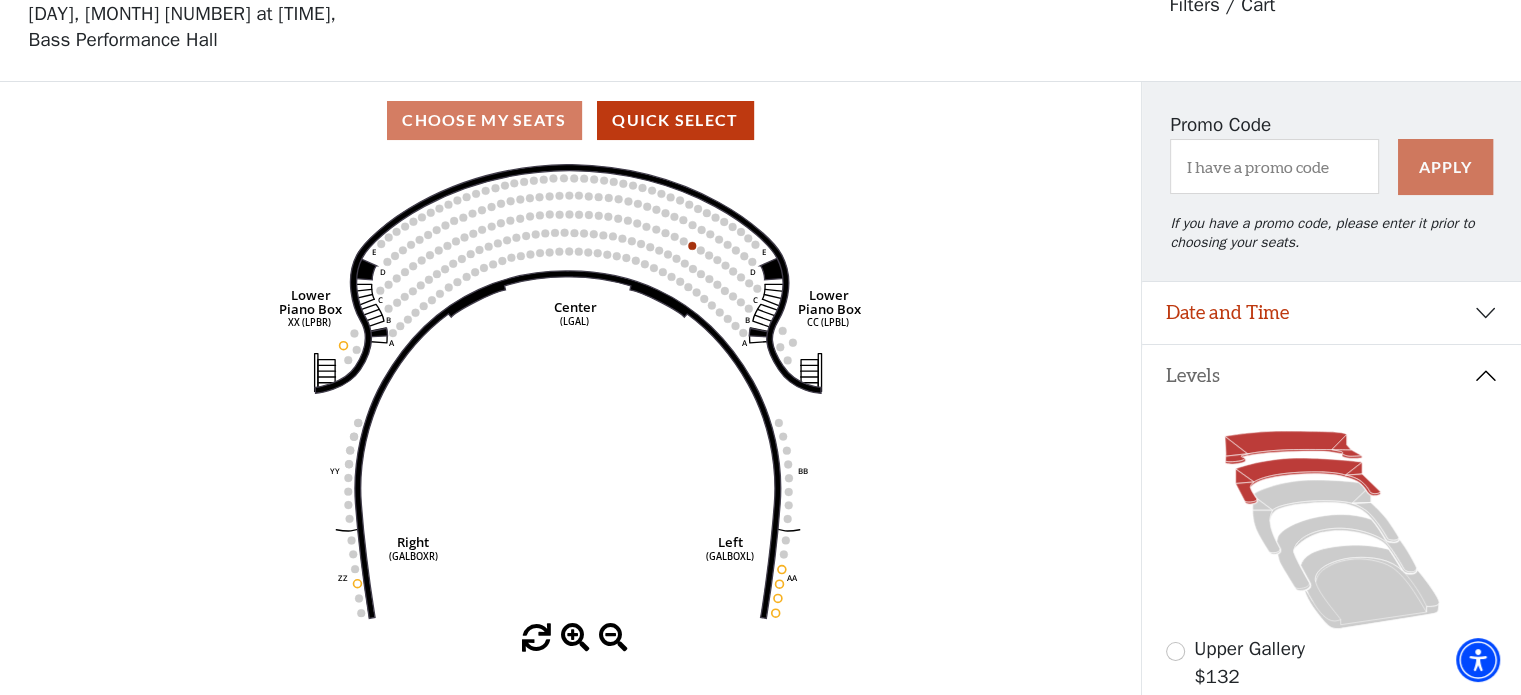 click 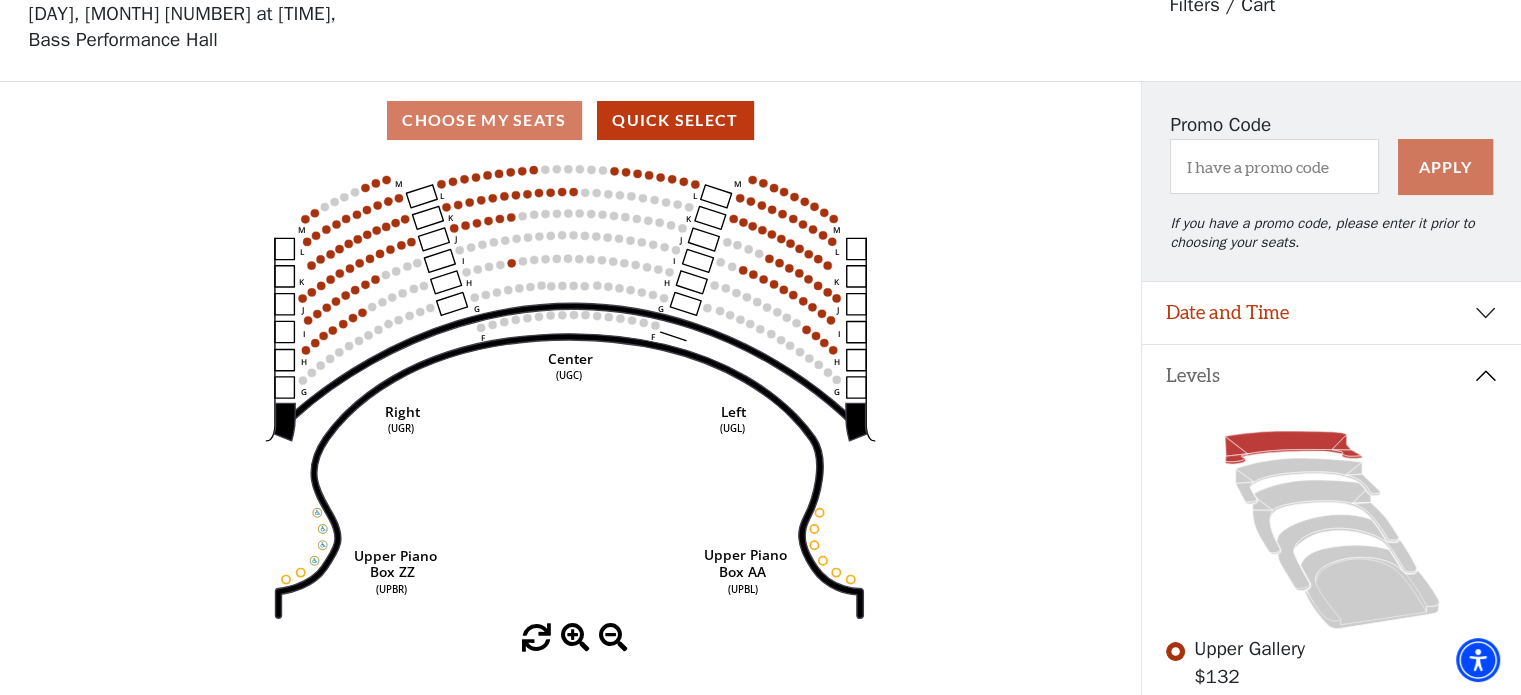scroll, scrollTop: 92, scrollLeft: 0, axis: vertical 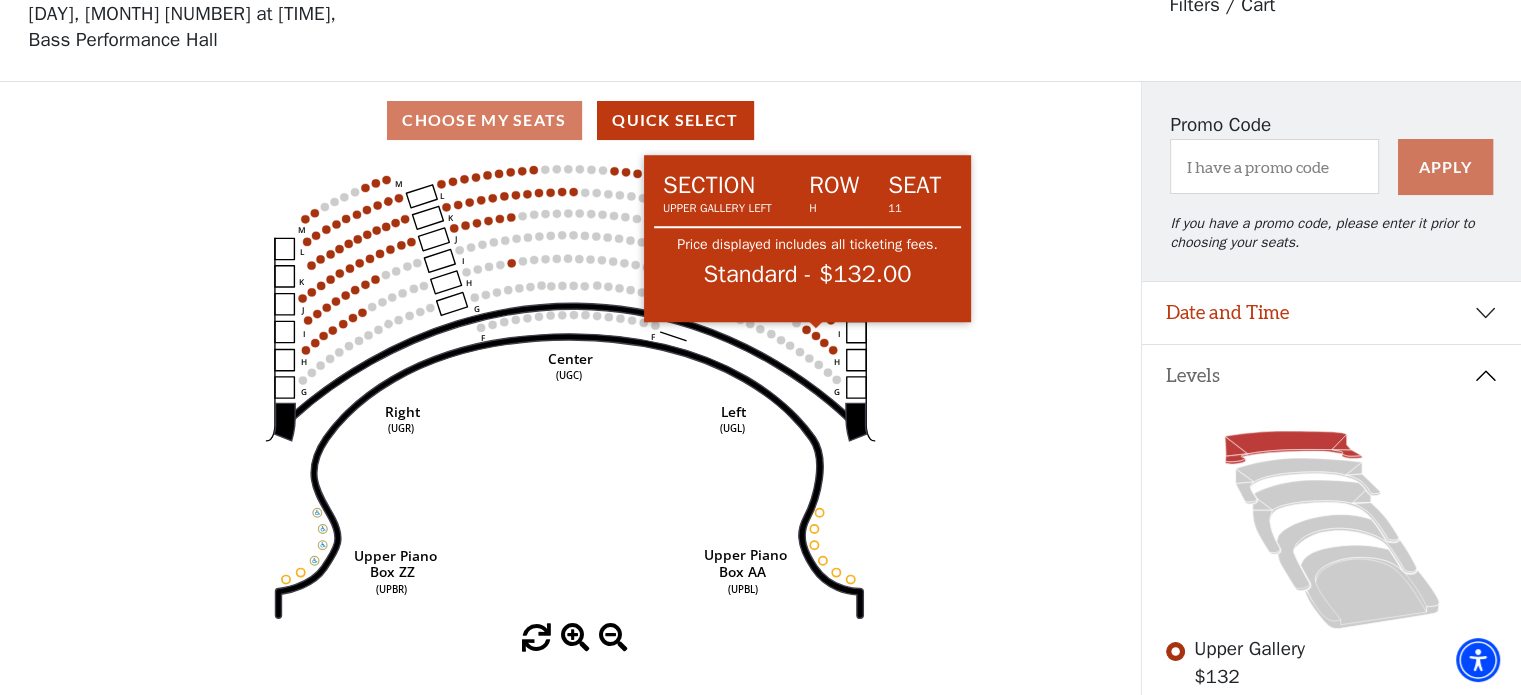 click 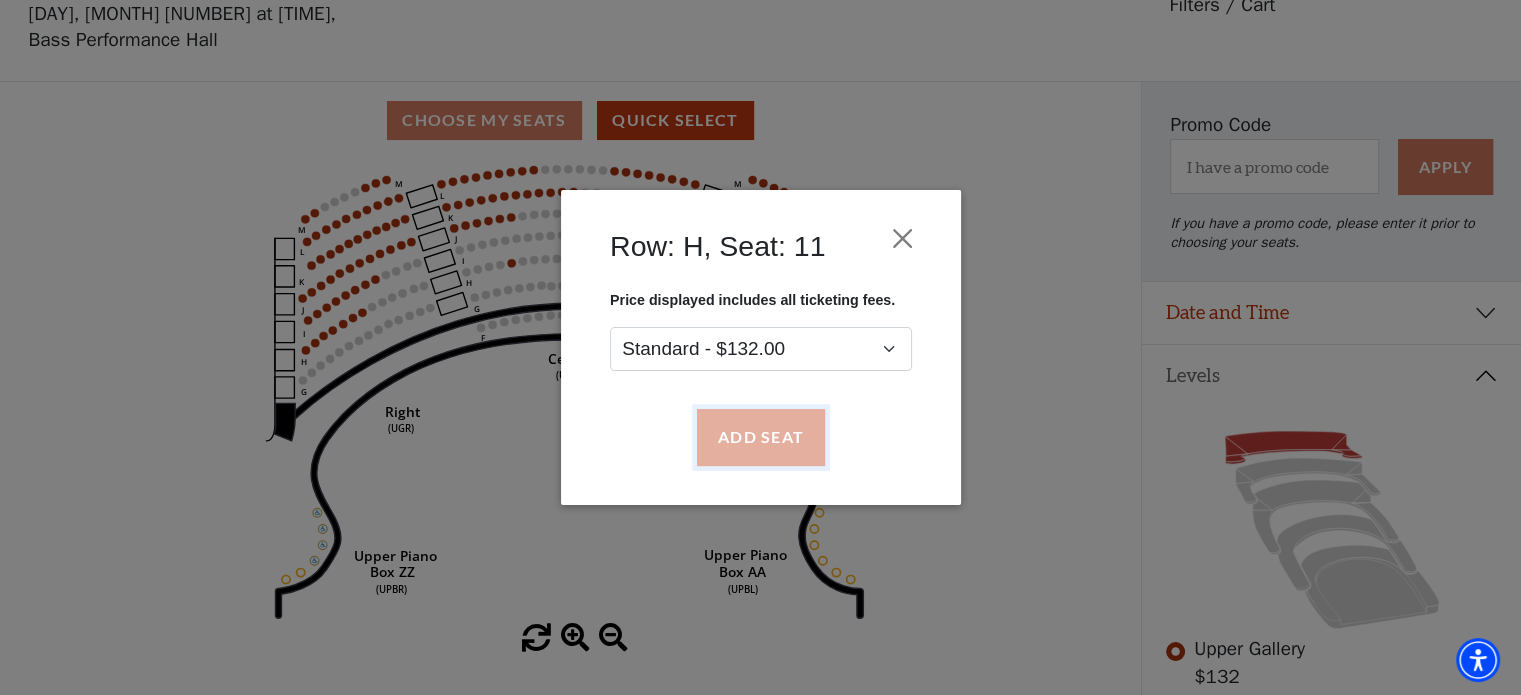 click on "Add Seat" at bounding box center [760, 438] 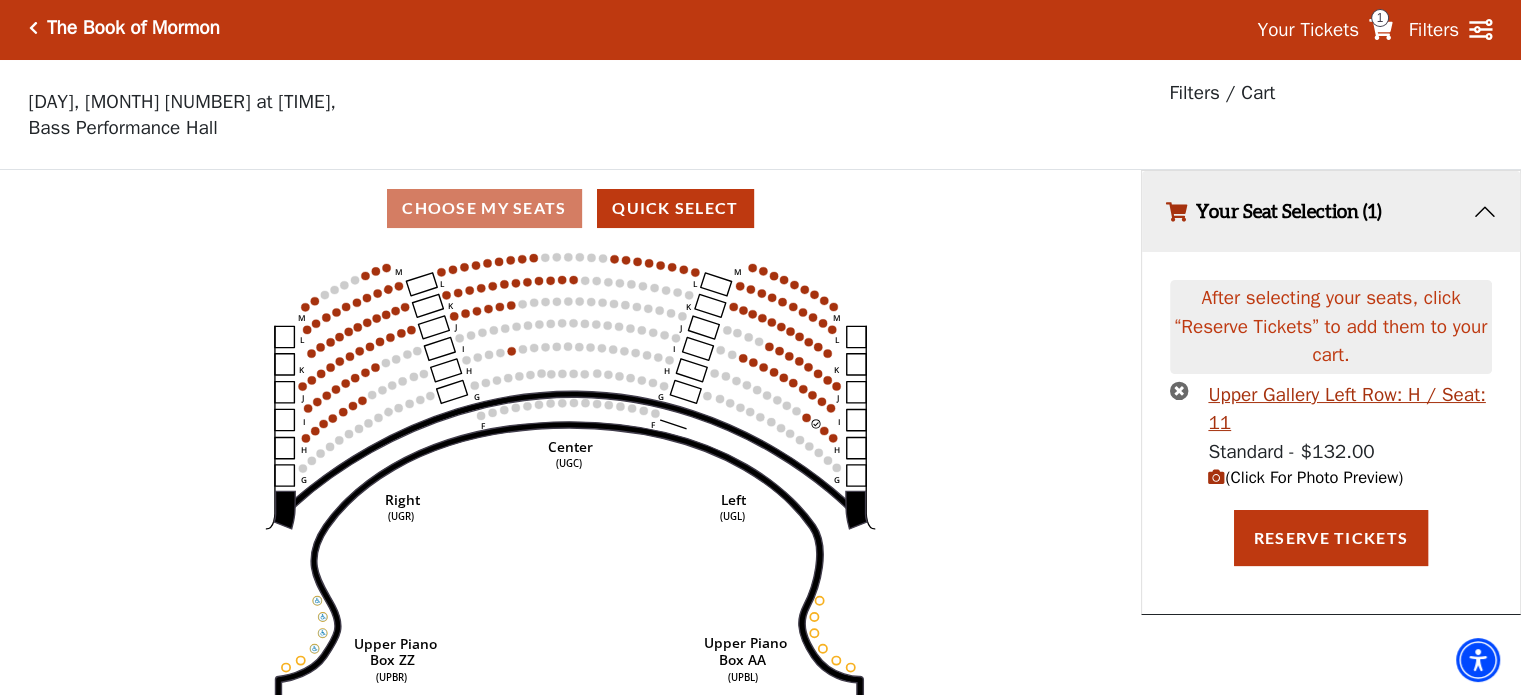 scroll, scrollTop: 0, scrollLeft: 0, axis: both 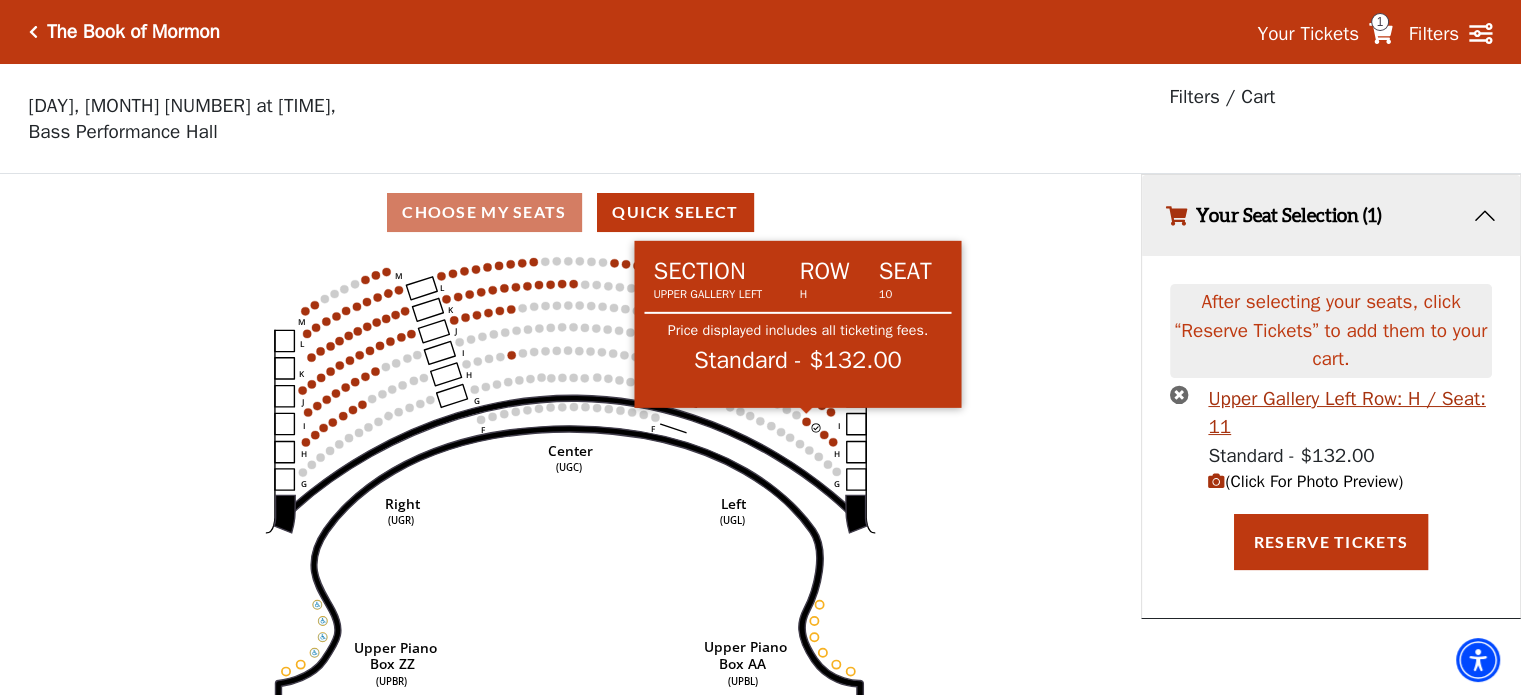click 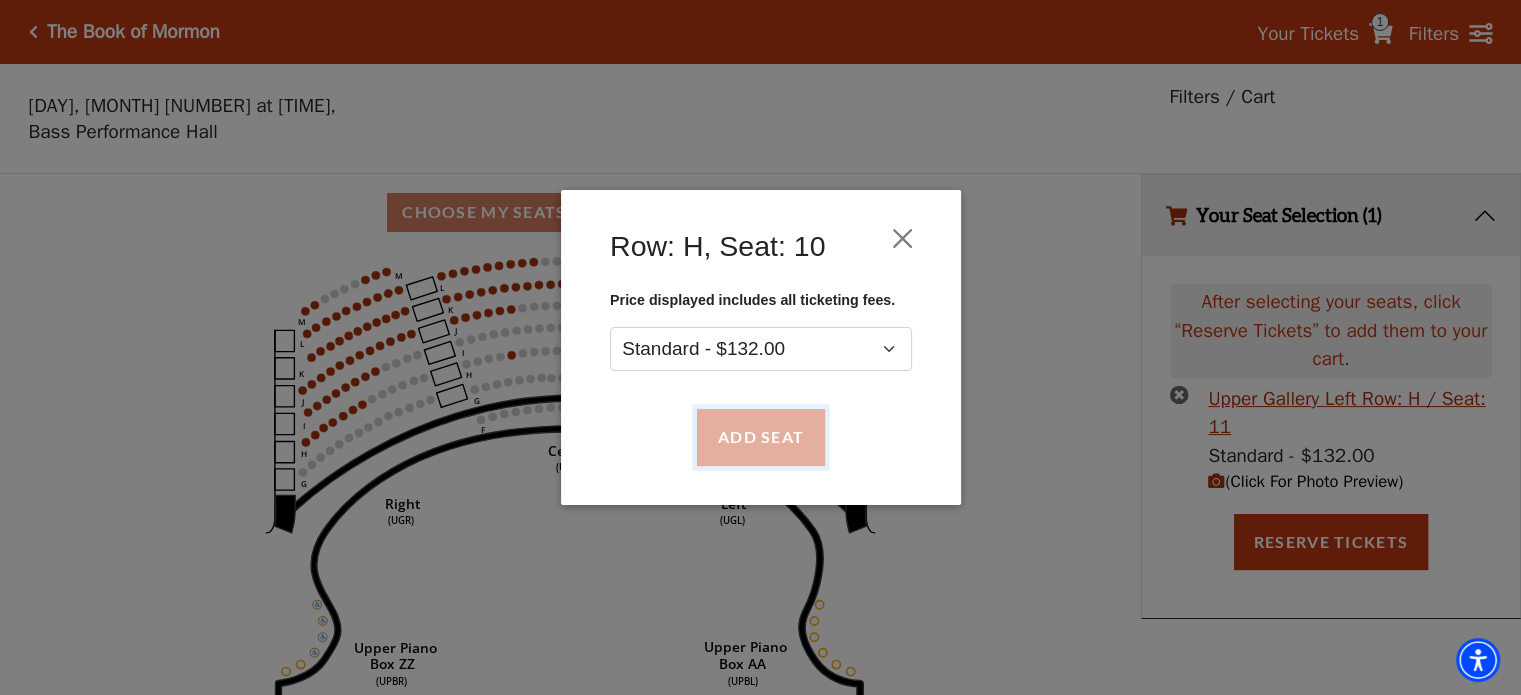 click on "Add Seat" at bounding box center (760, 438) 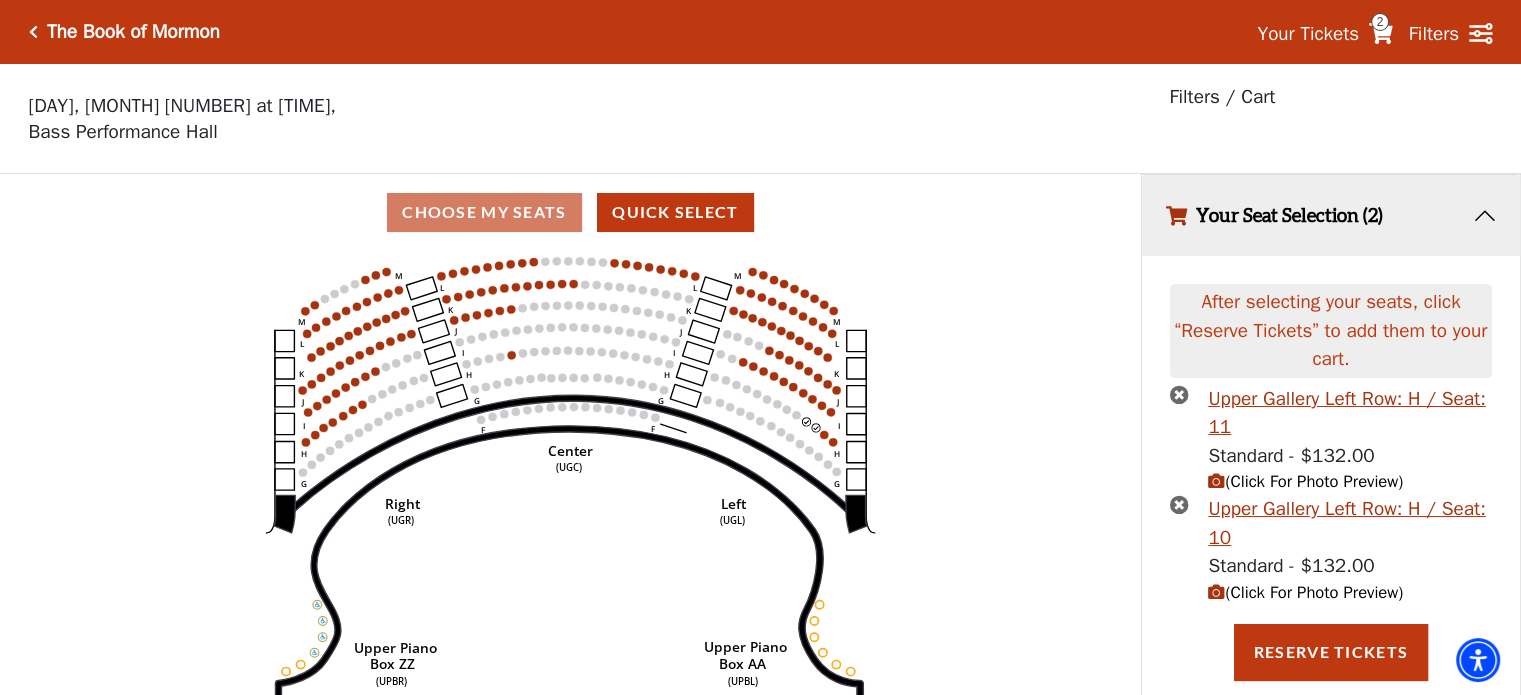 scroll, scrollTop: 48, scrollLeft: 0, axis: vertical 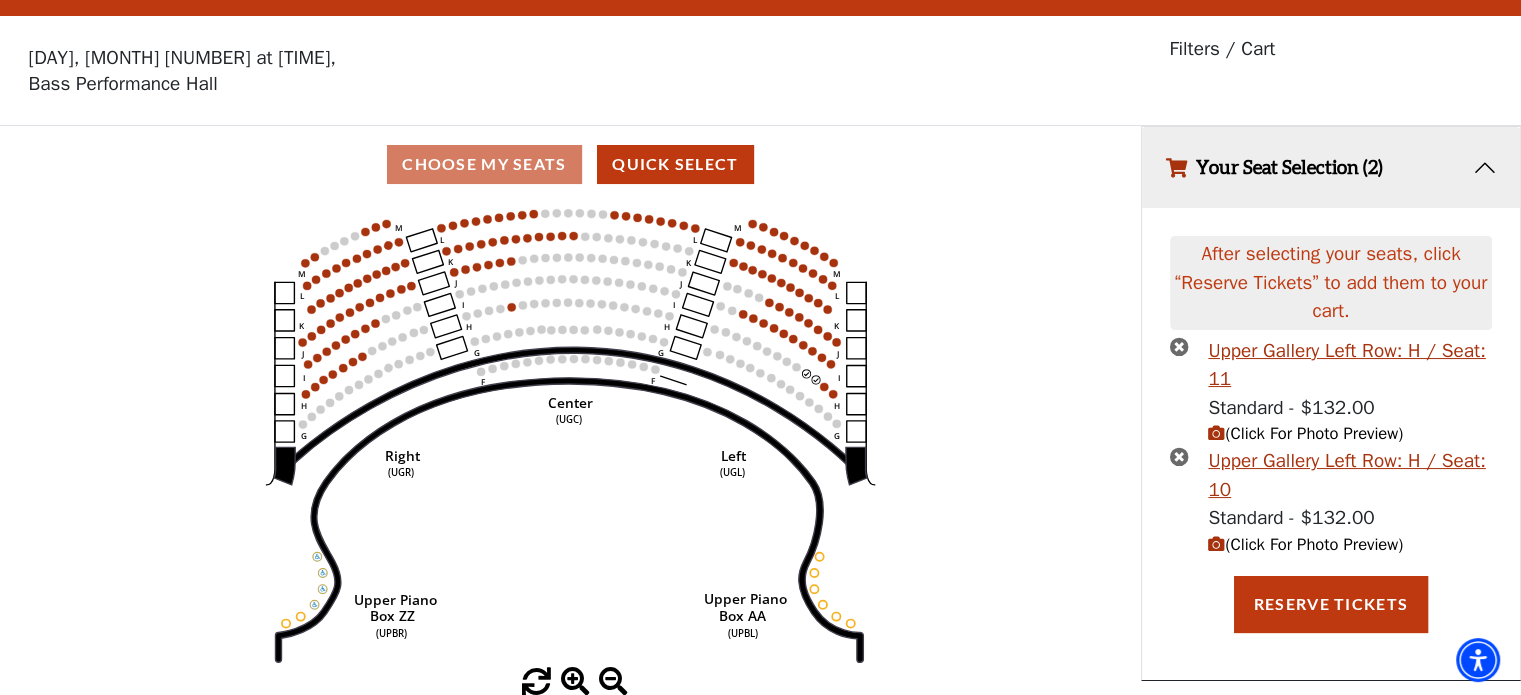 click on "(Click For Photo Preview)" at bounding box center [1305, 544] 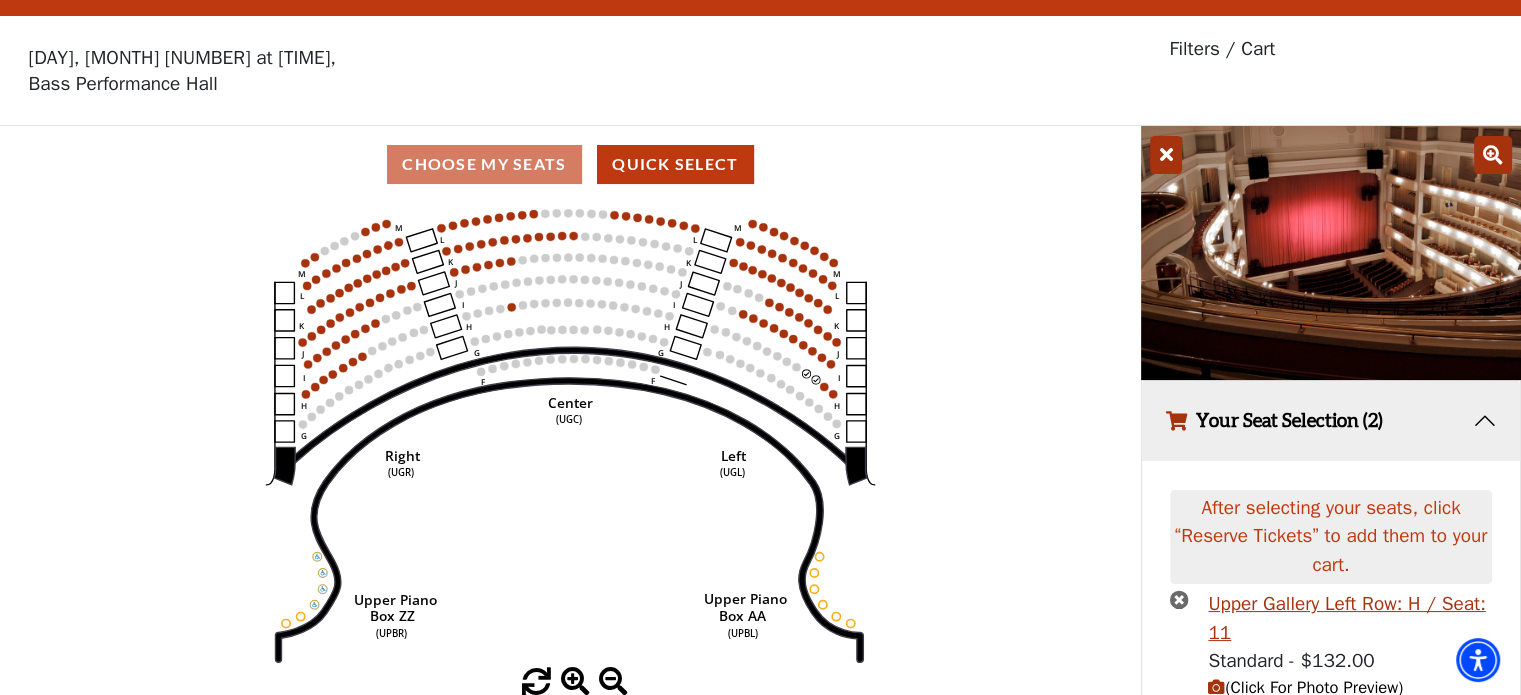 click on "After selecting your seats, click “Reserve Tickets” to add them to your cart." at bounding box center [1330, 540] 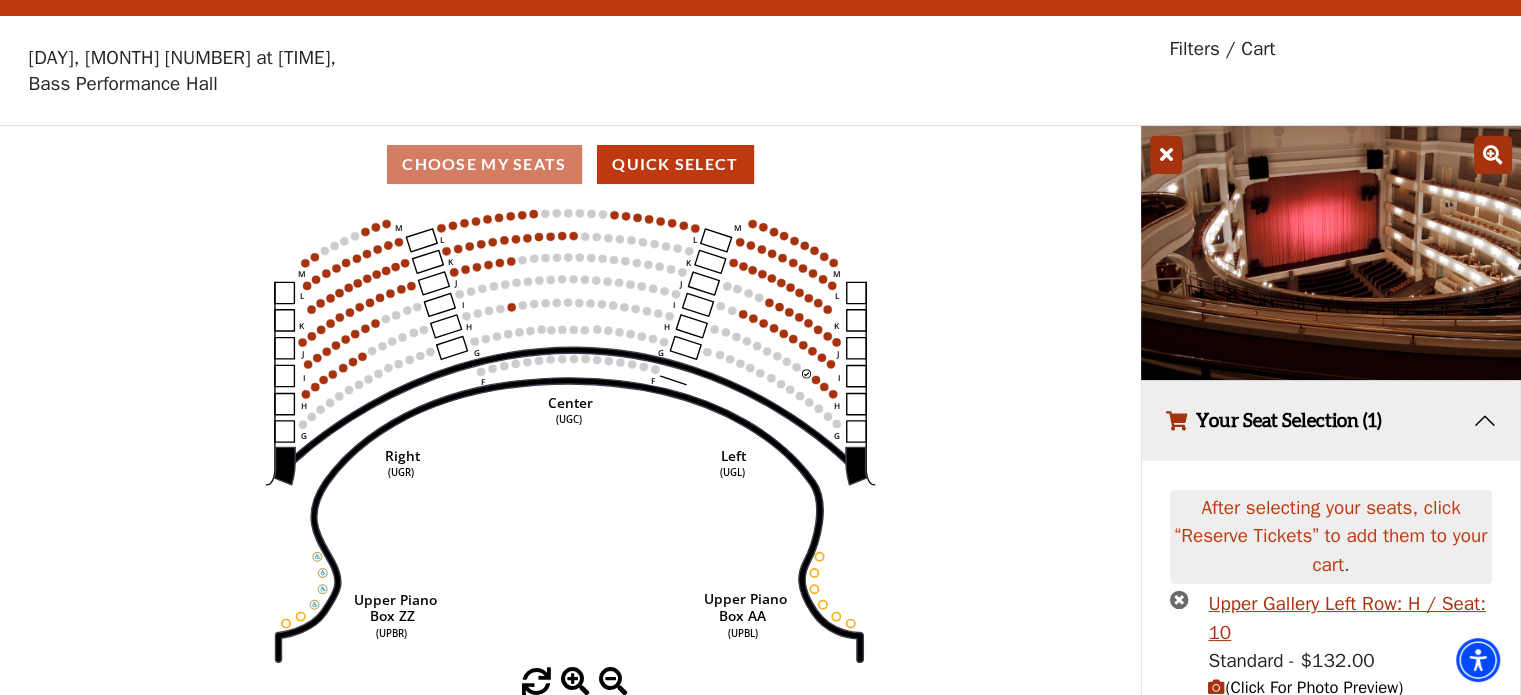 click at bounding box center [1179, 599] 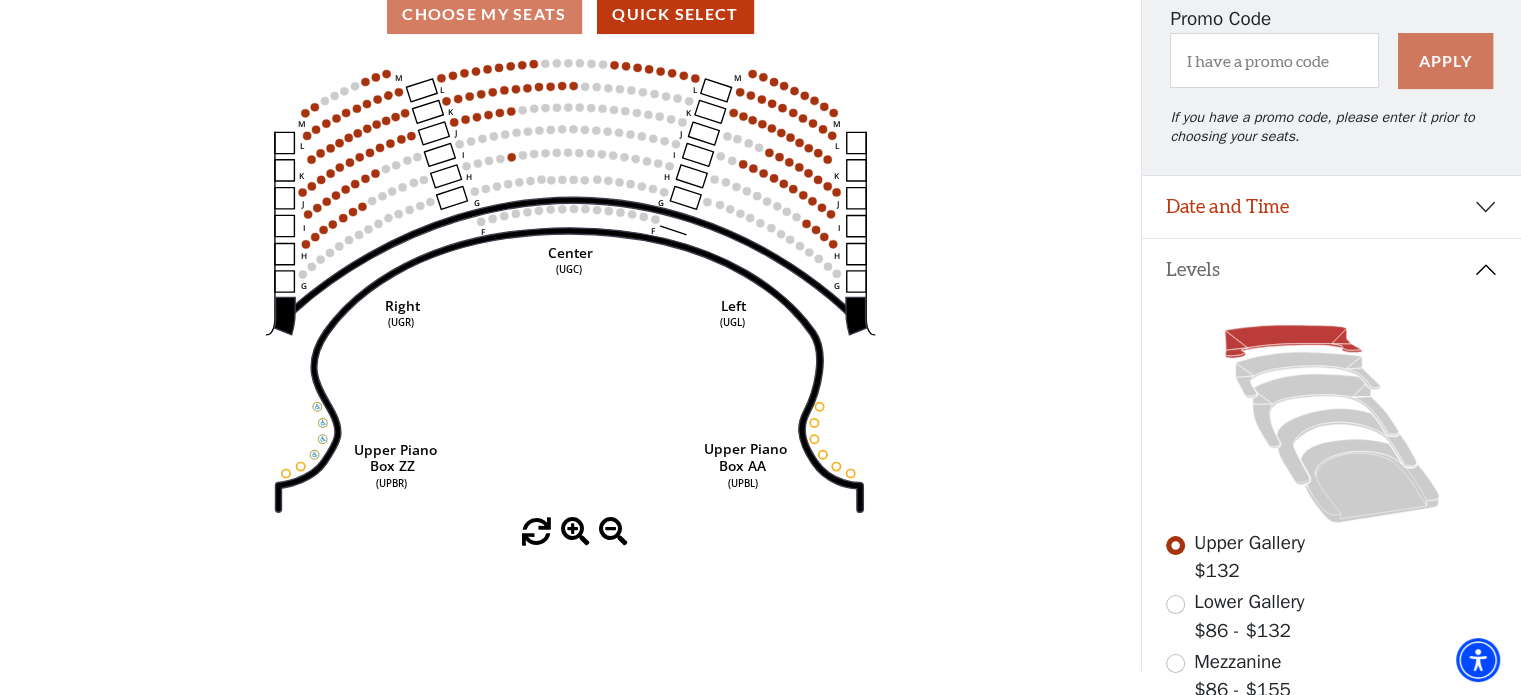 scroll, scrollTop: 197, scrollLeft: 0, axis: vertical 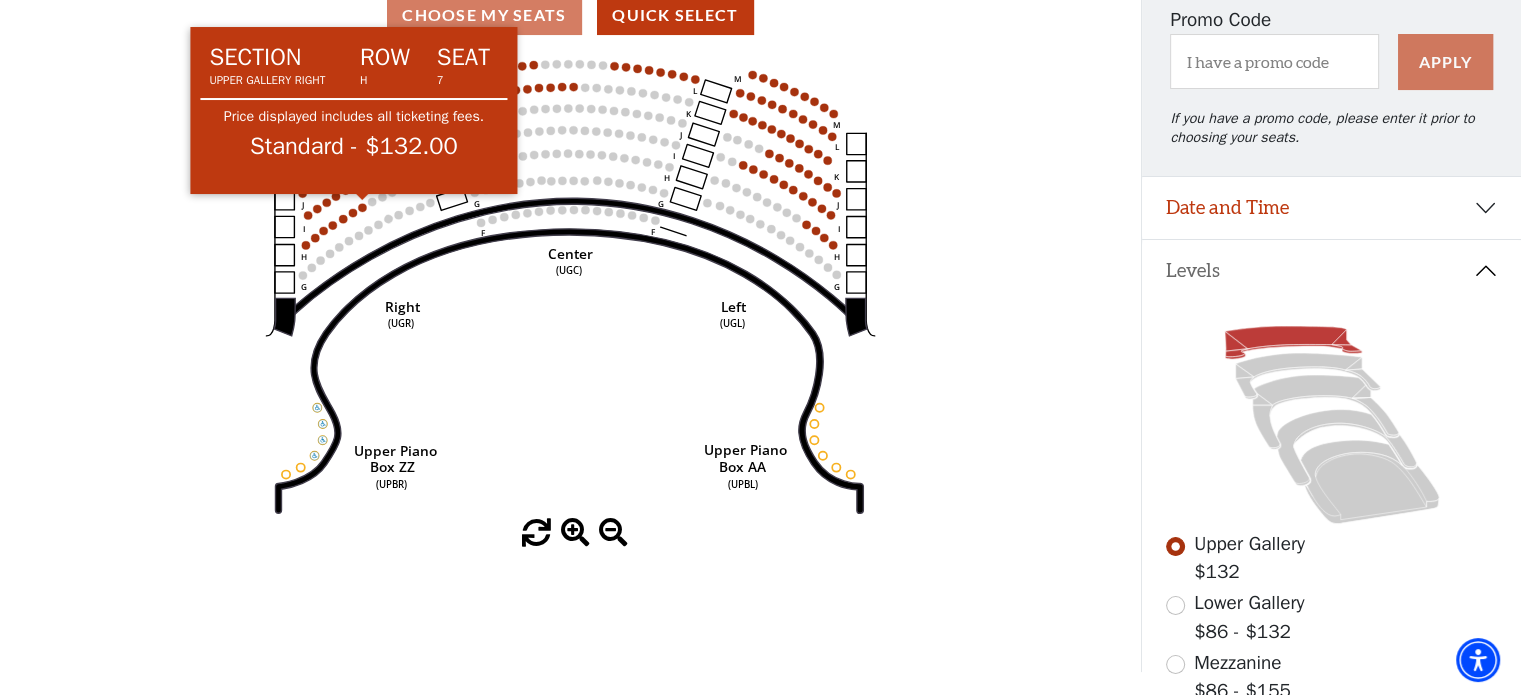 click 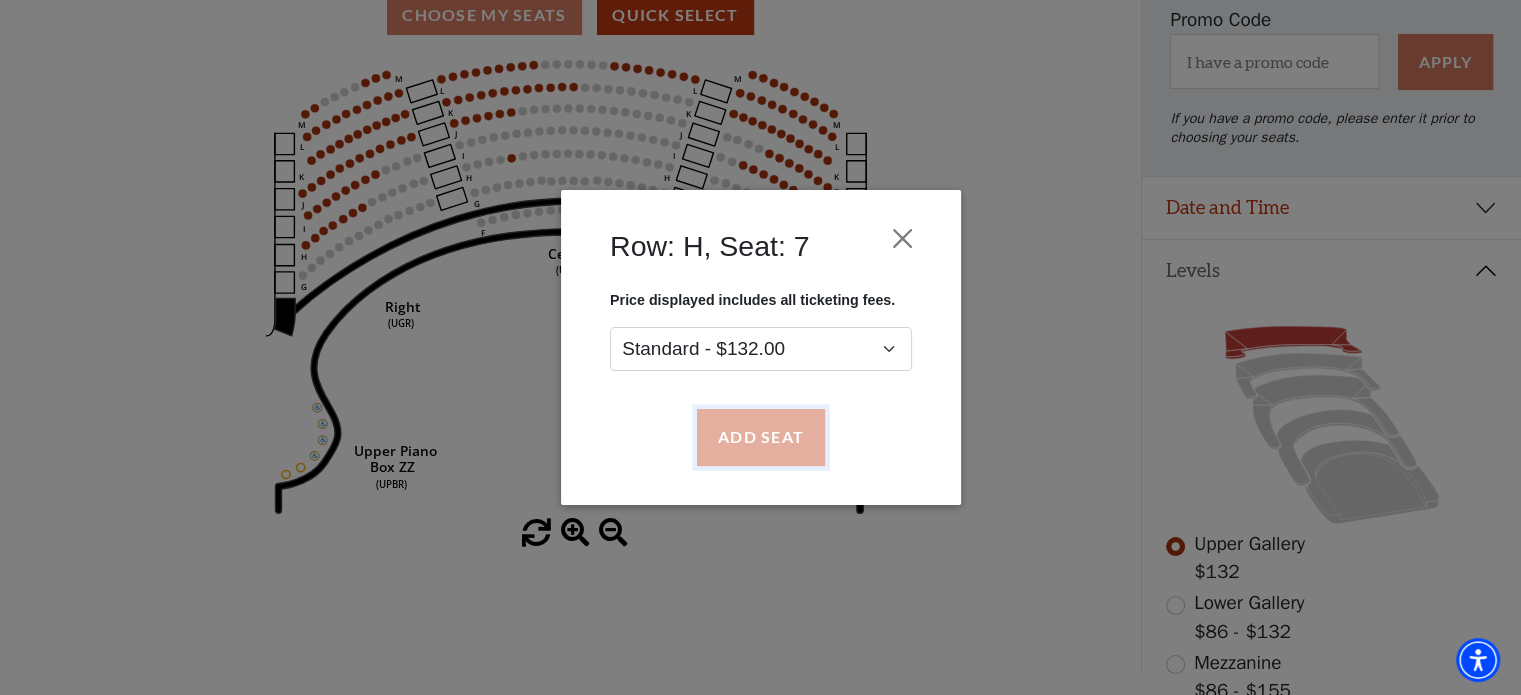 click on "Add Seat" at bounding box center (760, 438) 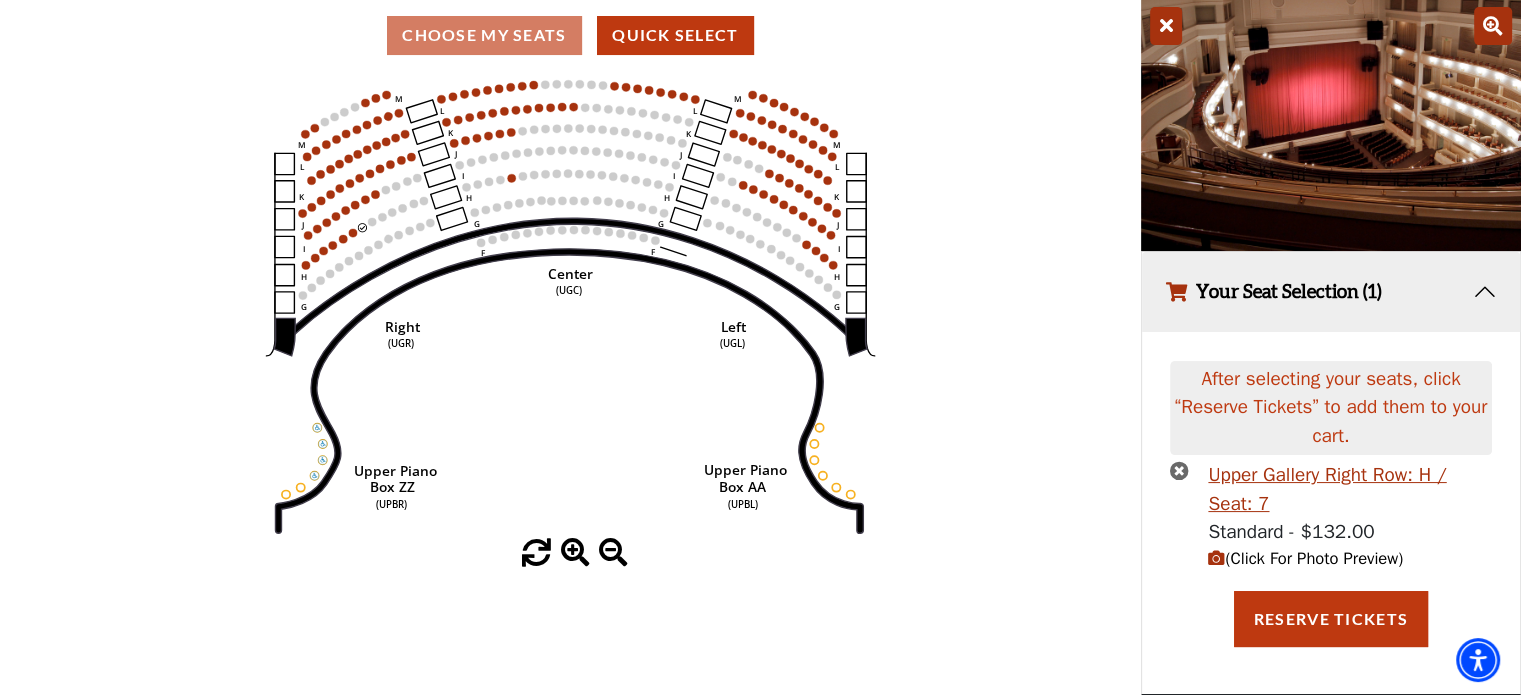 scroll, scrollTop: 126, scrollLeft: 0, axis: vertical 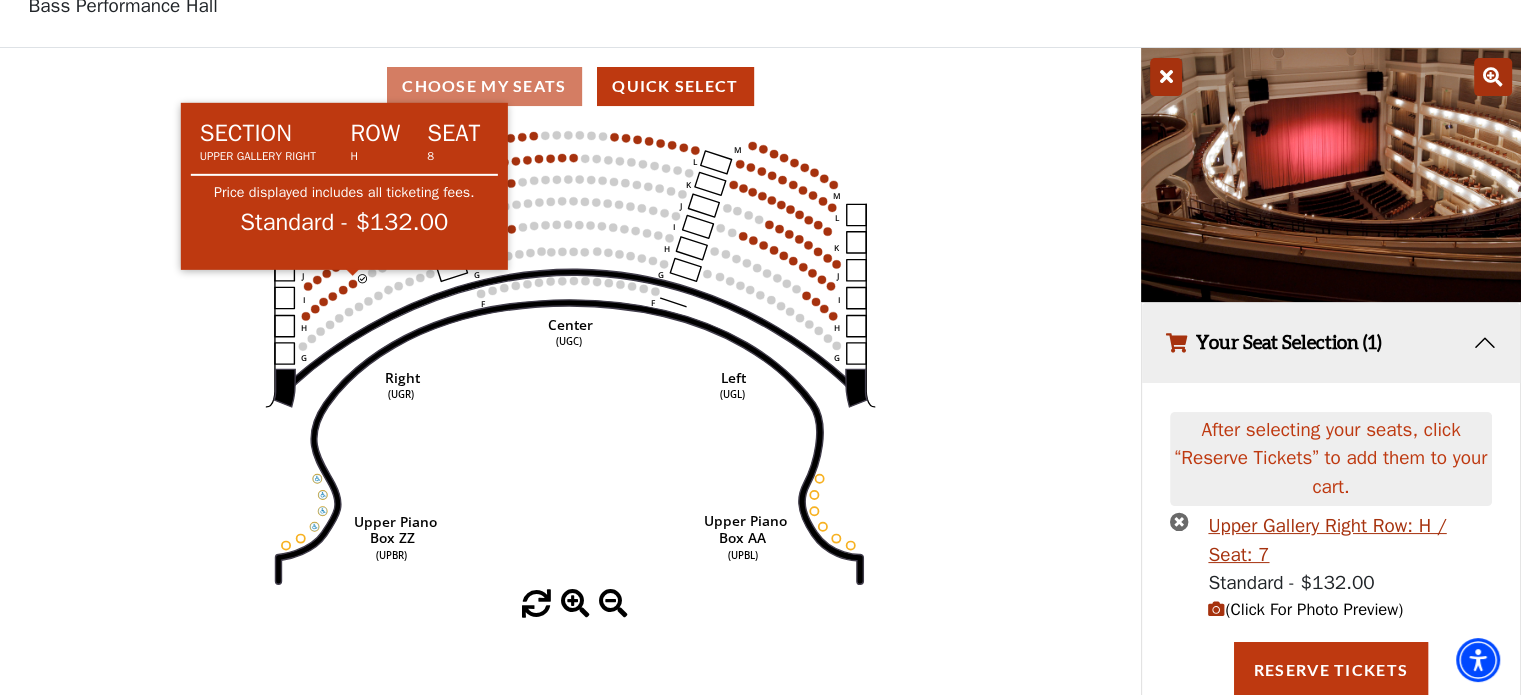 click 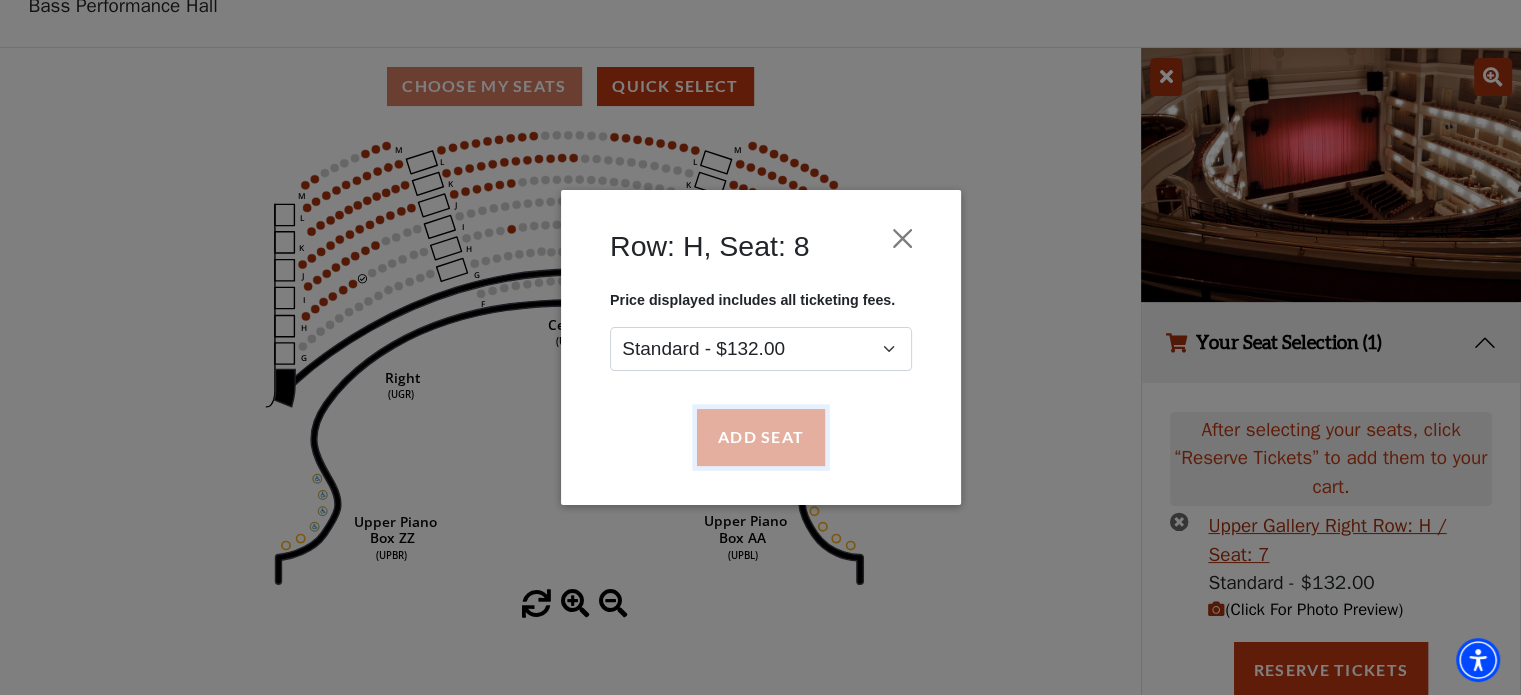 click on "Add Seat" at bounding box center (760, 438) 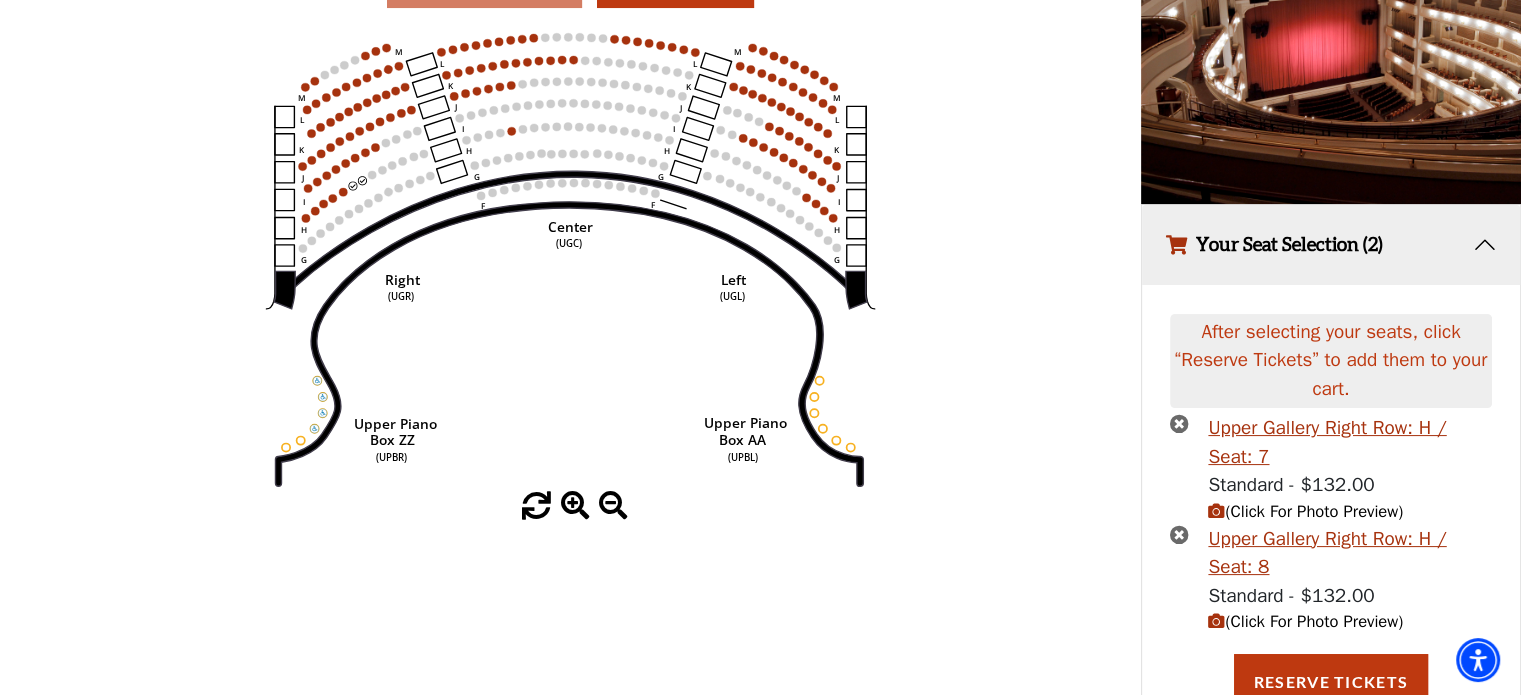 scroll, scrollTop: 285, scrollLeft: 0, axis: vertical 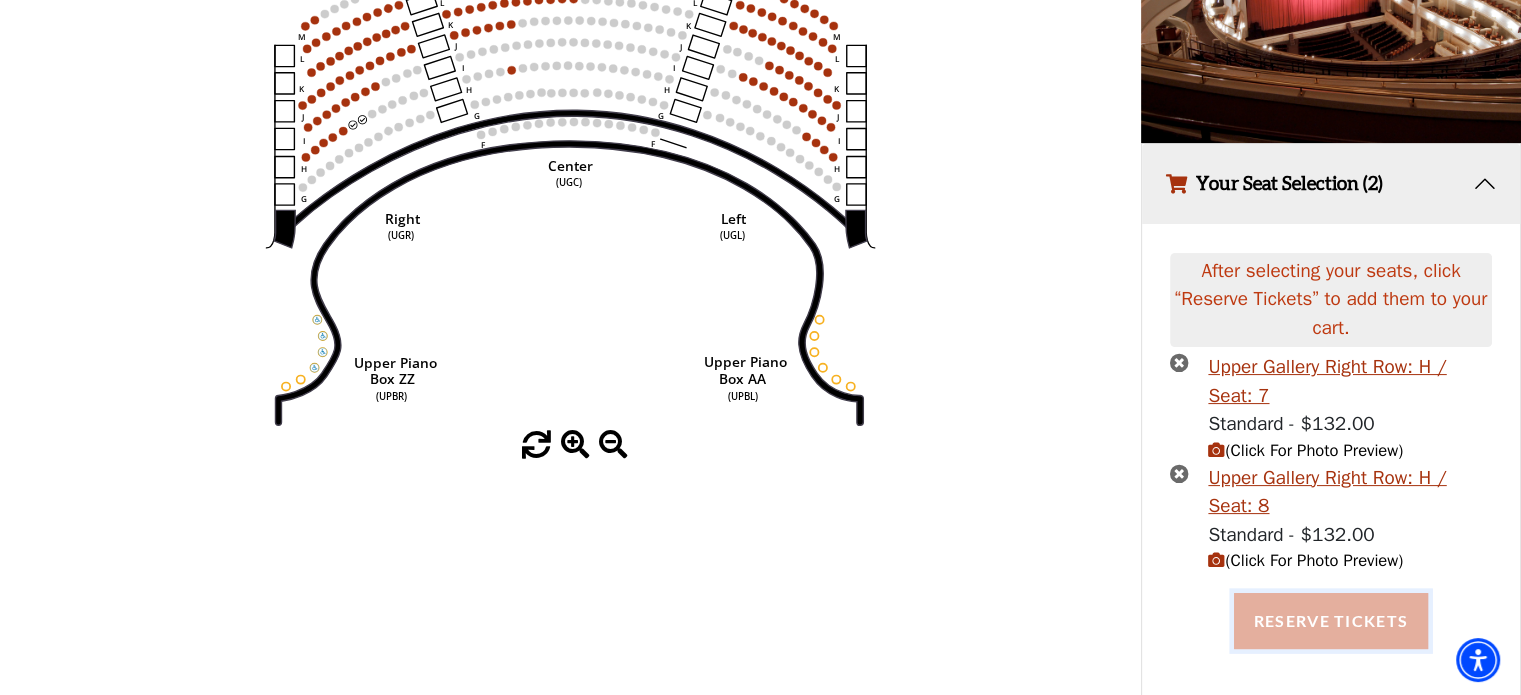 click on "Reserve Tickets" at bounding box center (1331, 621) 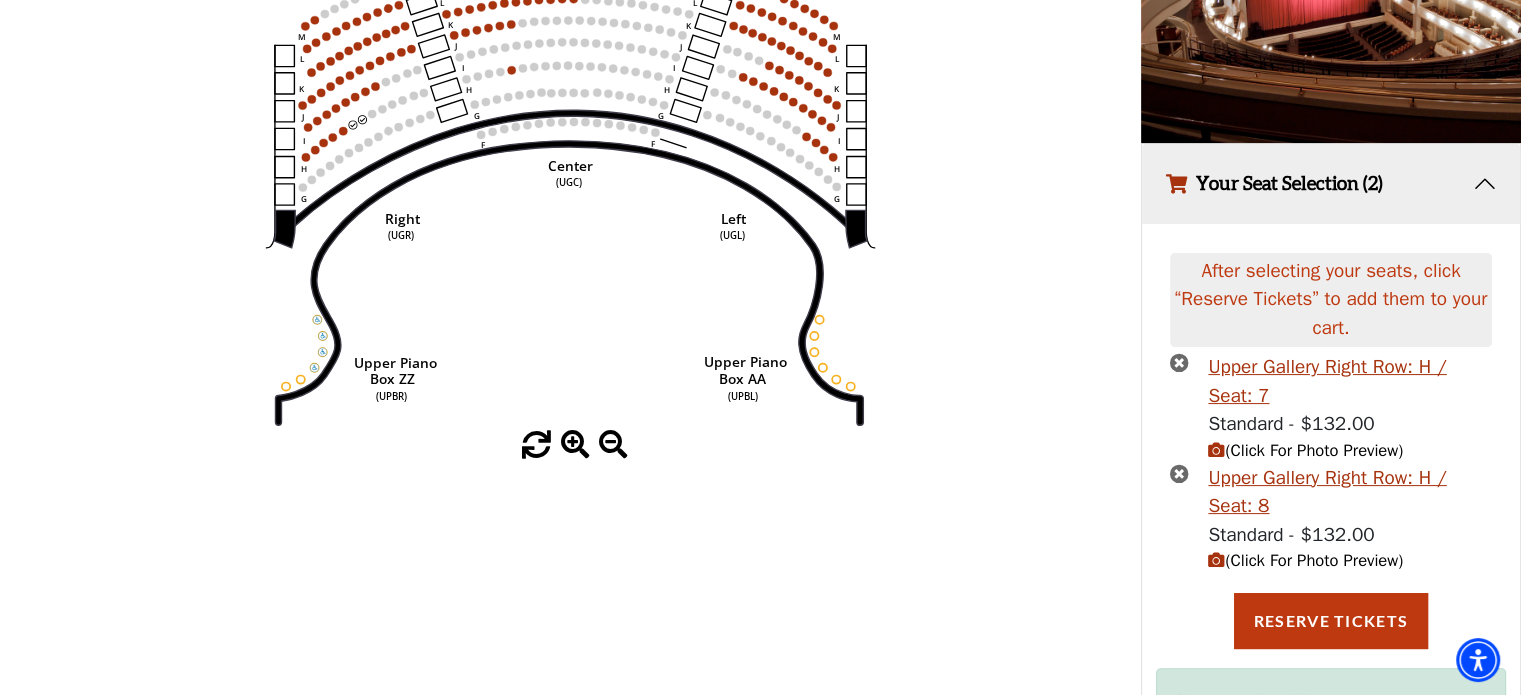 scroll, scrollTop: 400, scrollLeft: 0, axis: vertical 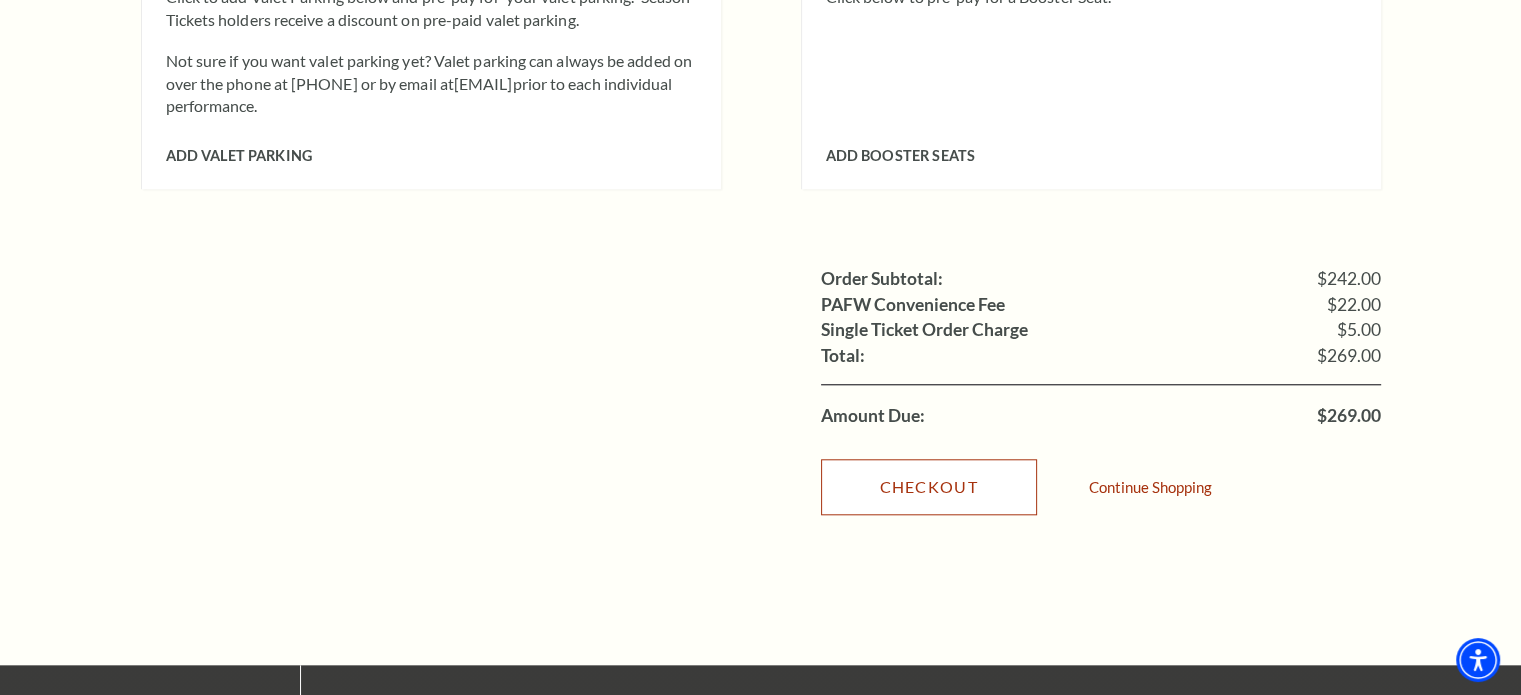 click on "Checkout" at bounding box center [929, 487] 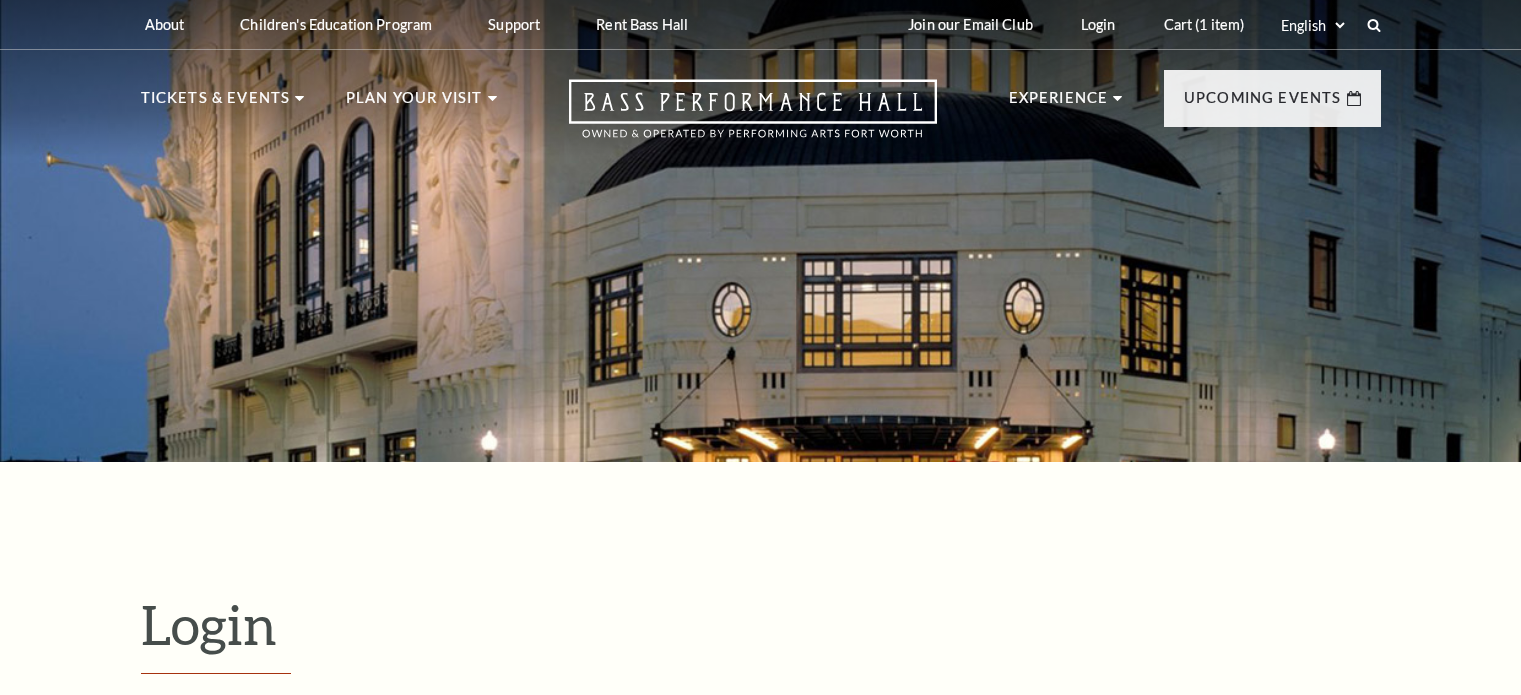 scroll, scrollTop: 484, scrollLeft: 0, axis: vertical 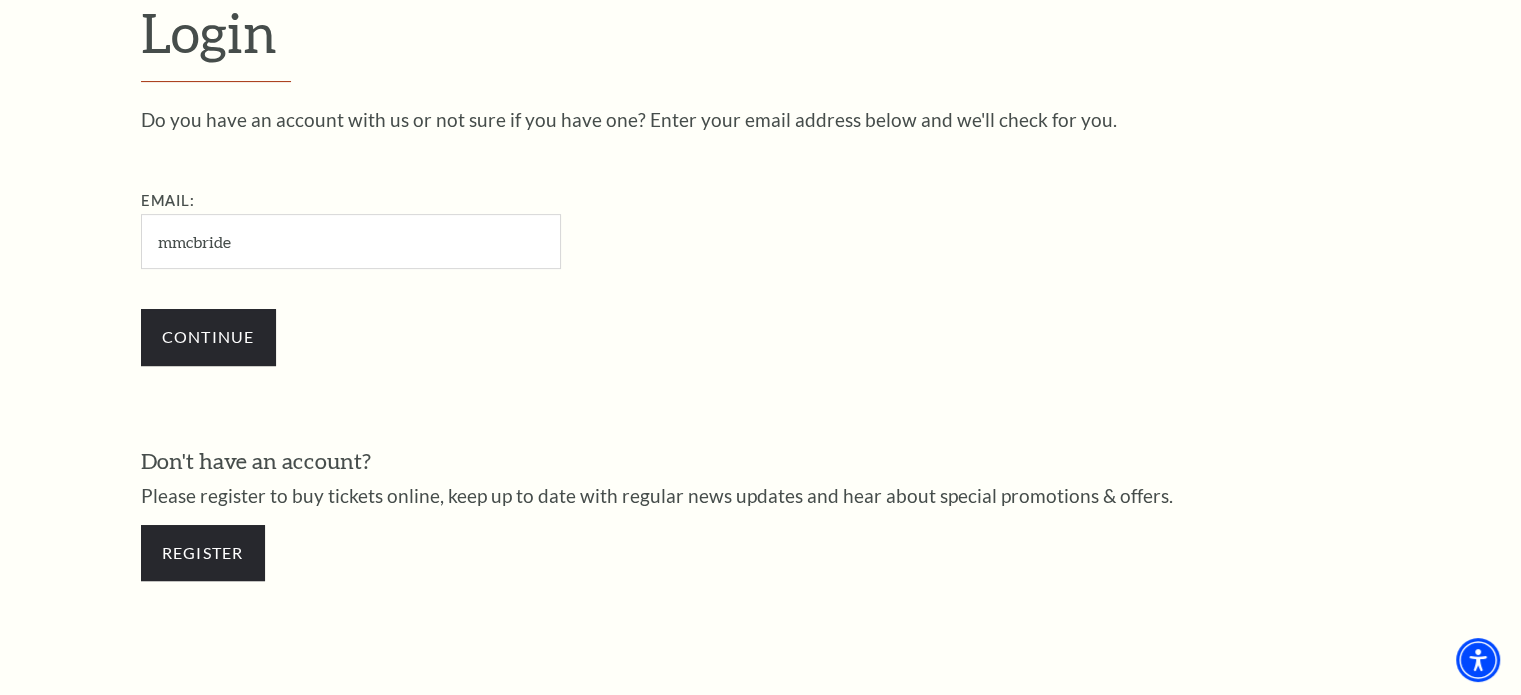 type on "mmcbride6895@example.com" 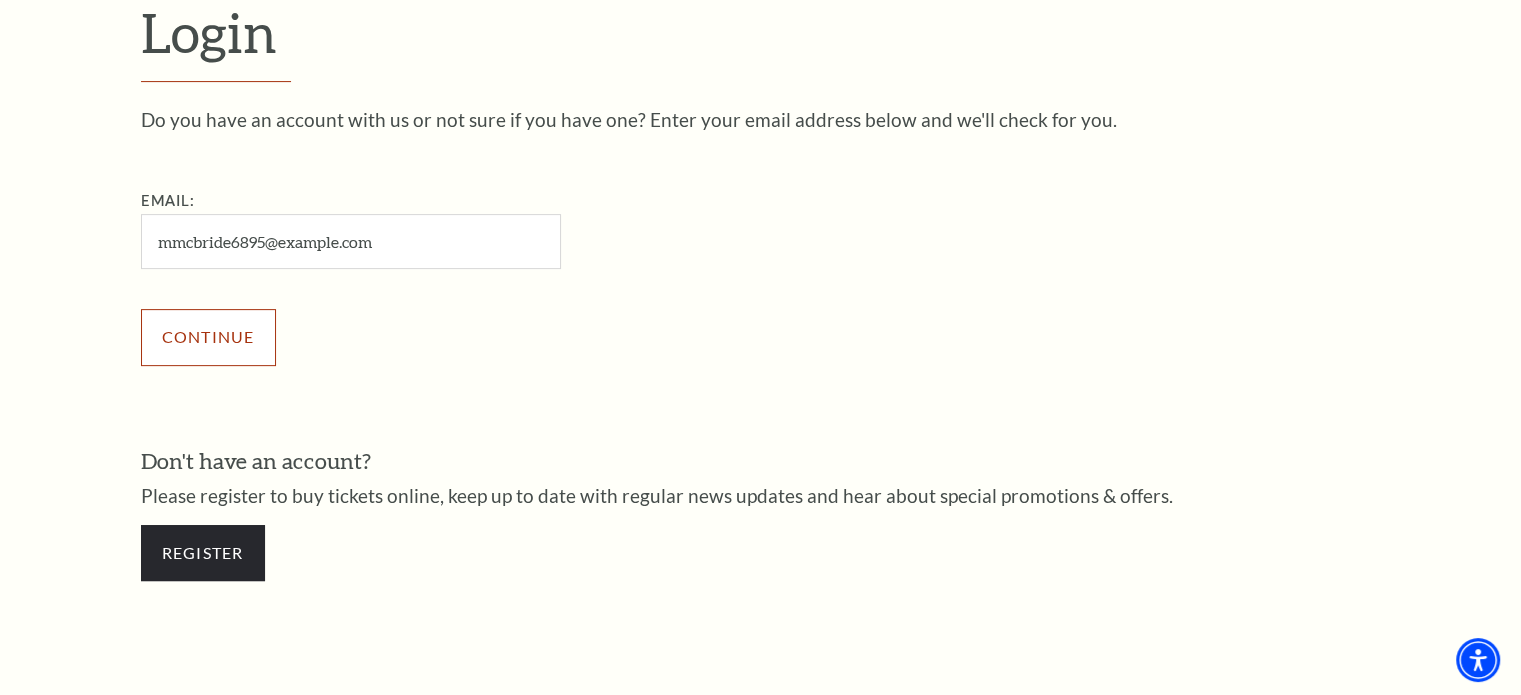 click on "Continue" at bounding box center (208, 337) 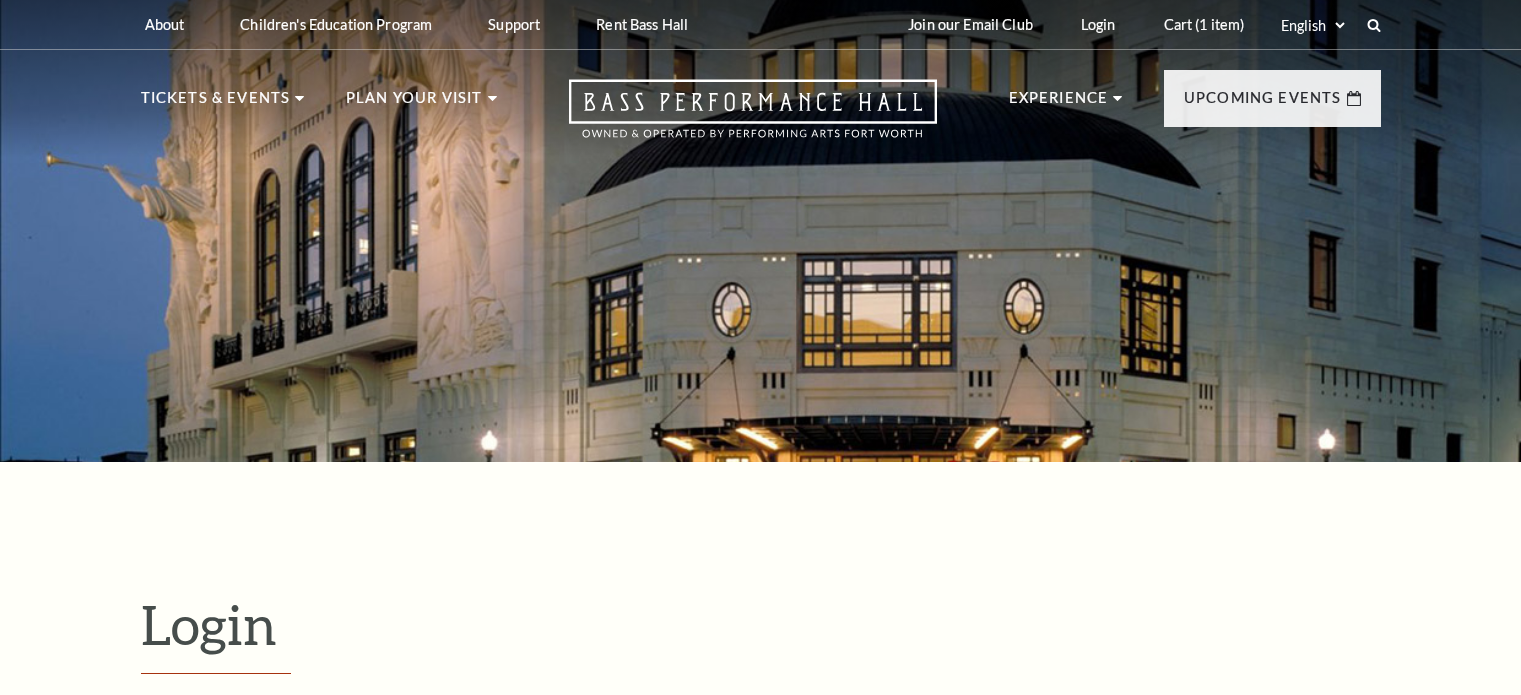 scroll, scrollTop: 504, scrollLeft: 0, axis: vertical 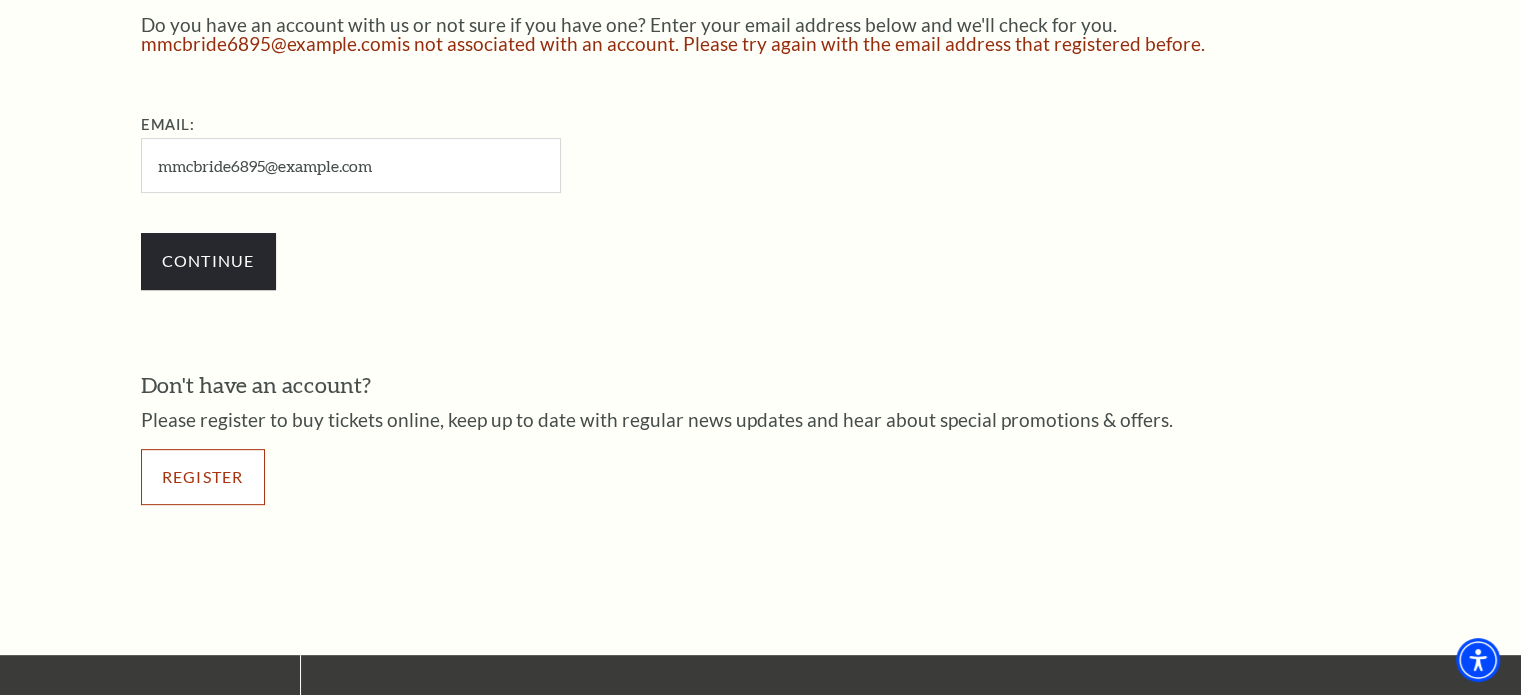 click on "Register" at bounding box center (203, 477) 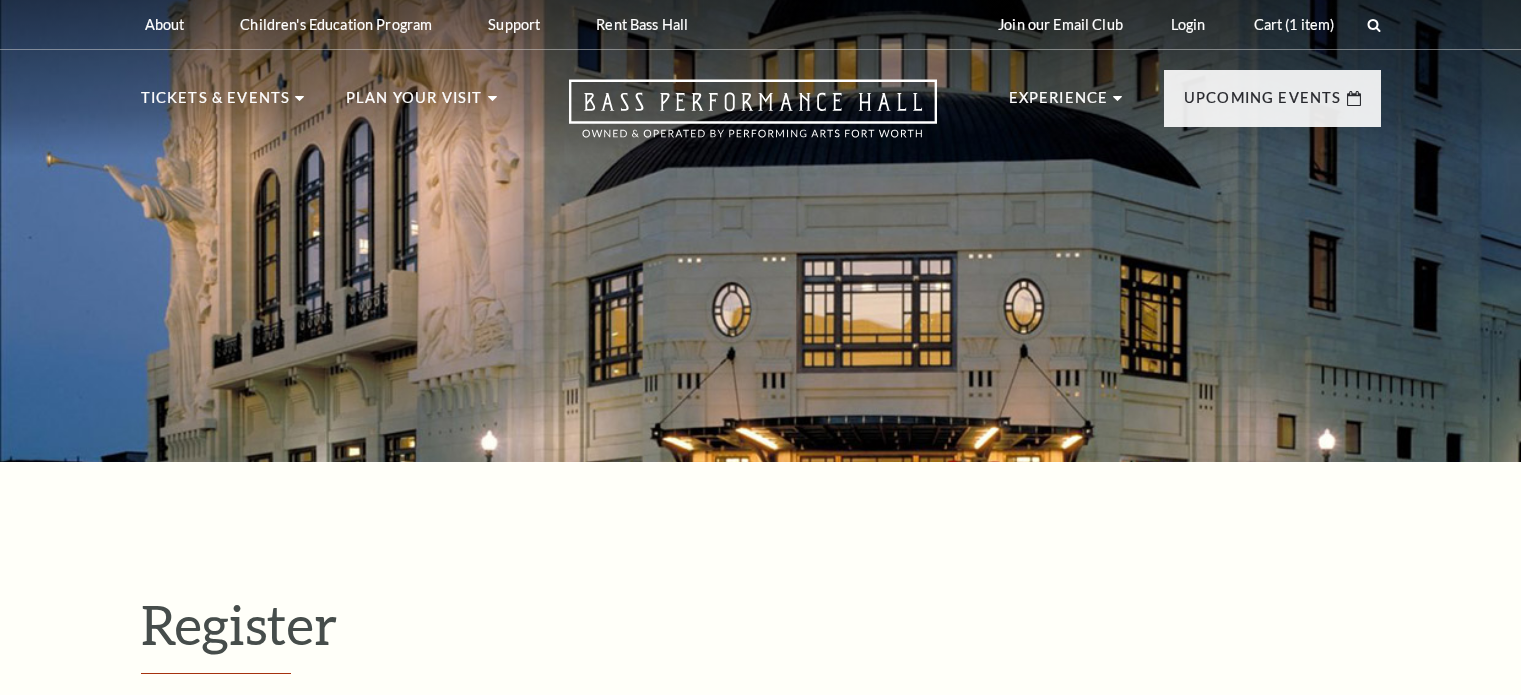 select on "1" 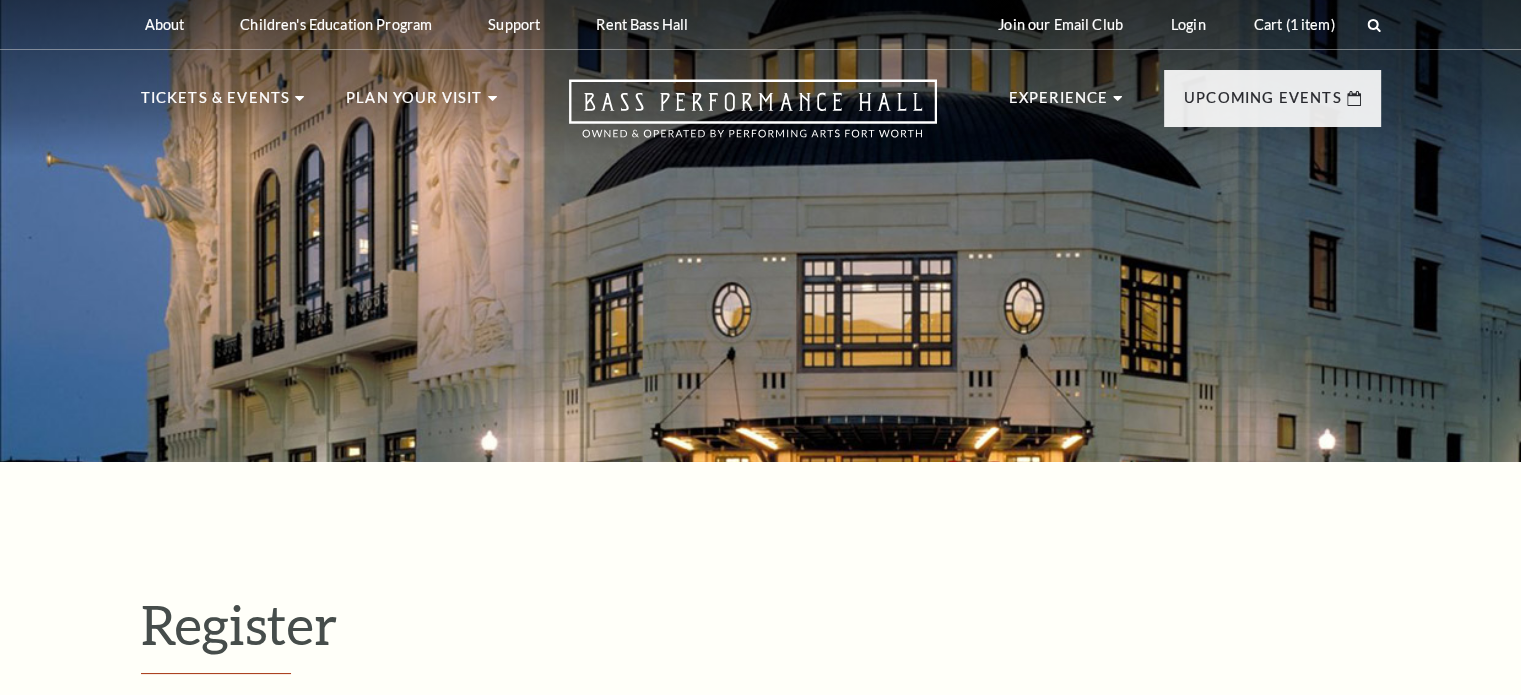 scroll, scrollTop: 0, scrollLeft: 0, axis: both 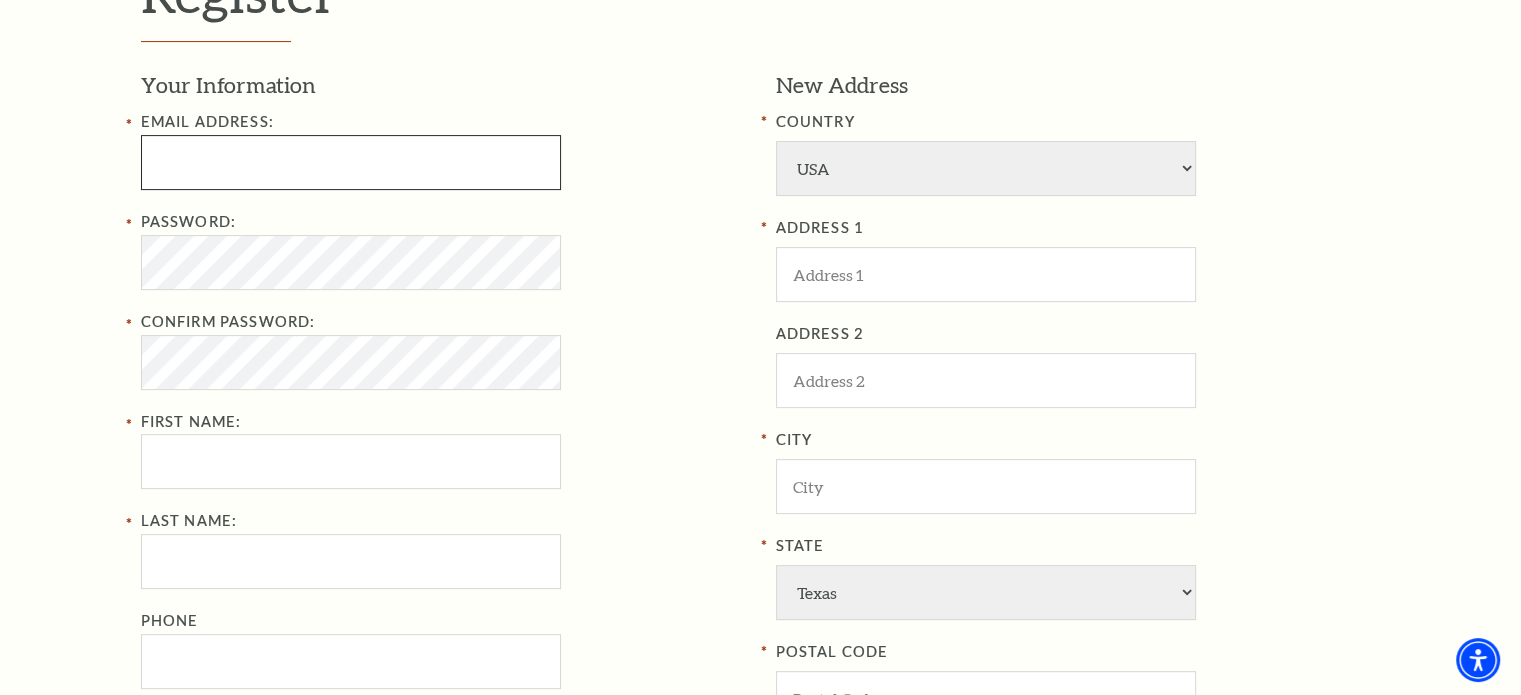 click at bounding box center (351, 162) 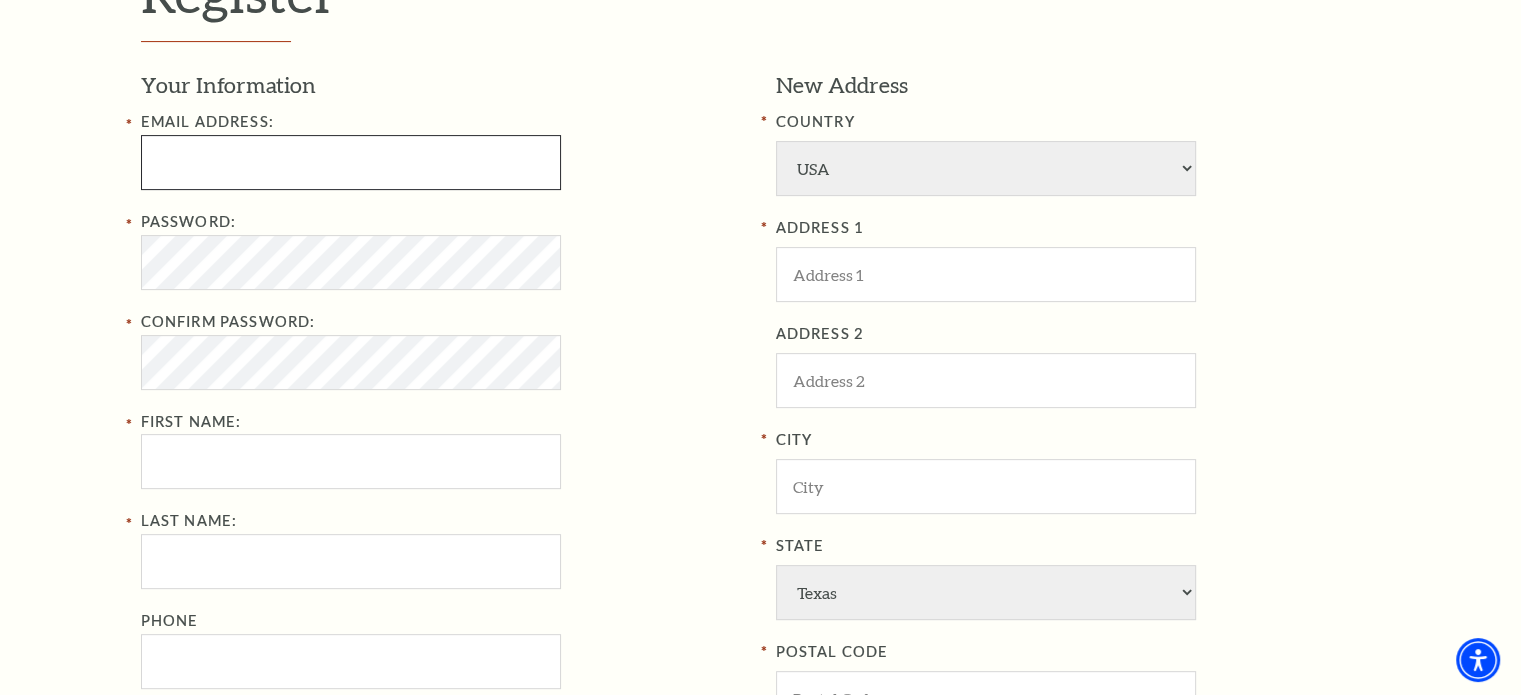 type on "mmcbride6895@gmail.com" 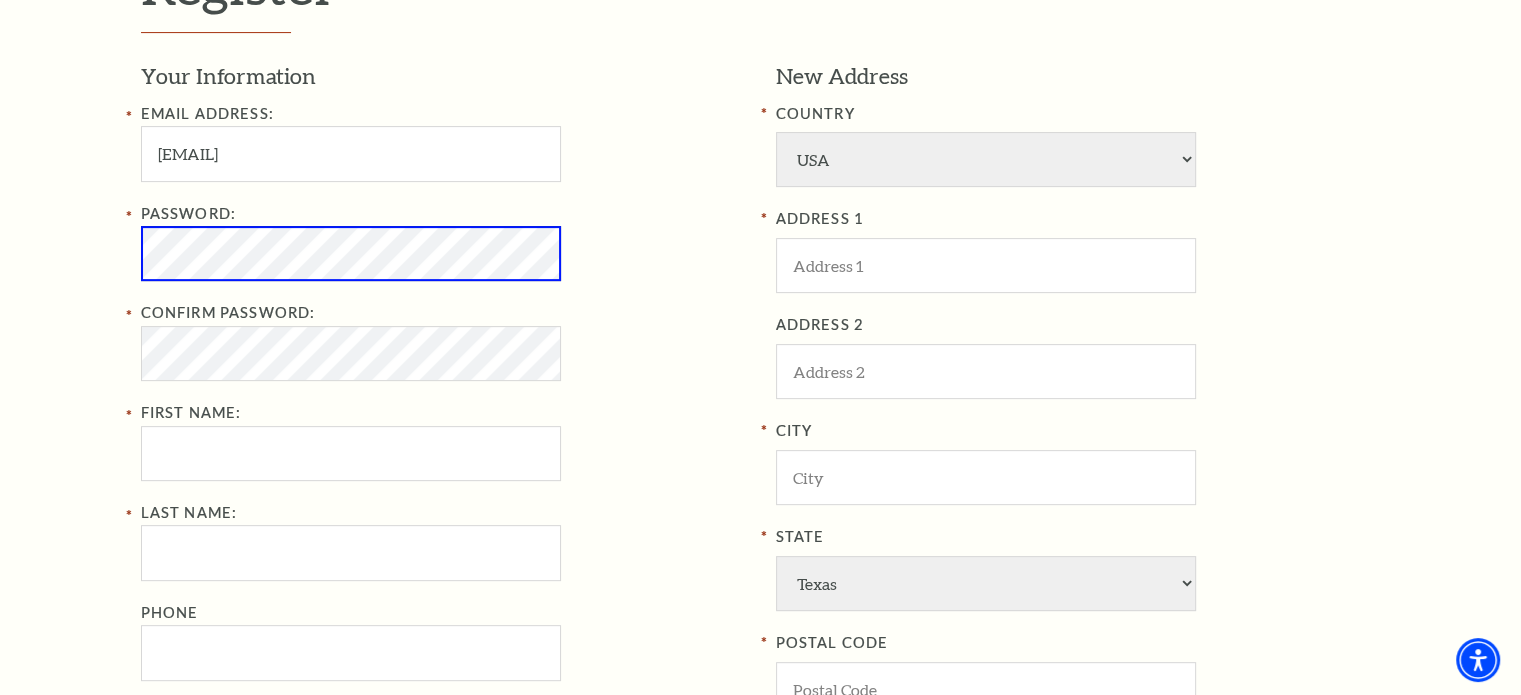 scroll, scrollTop: 624, scrollLeft: 0, axis: vertical 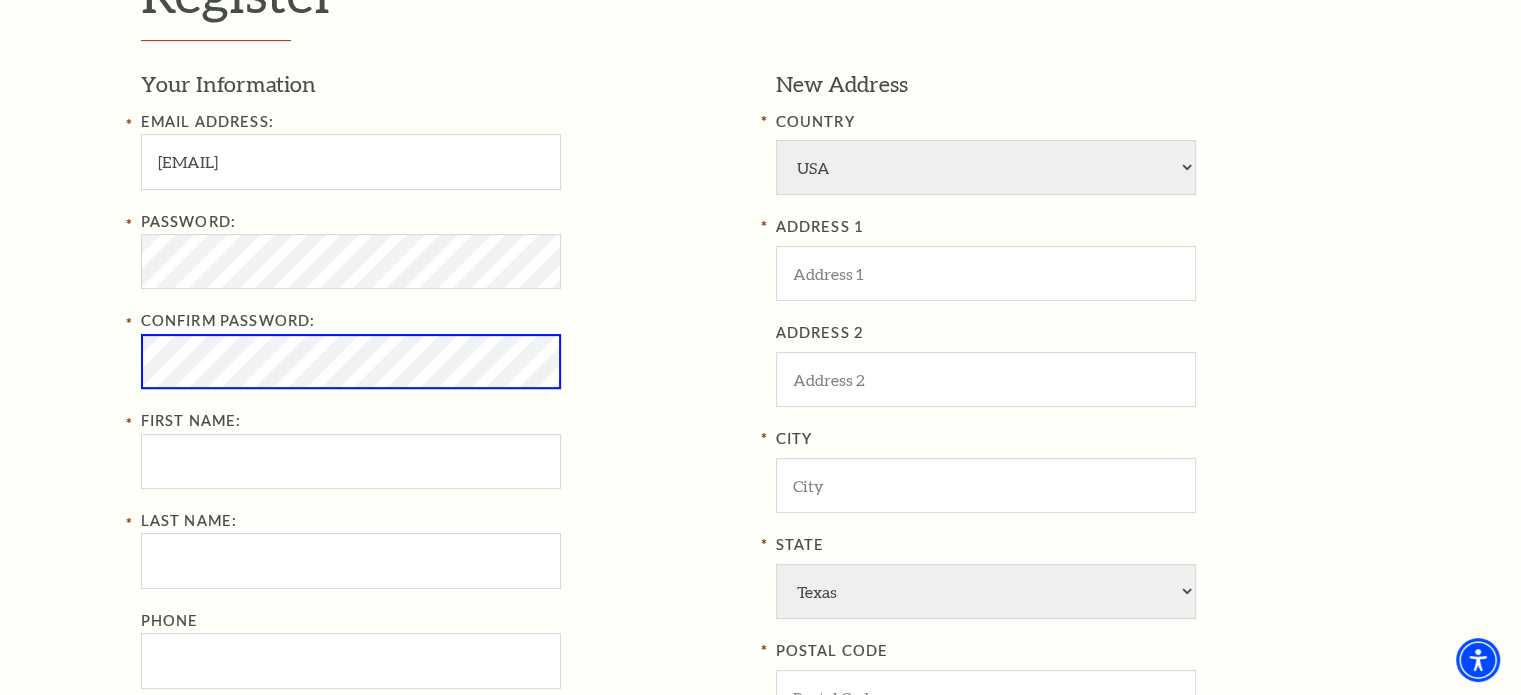 click on "Register" at bounding box center (838, 872) 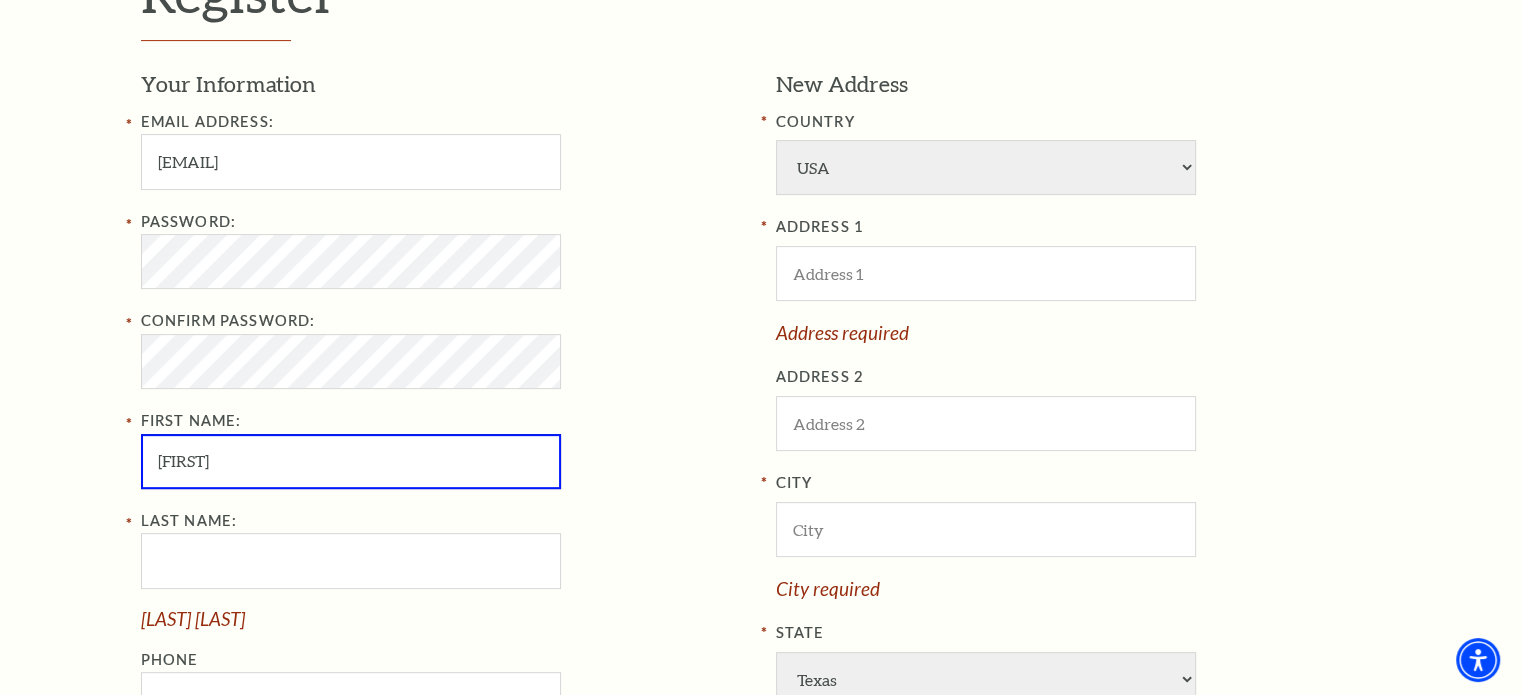 type on "Molly" 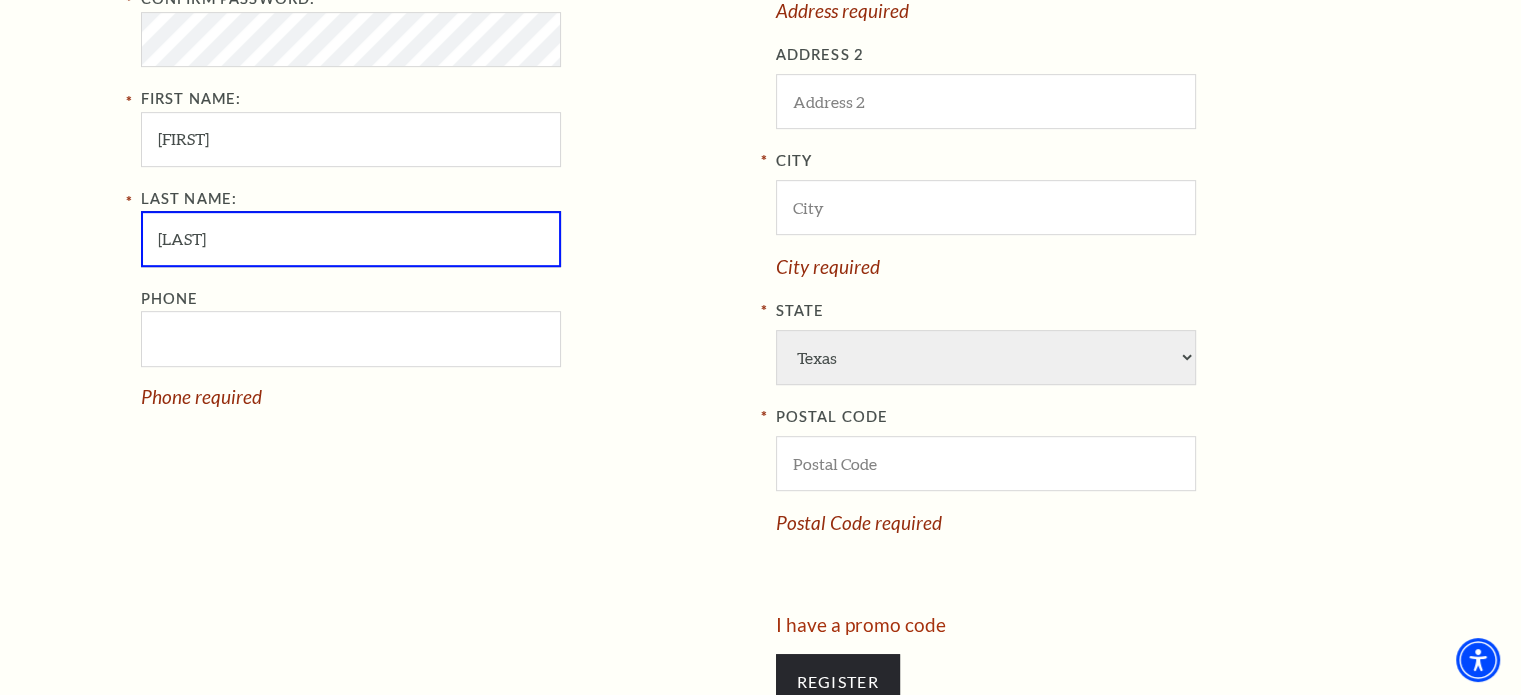 scroll, scrollTop: 958, scrollLeft: 0, axis: vertical 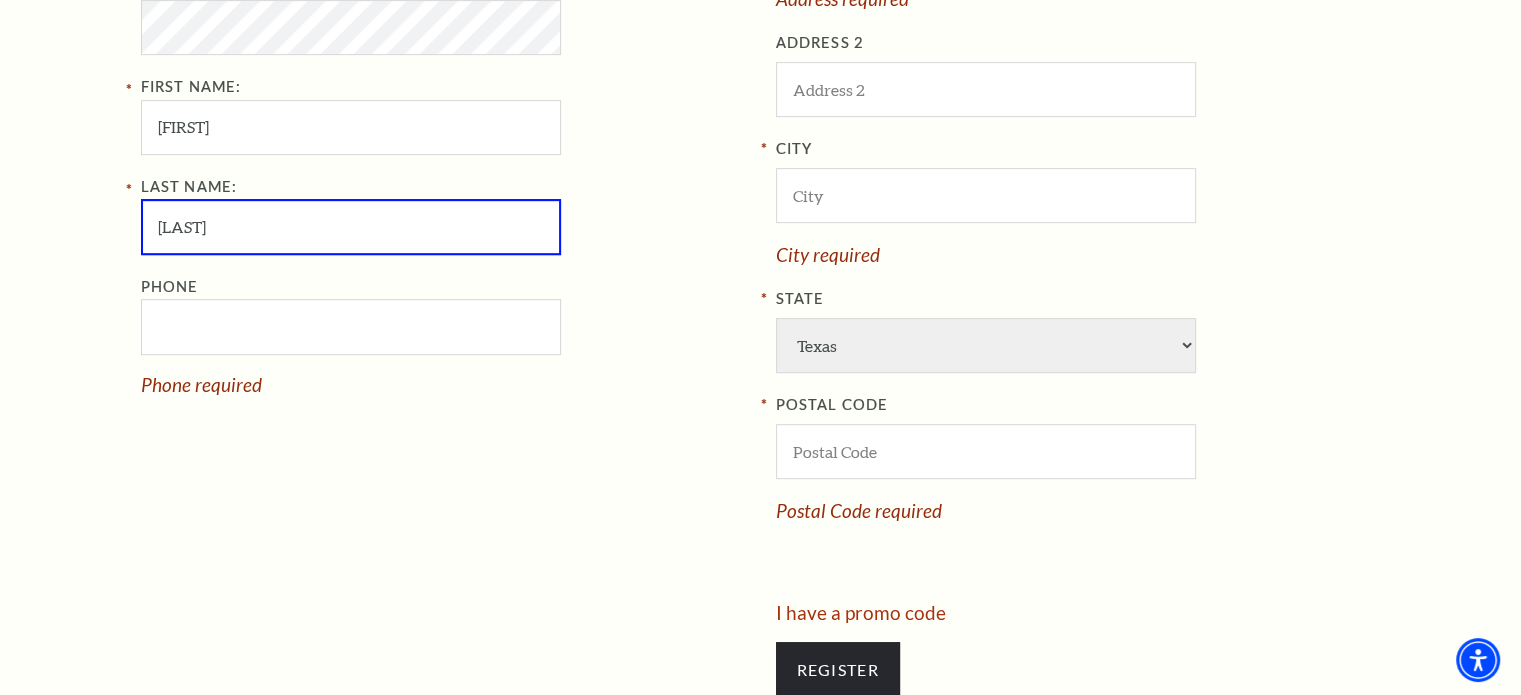 type on "McBride" 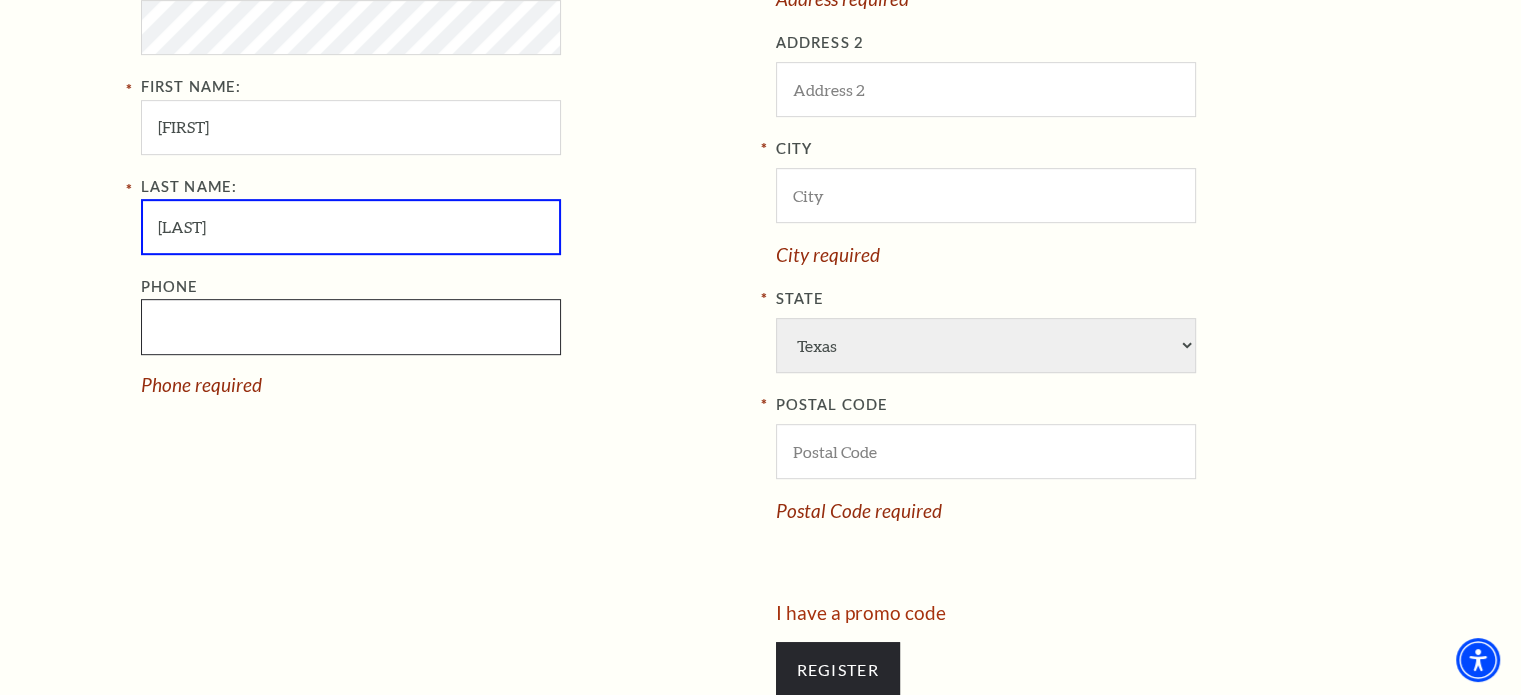 click on "Phone" at bounding box center [351, 326] 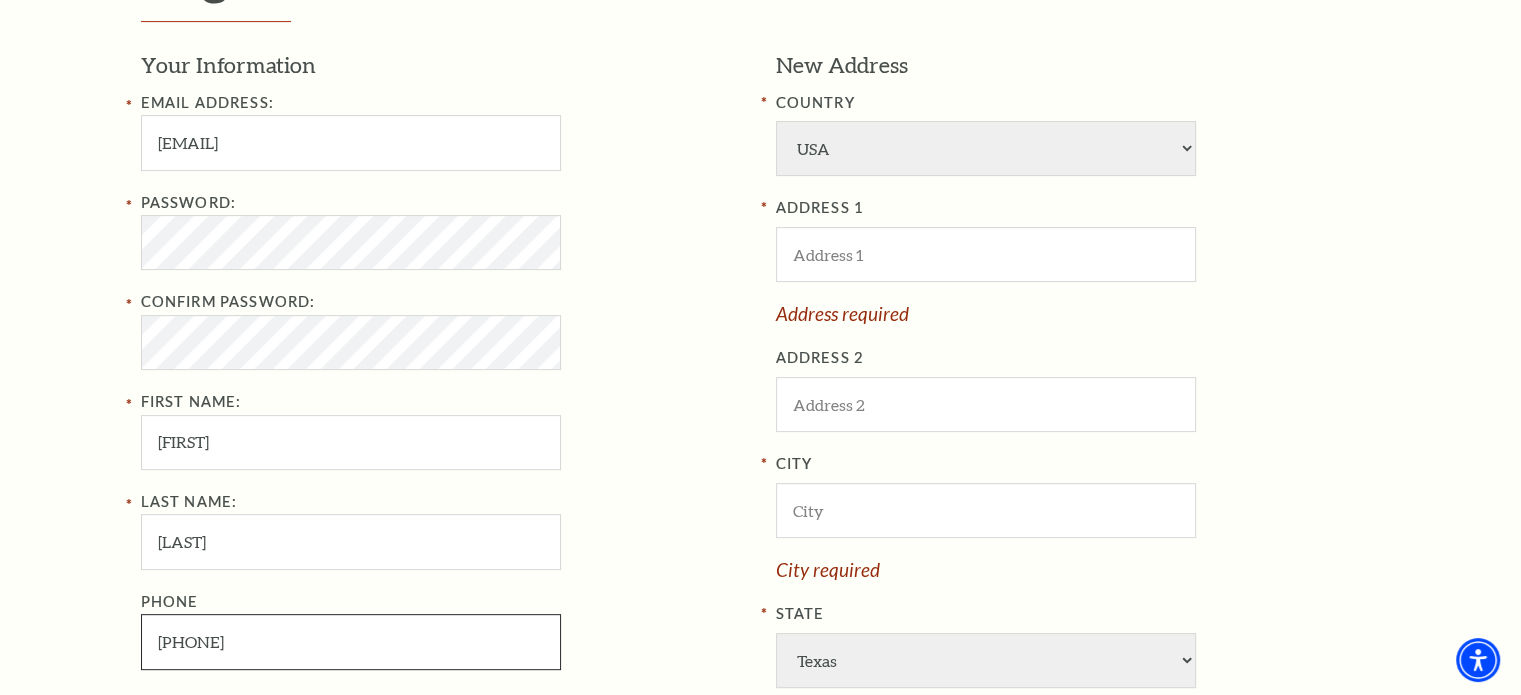scroll, scrollTop: 644, scrollLeft: 0, axis: vertical 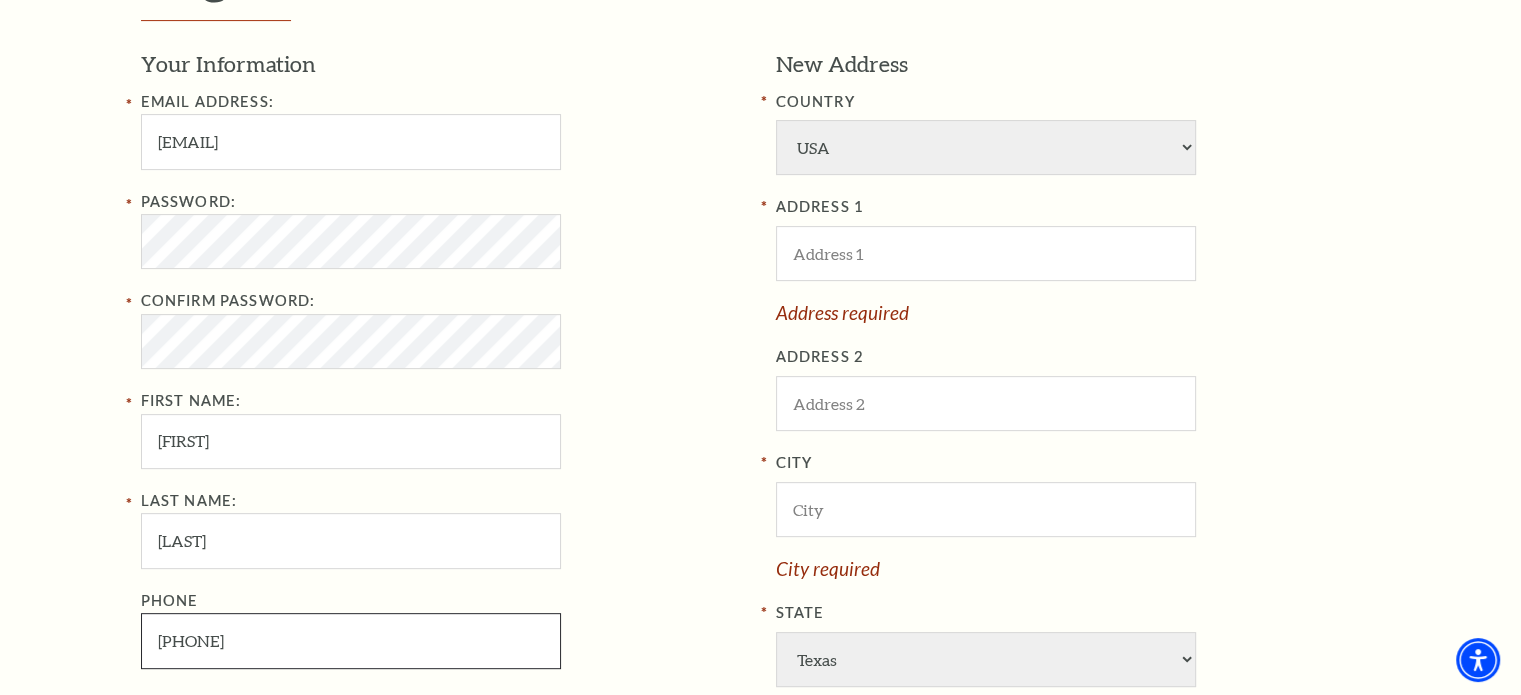 type on "817-658-0802" 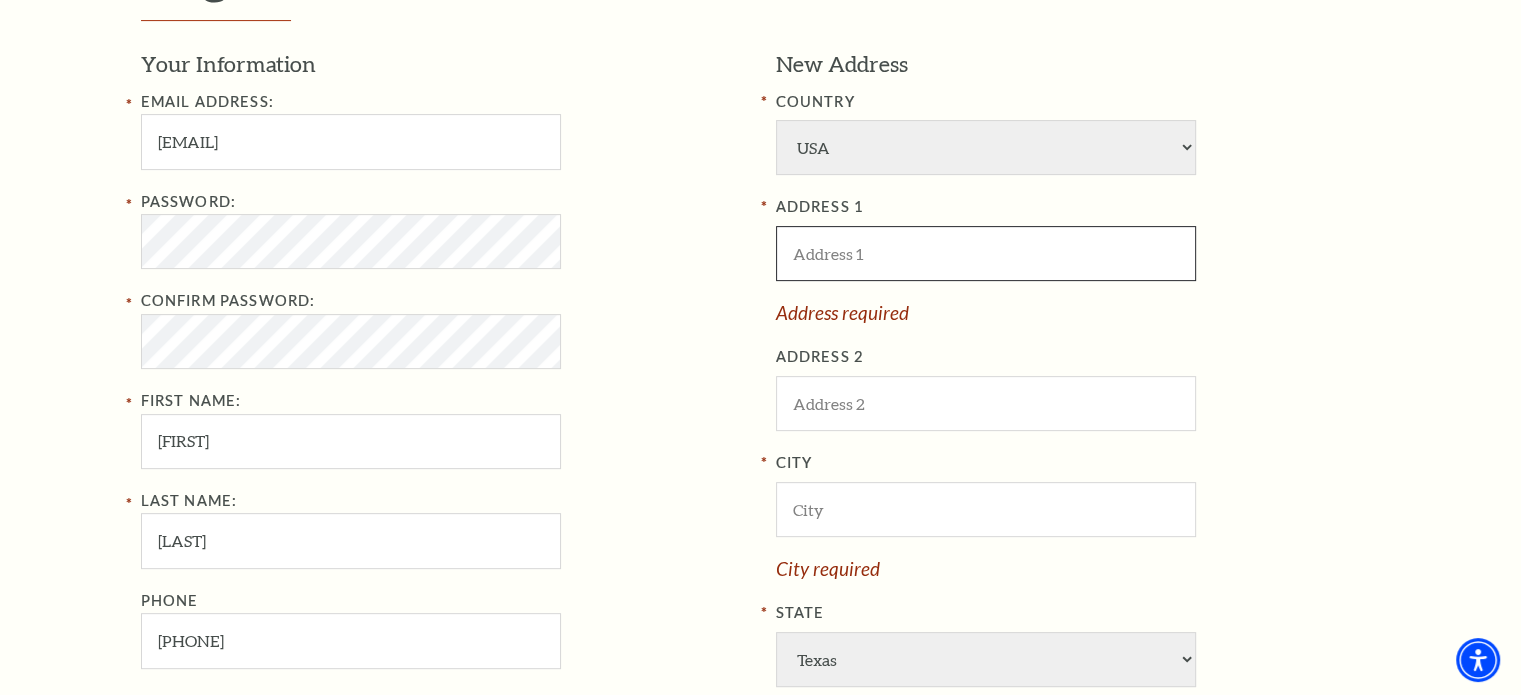 click at bounding box center (986, 253) 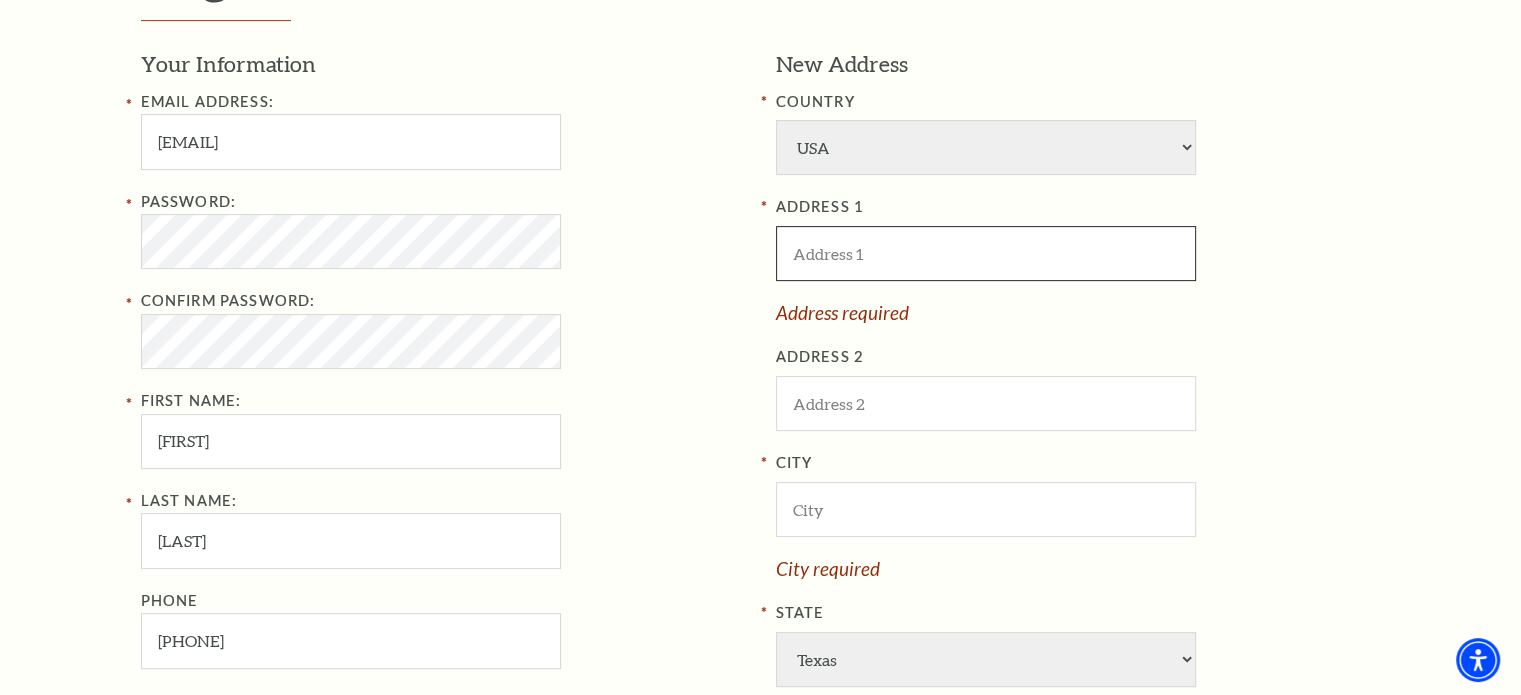 type on "1200 Greenbriar Ln" 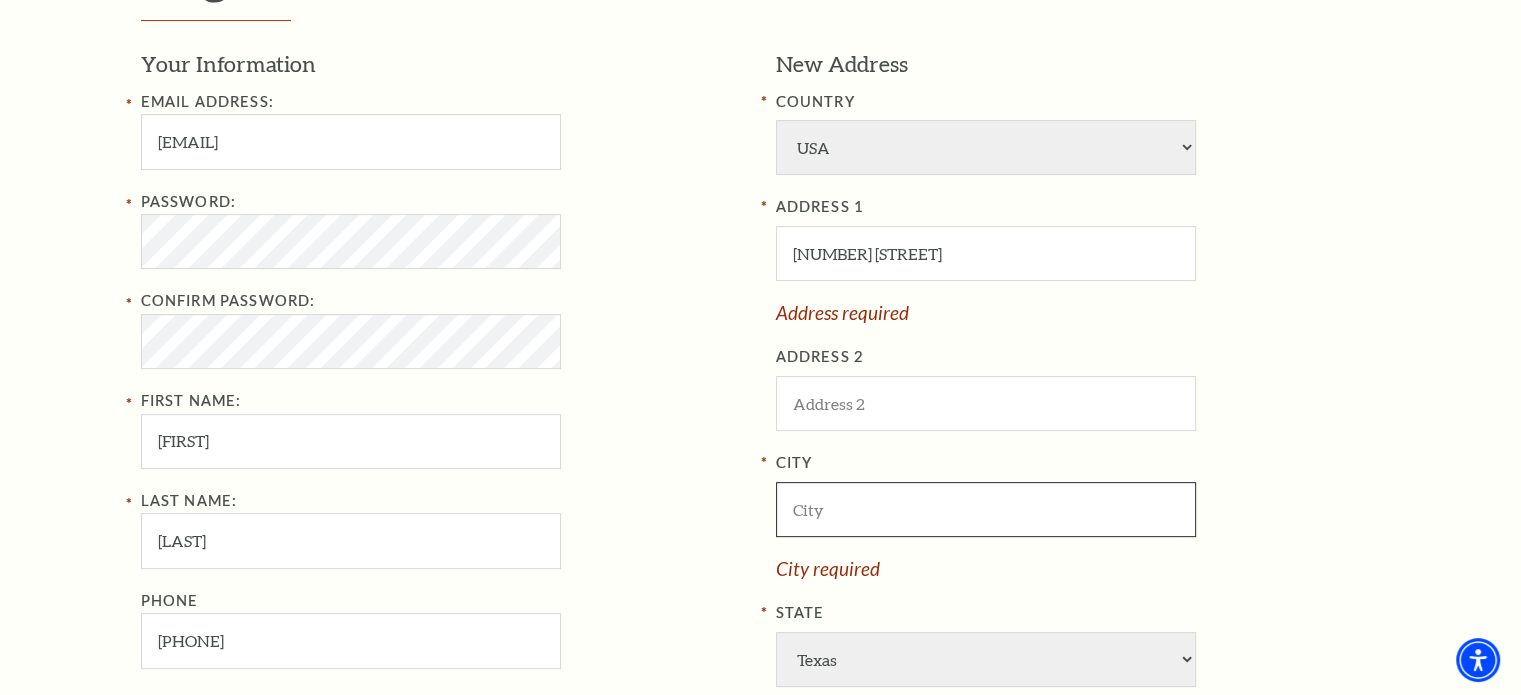 type on "Arlington" 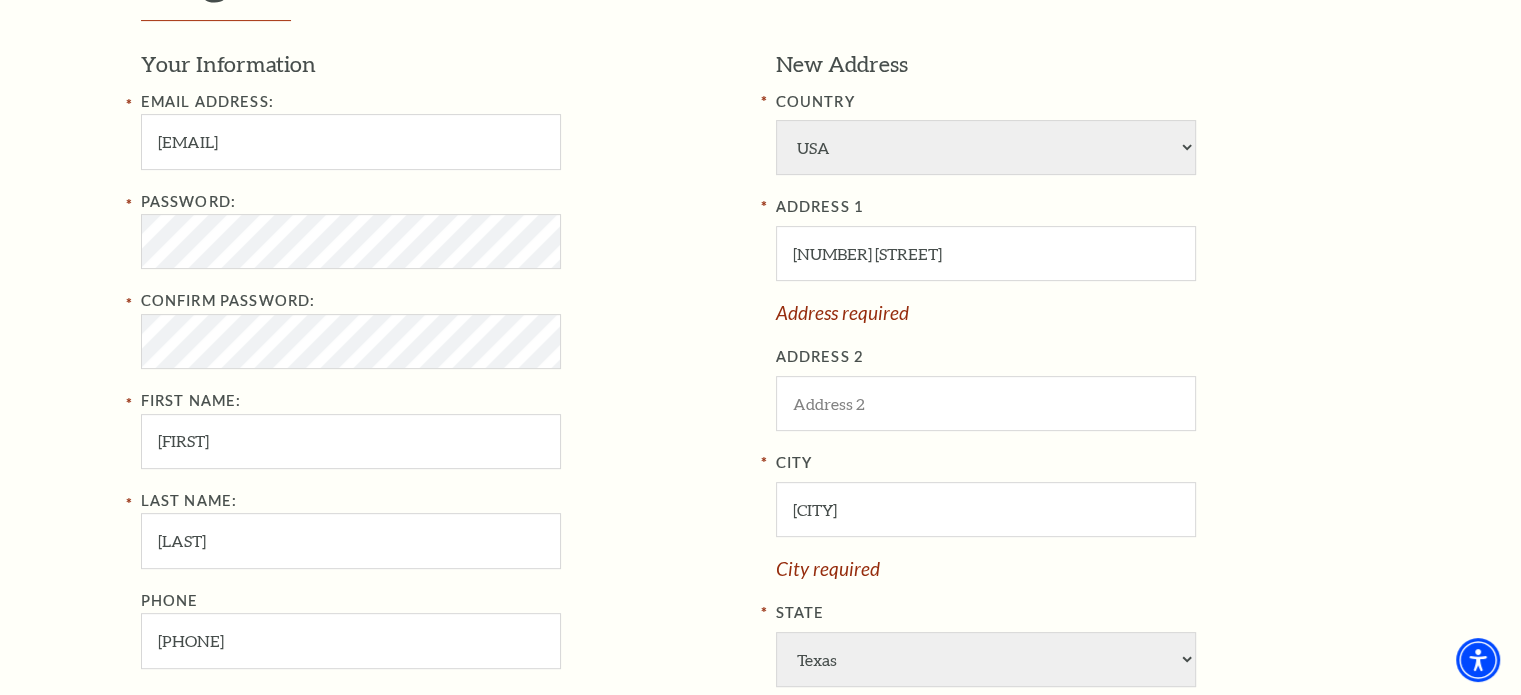 type on "76013" 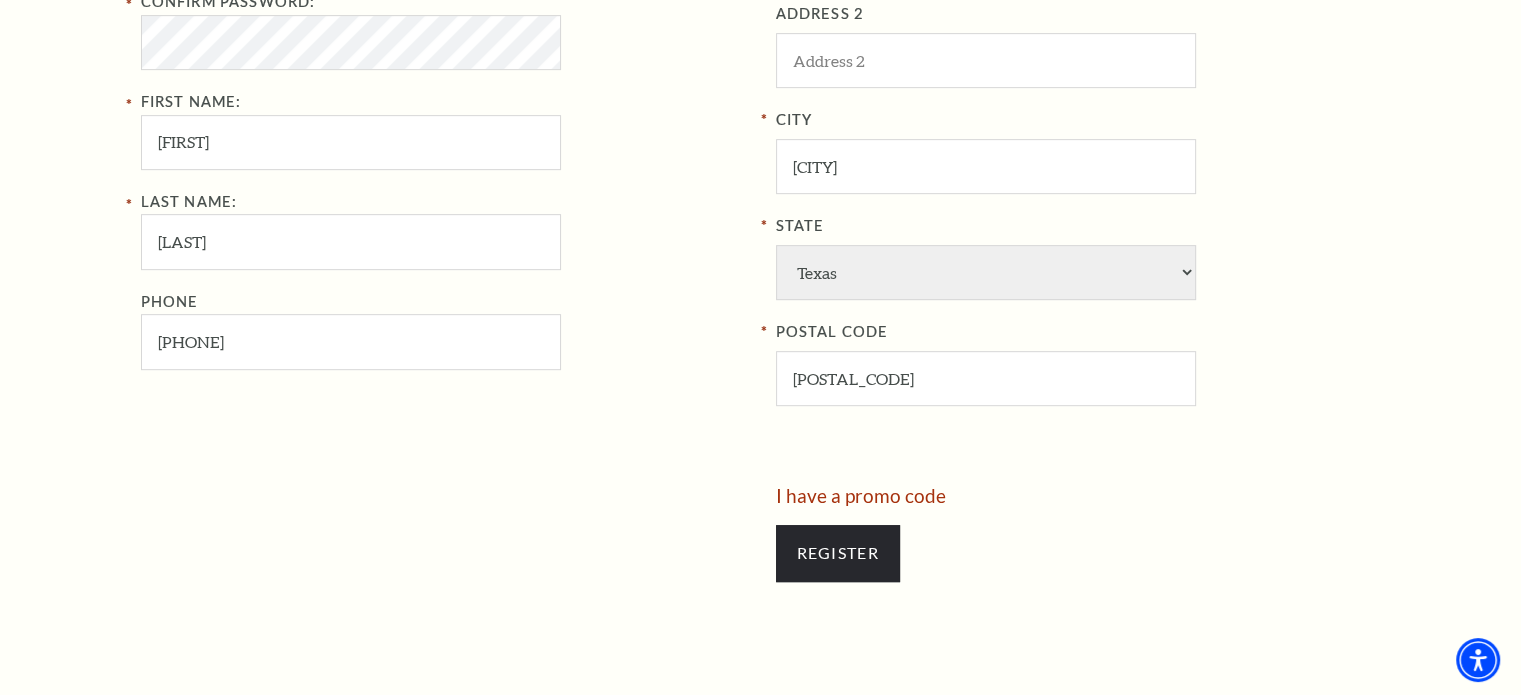 scroll, scrollTop: 966, scrollLeft: 0, axis: vertical 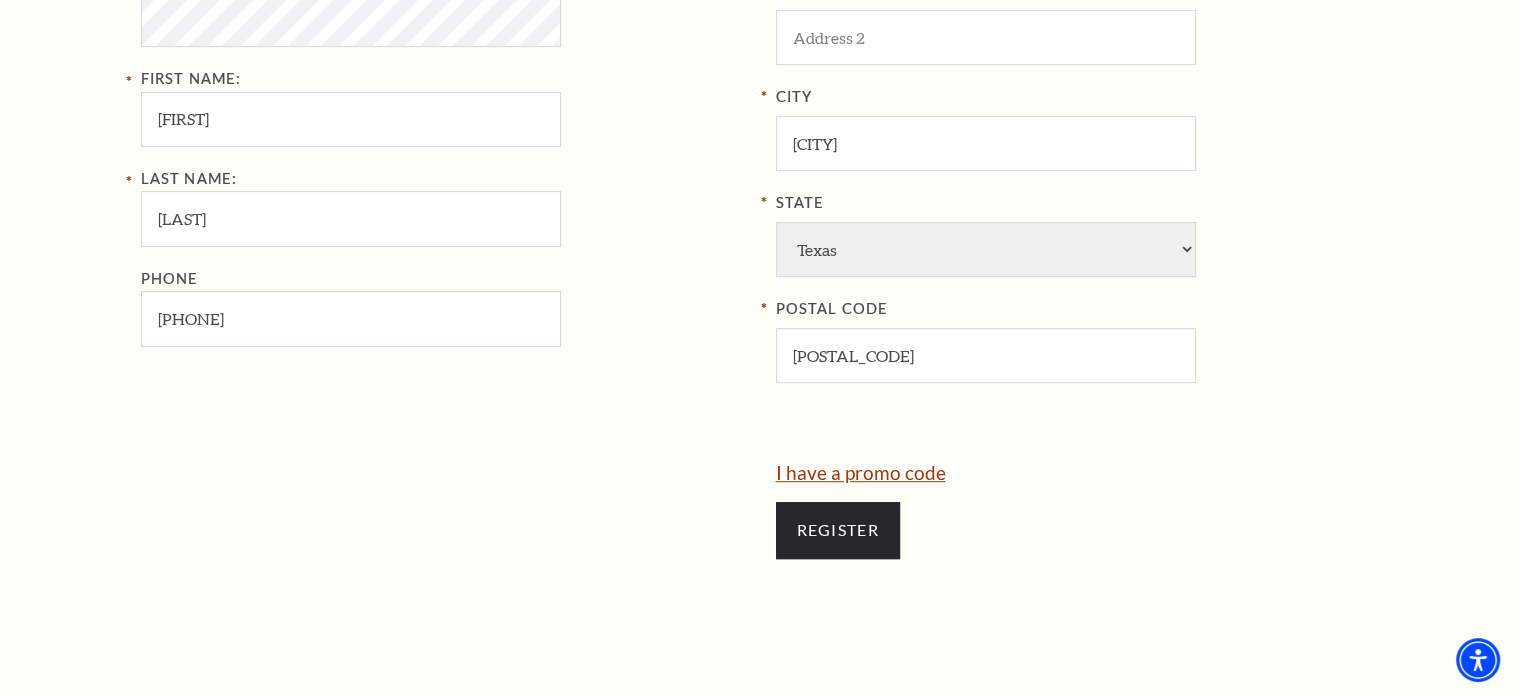 click on "I have a promo code" at bounding box center [861, 472] 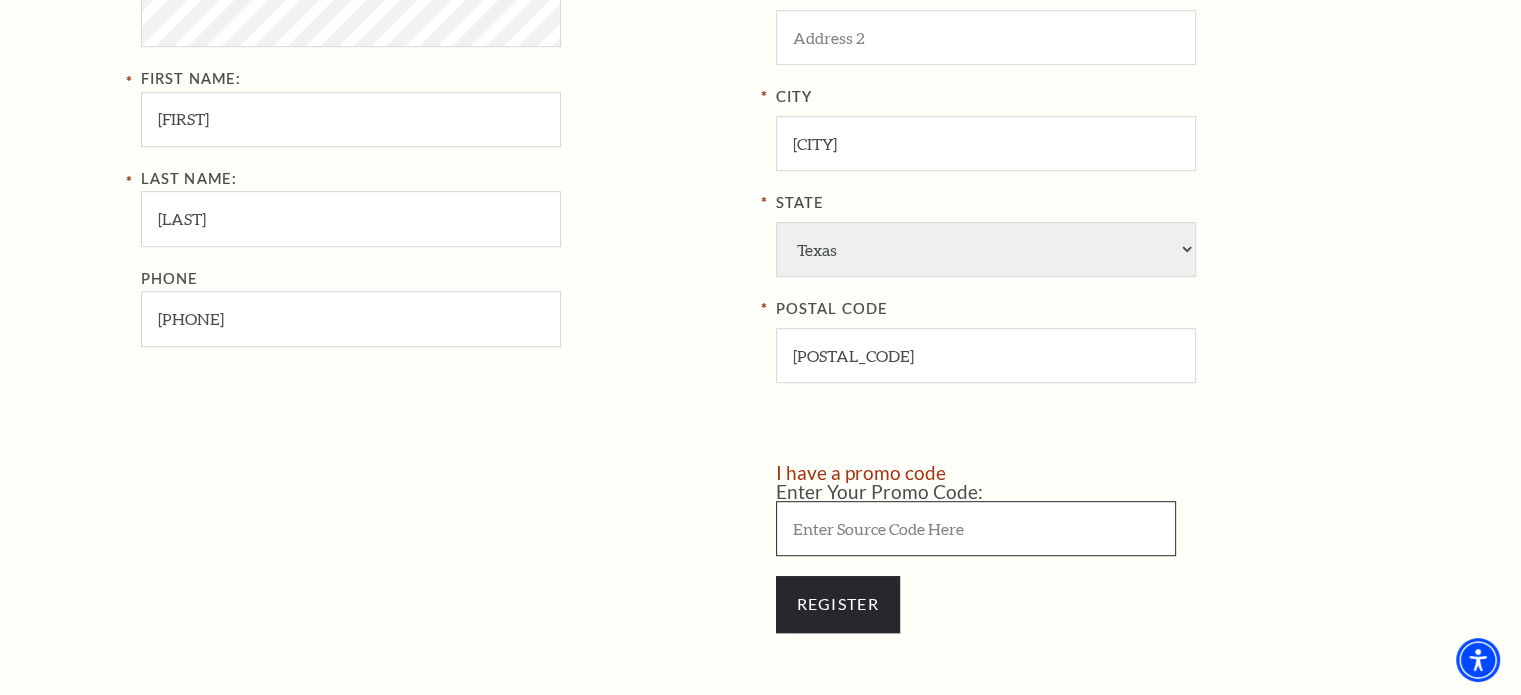 click at bounding box center (976, 528) 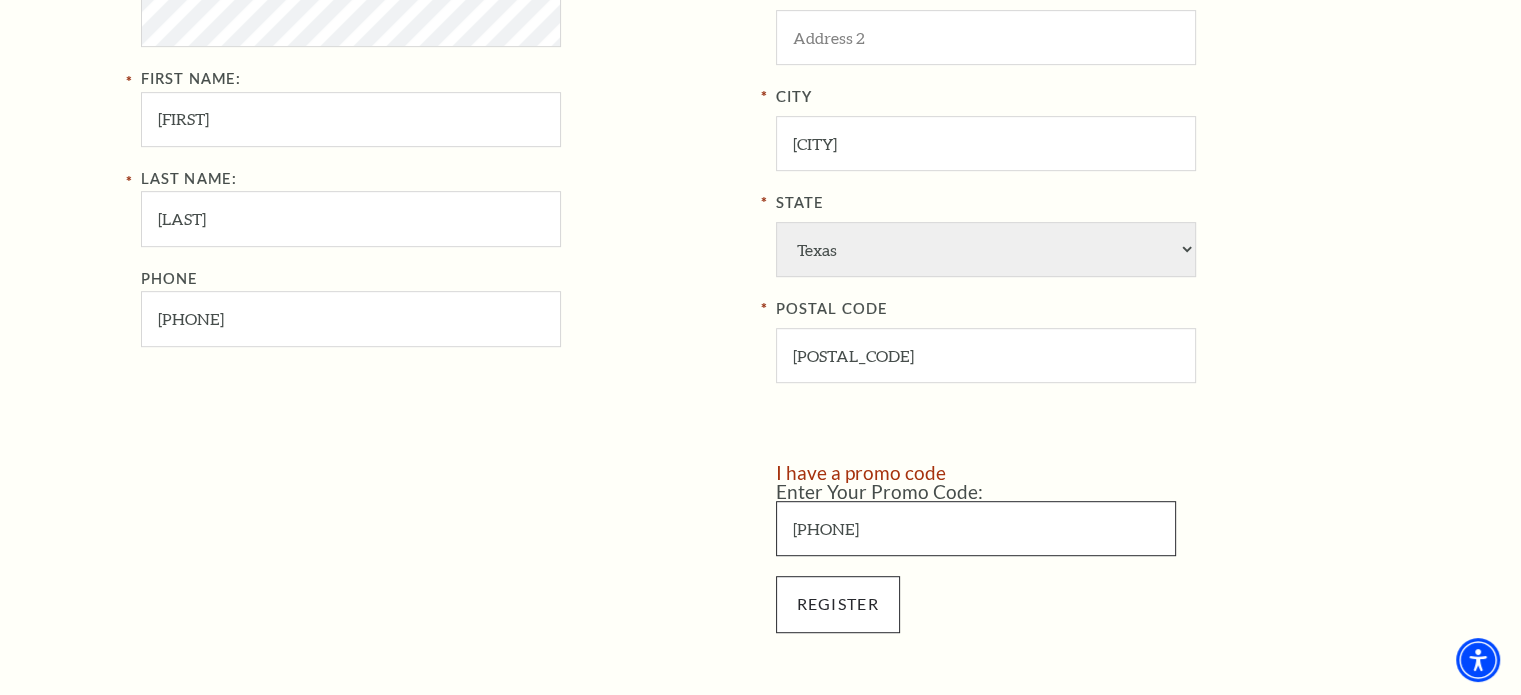type on "2586-32543" 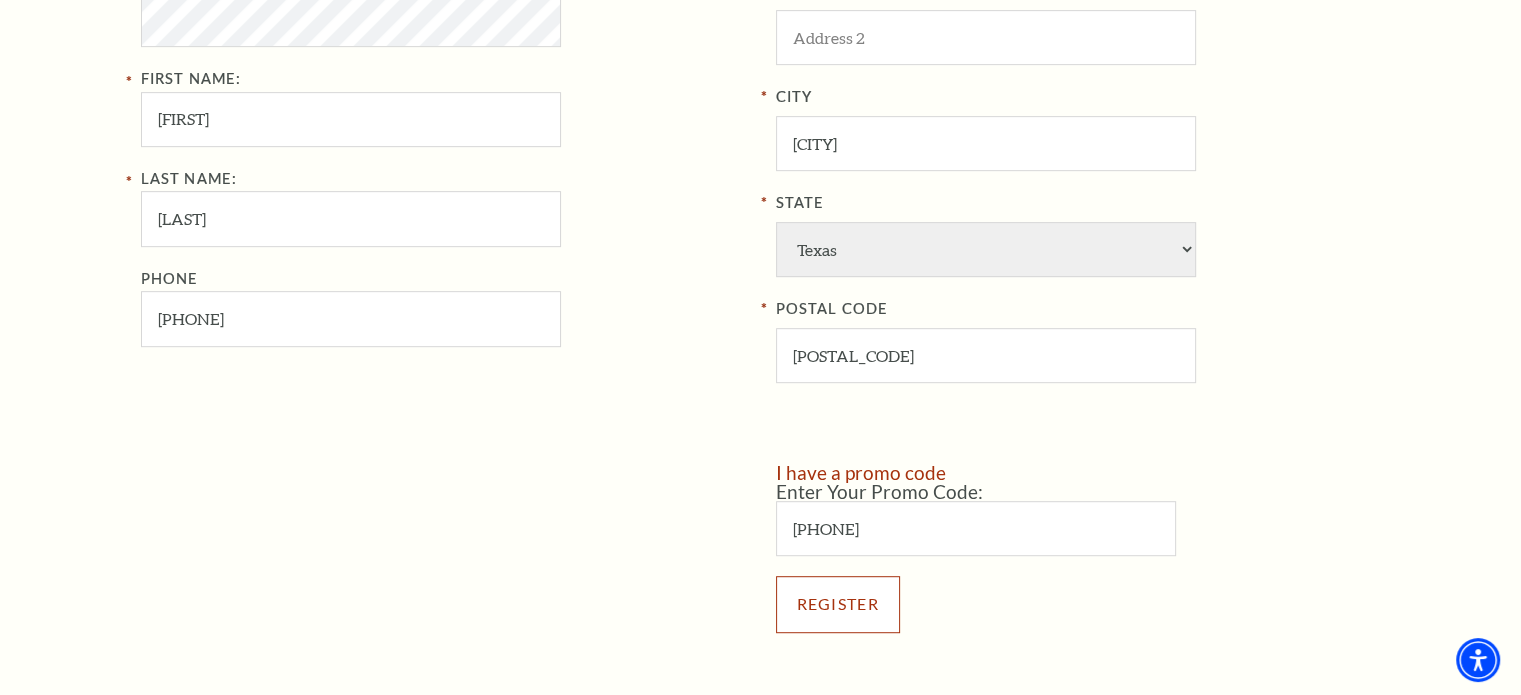 click on "Register" at bounding box center [838, 604] 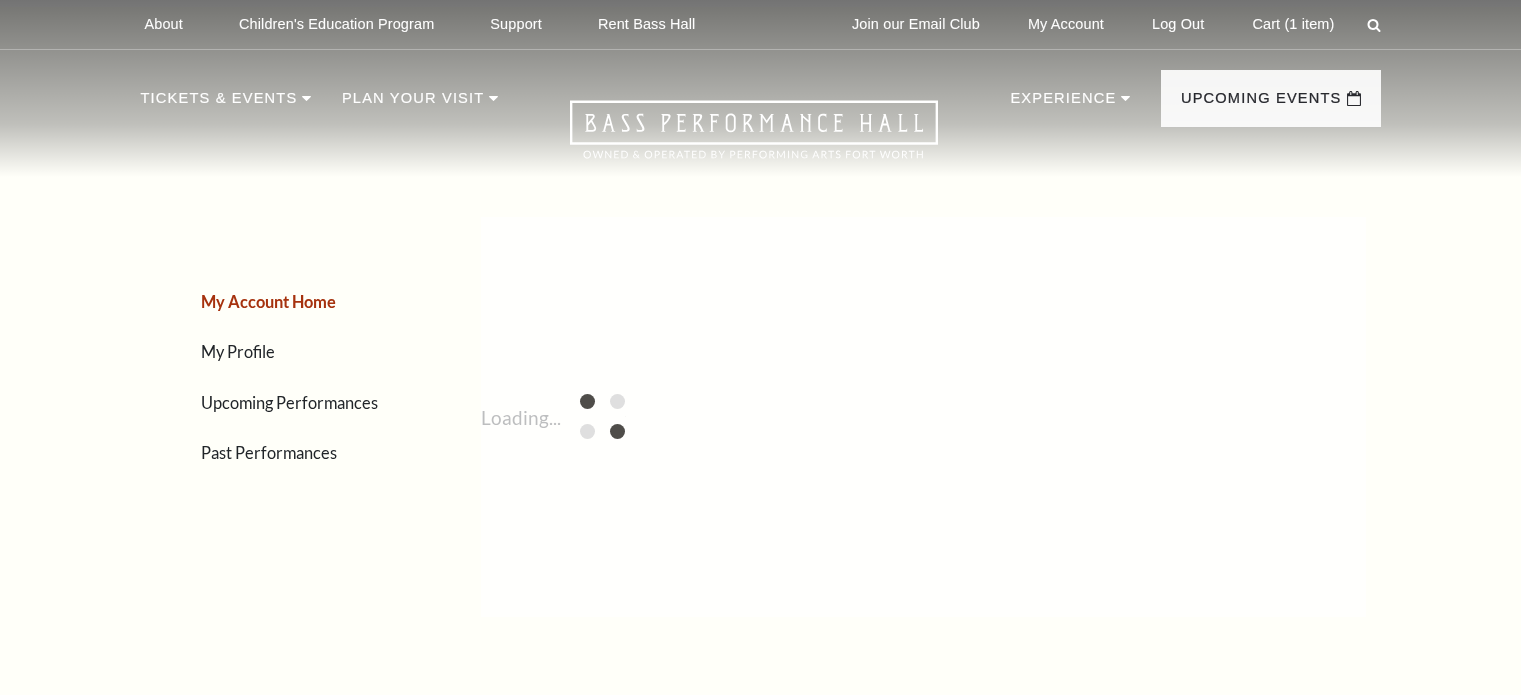 scroll, scrollTop: 0, scrollLeft: 0, axis: both 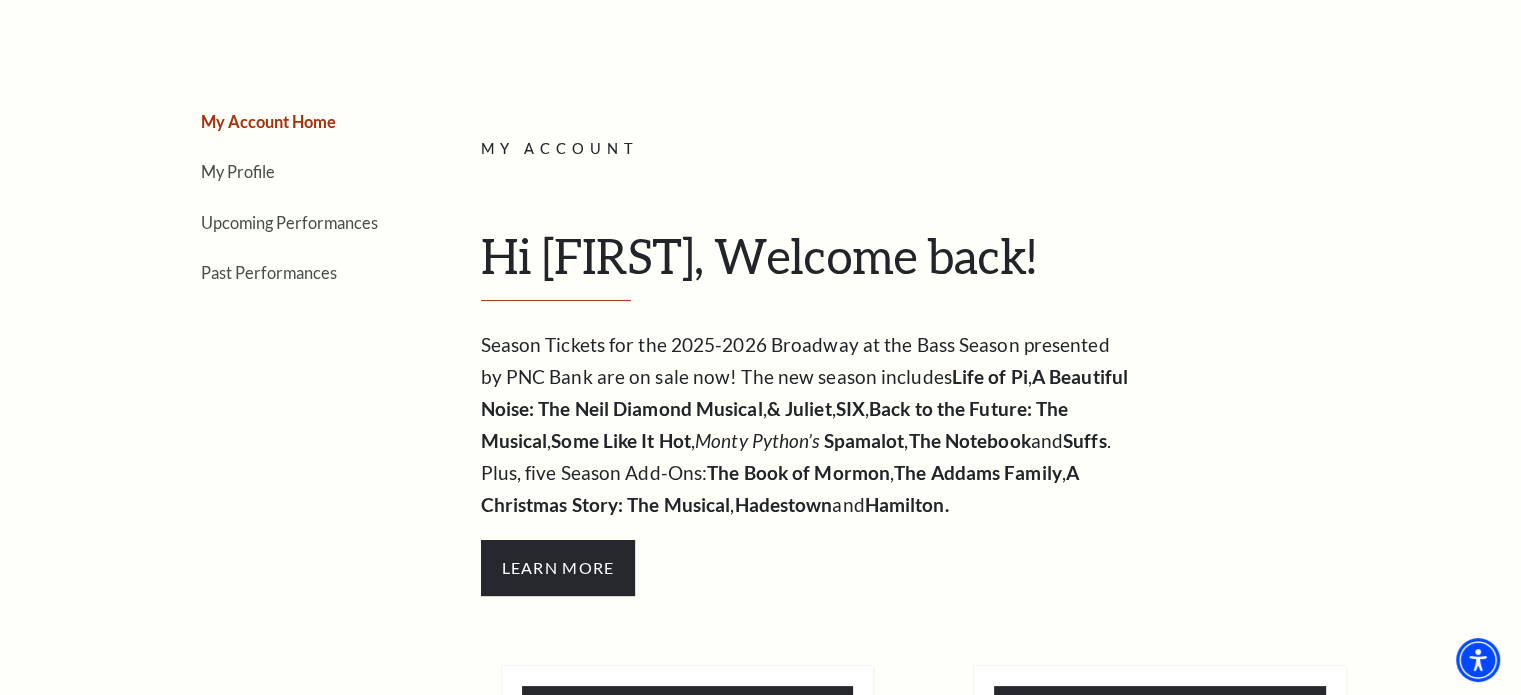 click on "Season Tickets for the 2025-2026 Broadway at the Bass Season presented by PNC Bank are on sale now! The new season includes  Life of Pi ,  A Beautiful Noise: The Neil Diamond Musical ,  & Juliet ,  SIX ,  Back to the Future: The Musical ,  Some Like It Hot ,  Monty Python’s   Spamalot ,  The Notebook  and  Suffs . Plus, five Season Add-Ons:  The Book of Mormon ,  The Addams Family ,  A Christmas Story: The Musical ,  Hadestown  and  Hamilton.
Learn More" at bounding box center [923, 488] 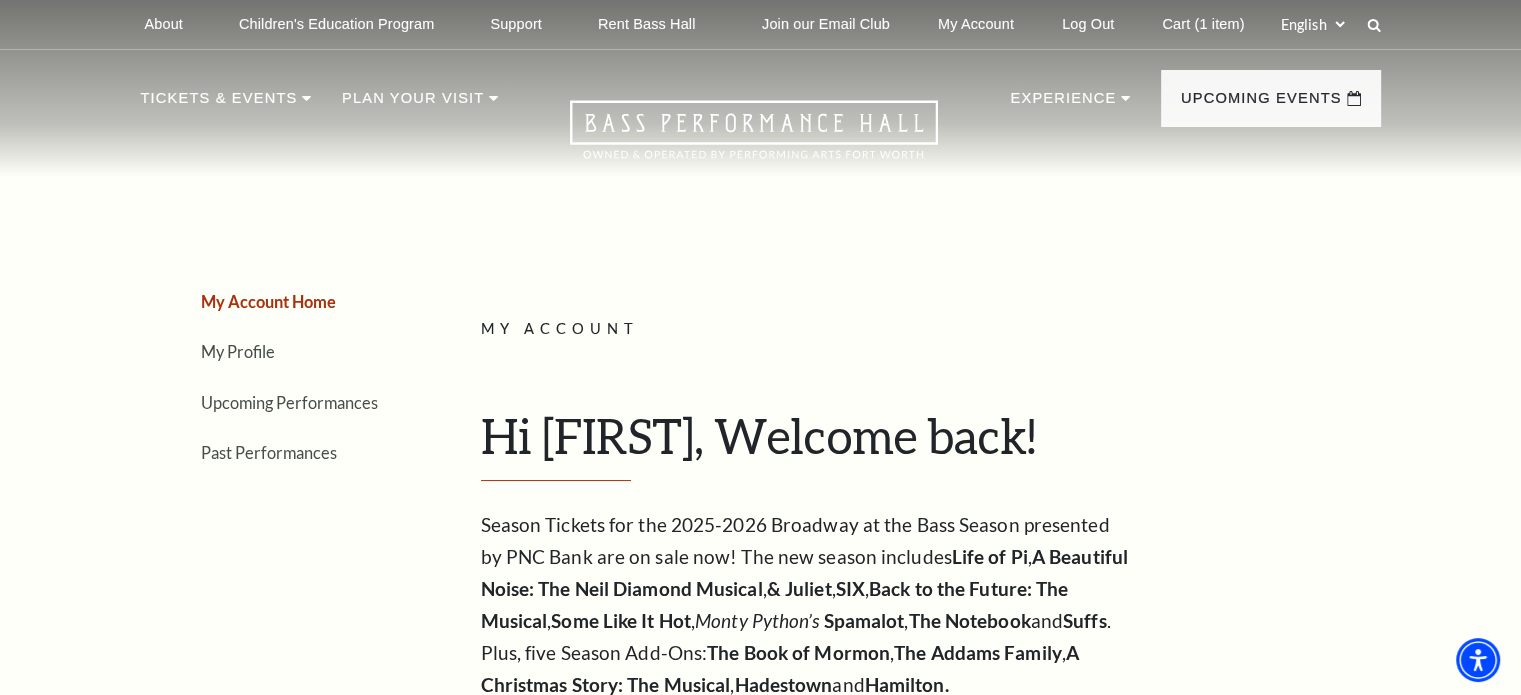 scroll, scrollTop: 76, scrollLeft: 0, axis: vertical 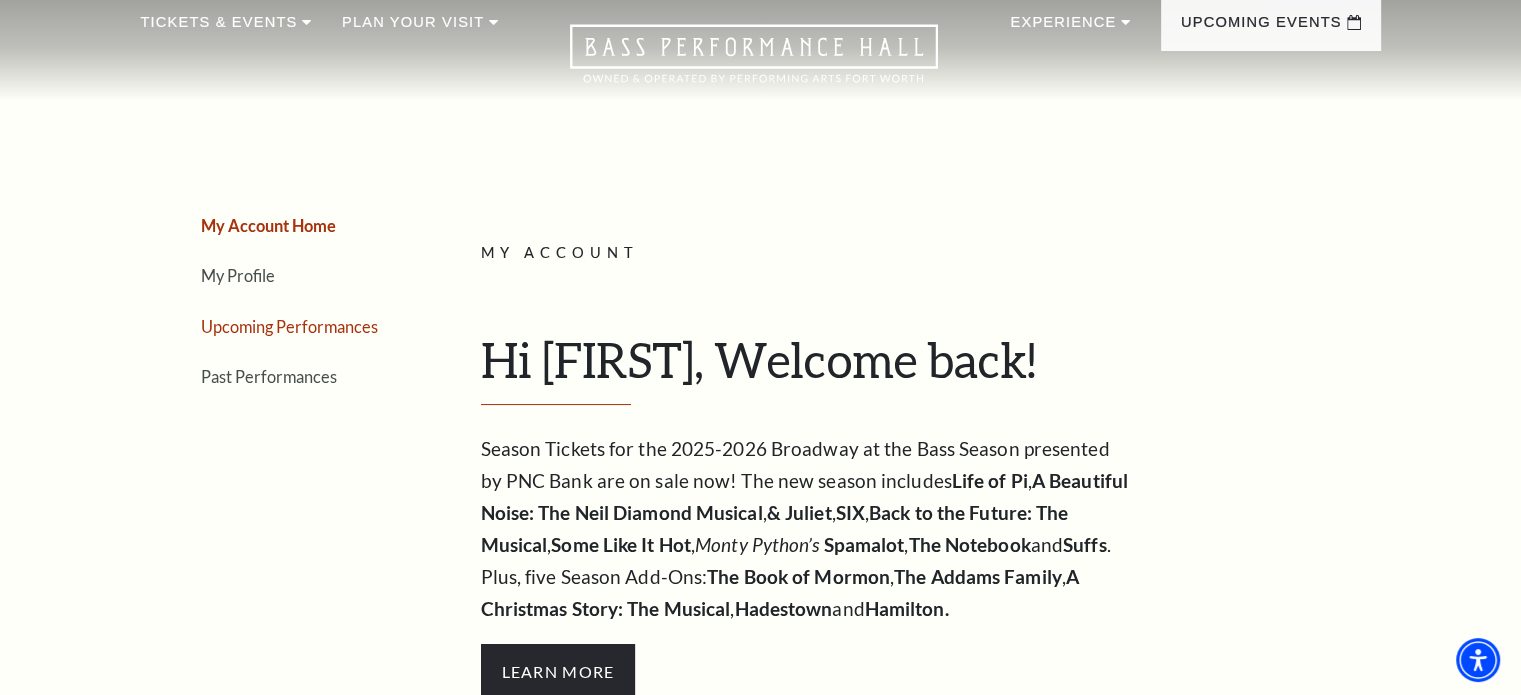 click on "Upcoming Performances" at bounding box center [289, 326] 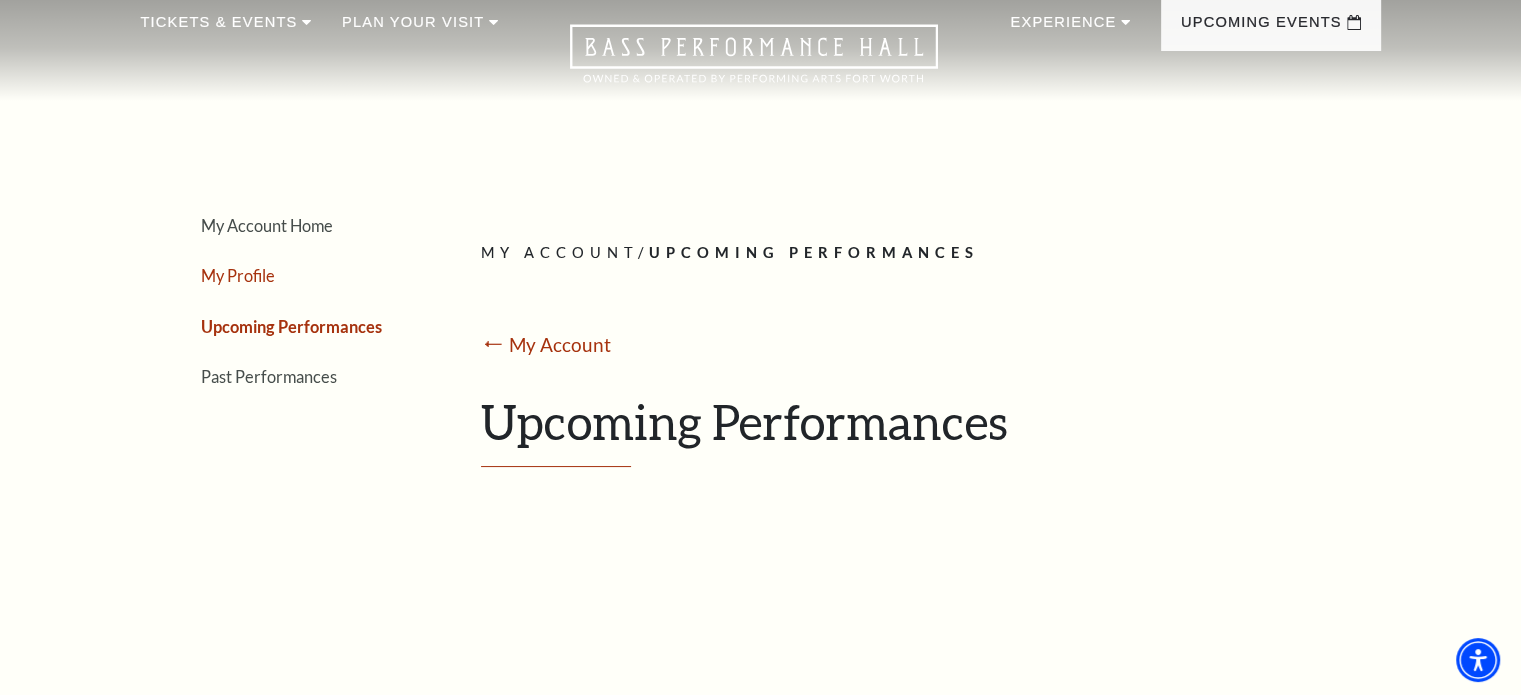 click on "My Profile" at bounding box center [238, 275] 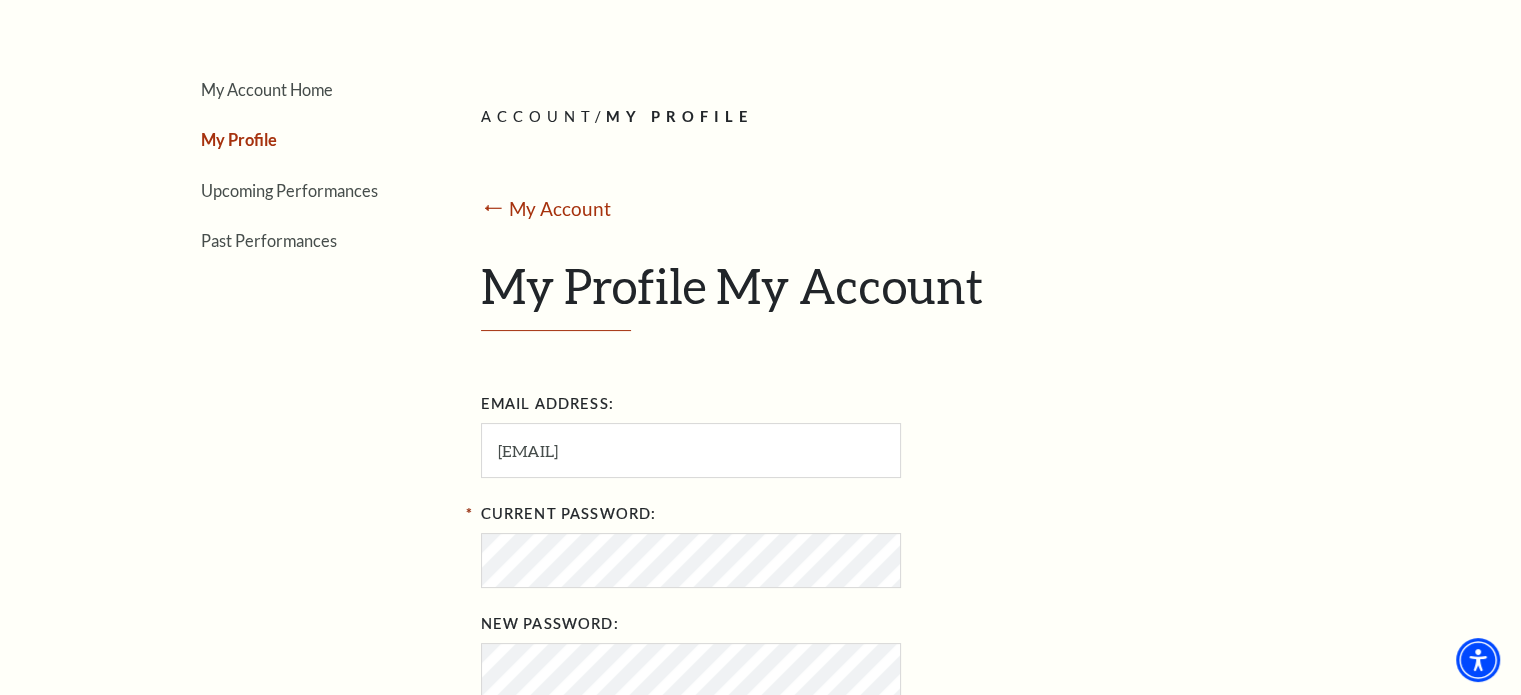 scroll, scrollTop: 174, scrollLeft: 0, axis: vertical 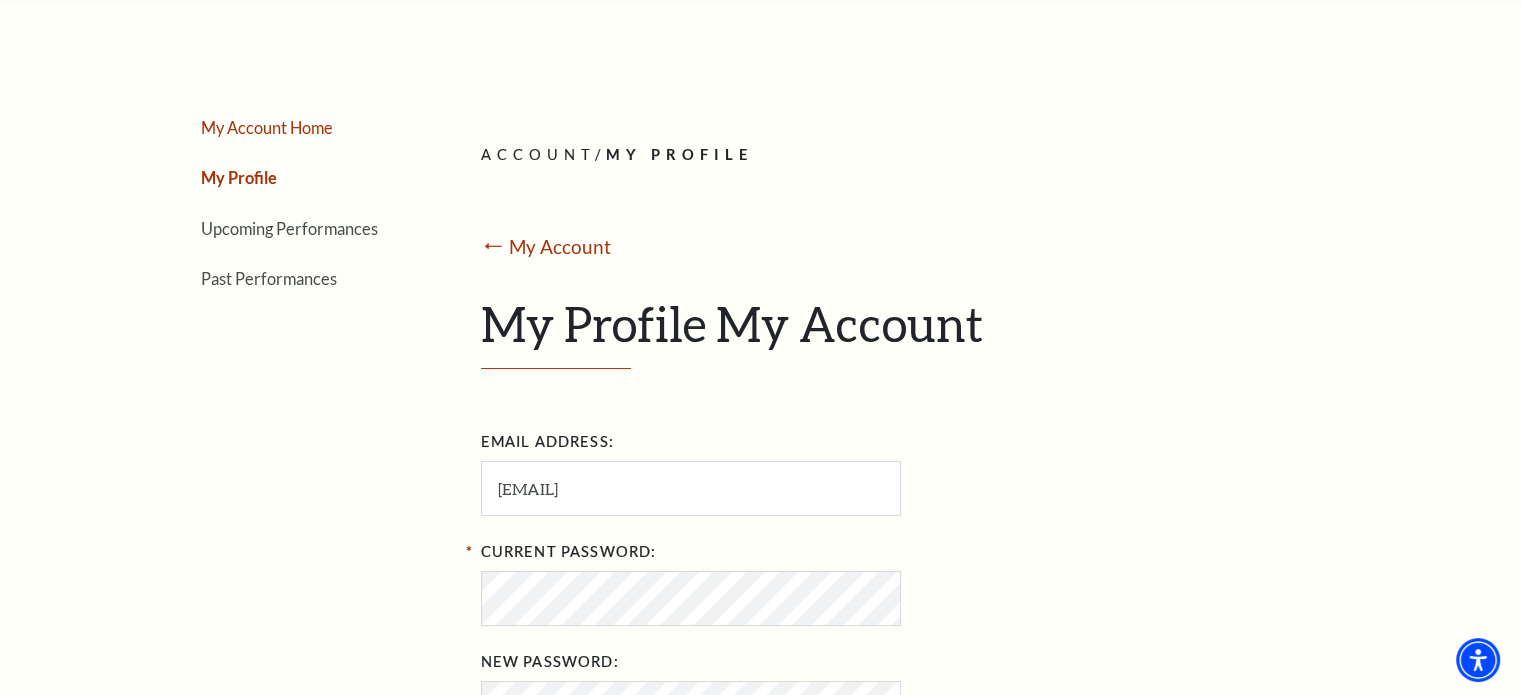 click on "My Account Home" at bounding box center (267, 127) 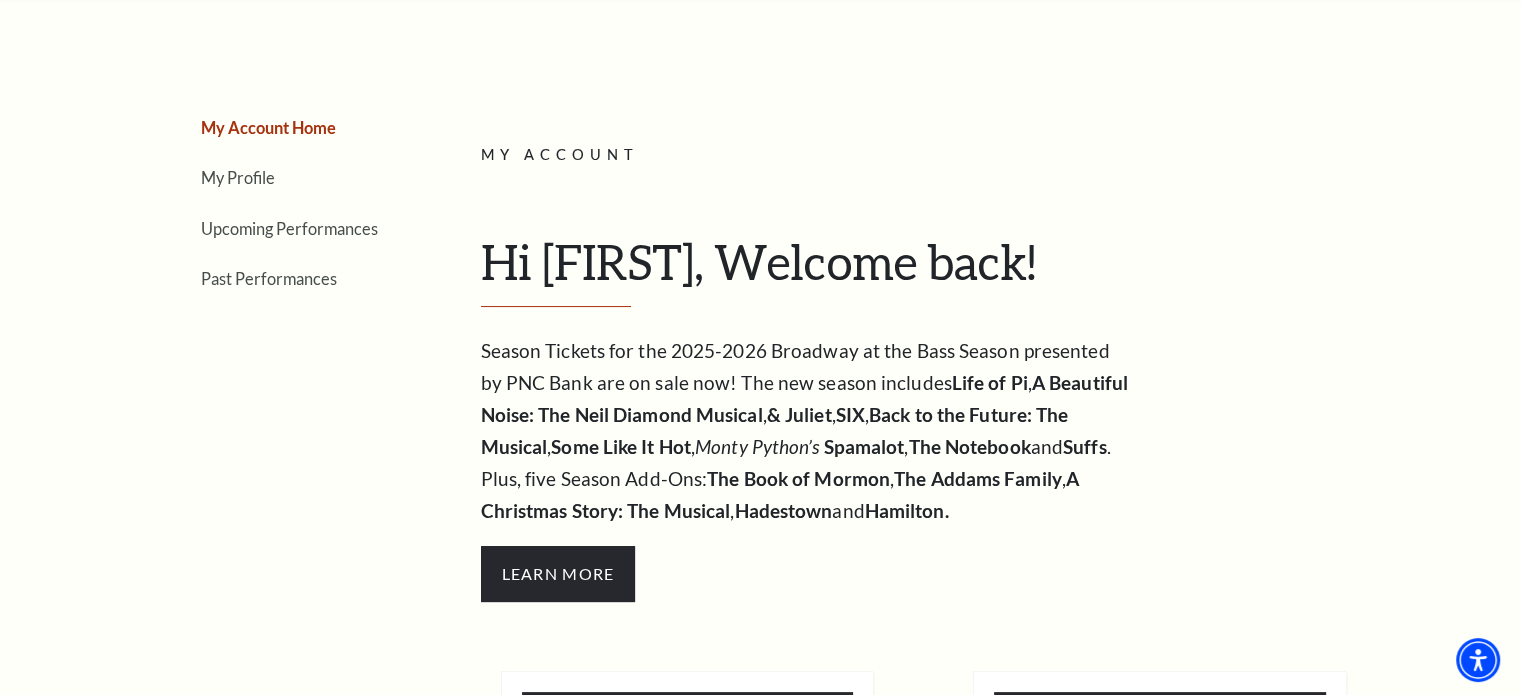 click on "Past Performances" at bounding box center (303, 278) 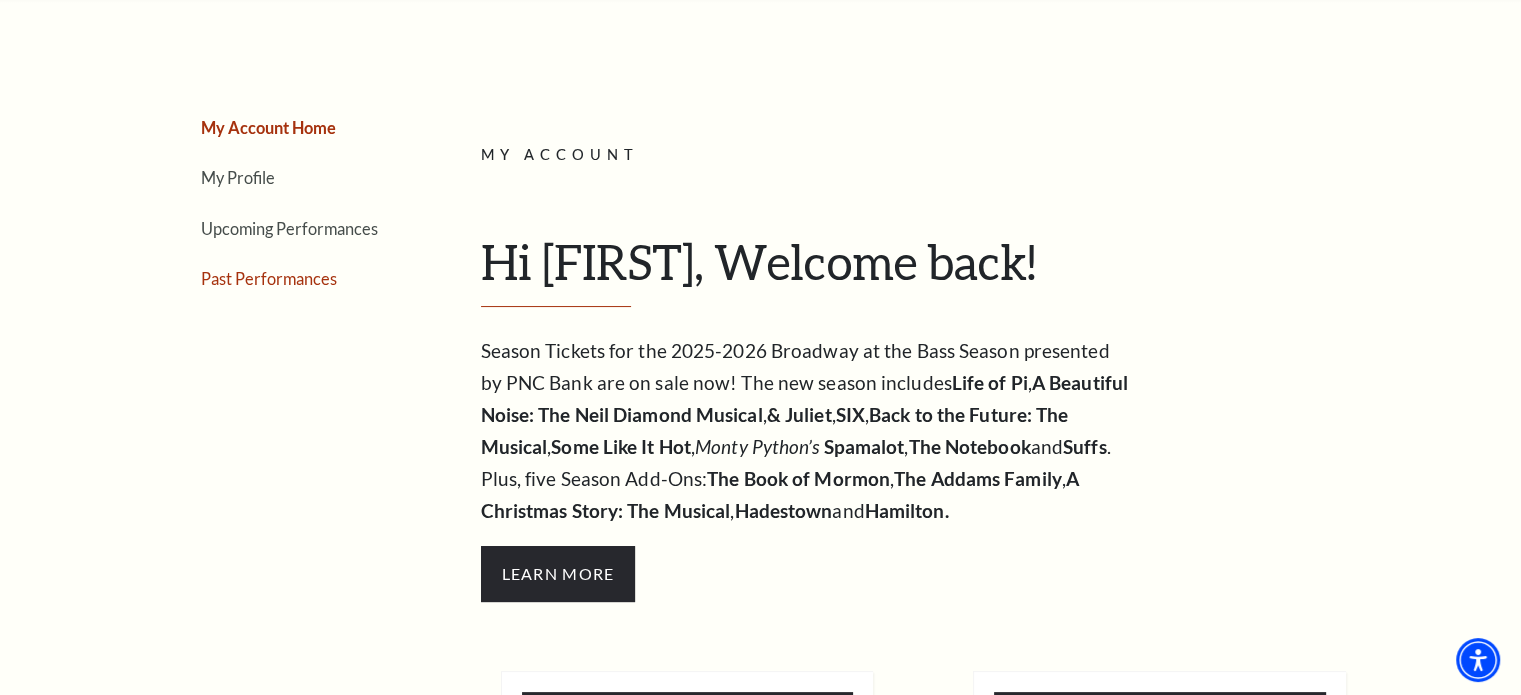 click on "Past Performances" at bounding box center [269, 278] 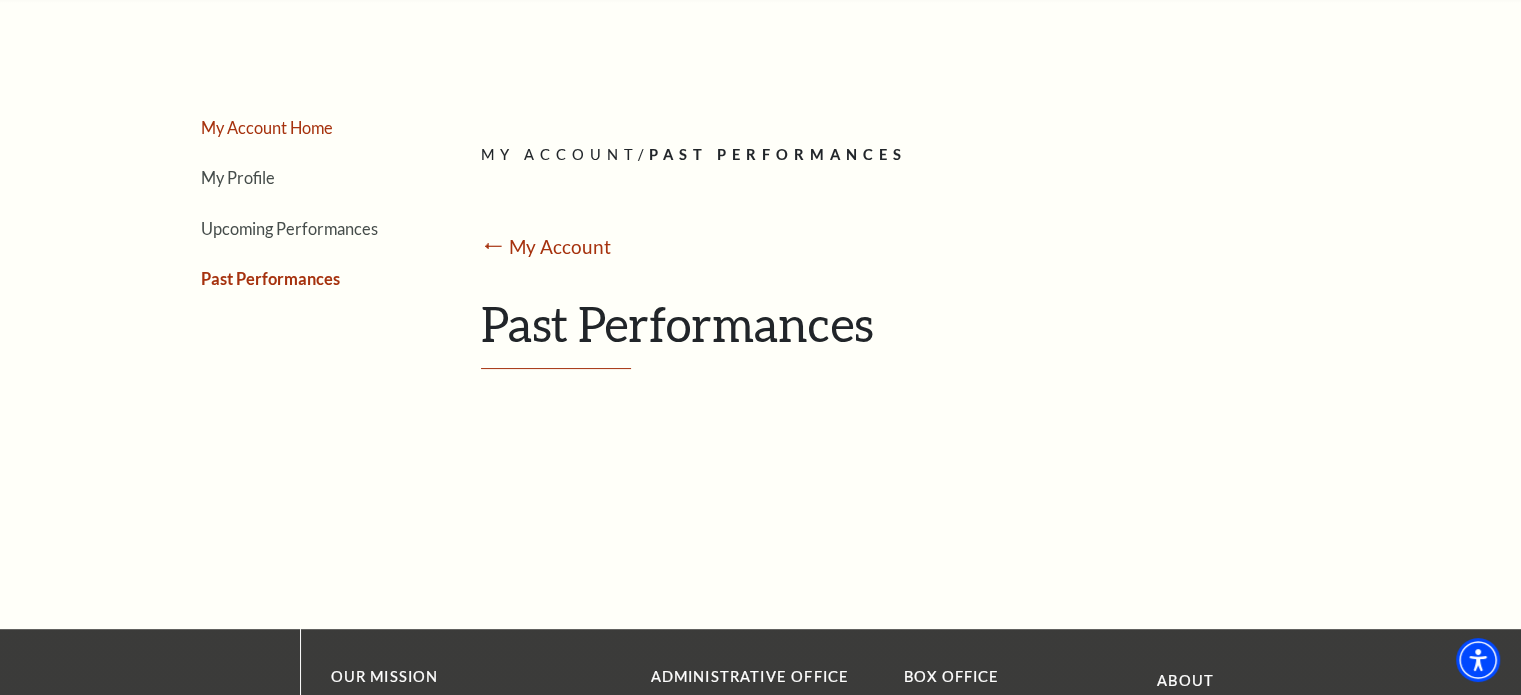 click on "My Account Home" at bounding box center (267, 127) 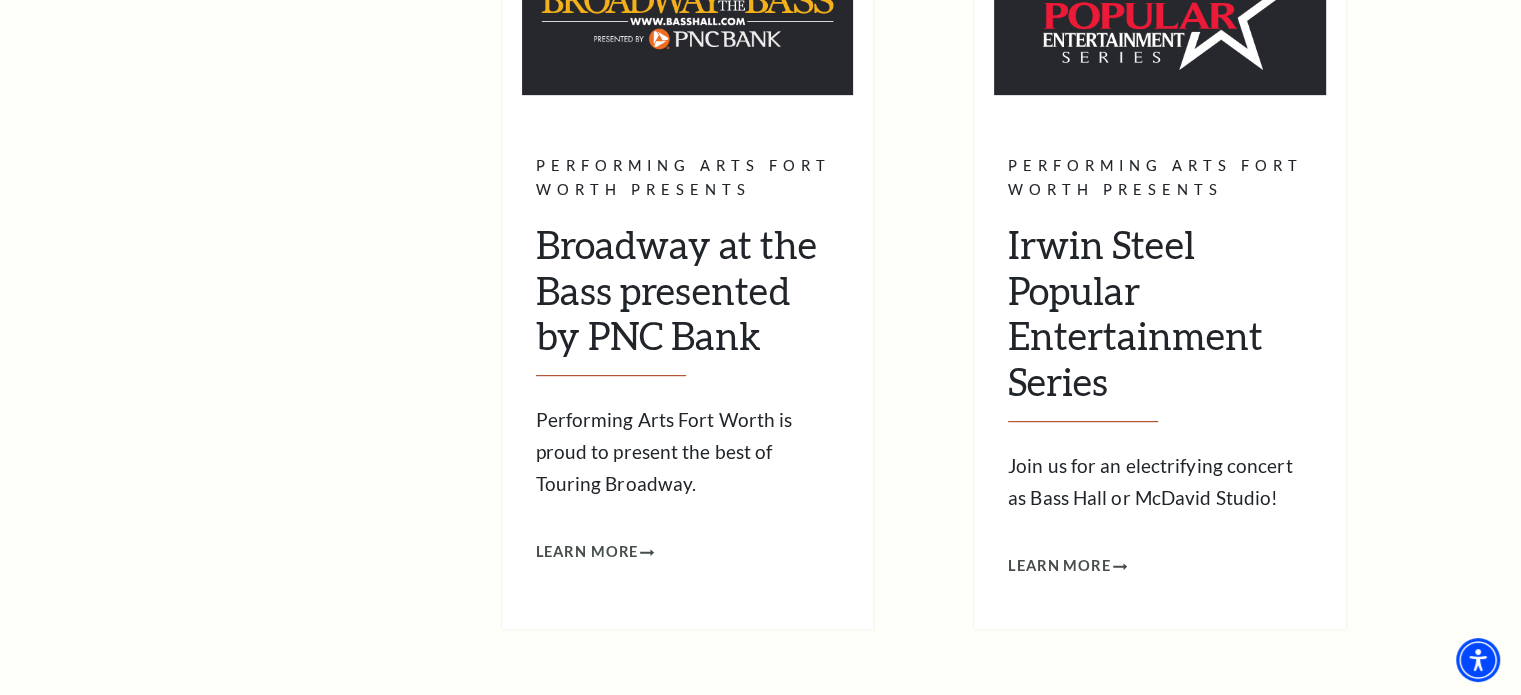 scroll, scrollTop: 939, scrollLeft: 0, axis: vertical 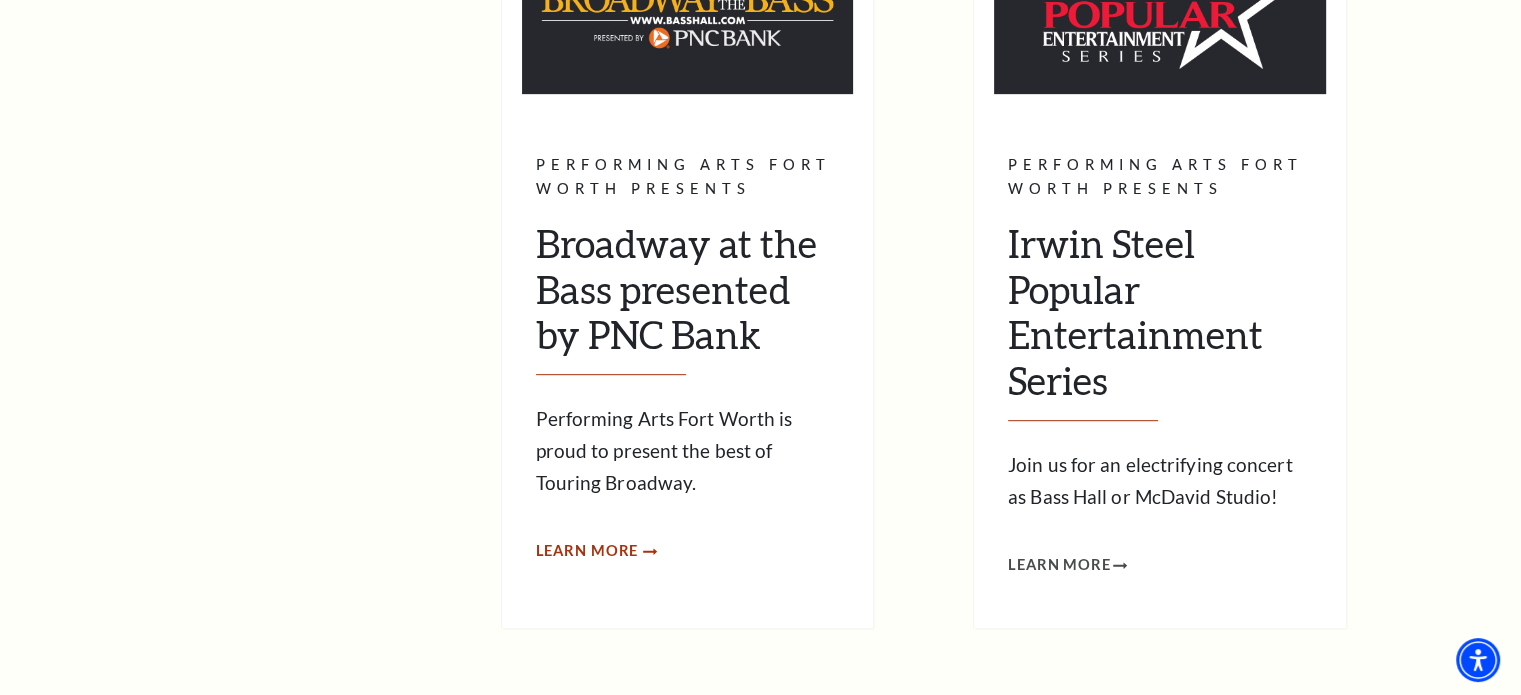 click on "Learn More" at bounding box center [587, 551] 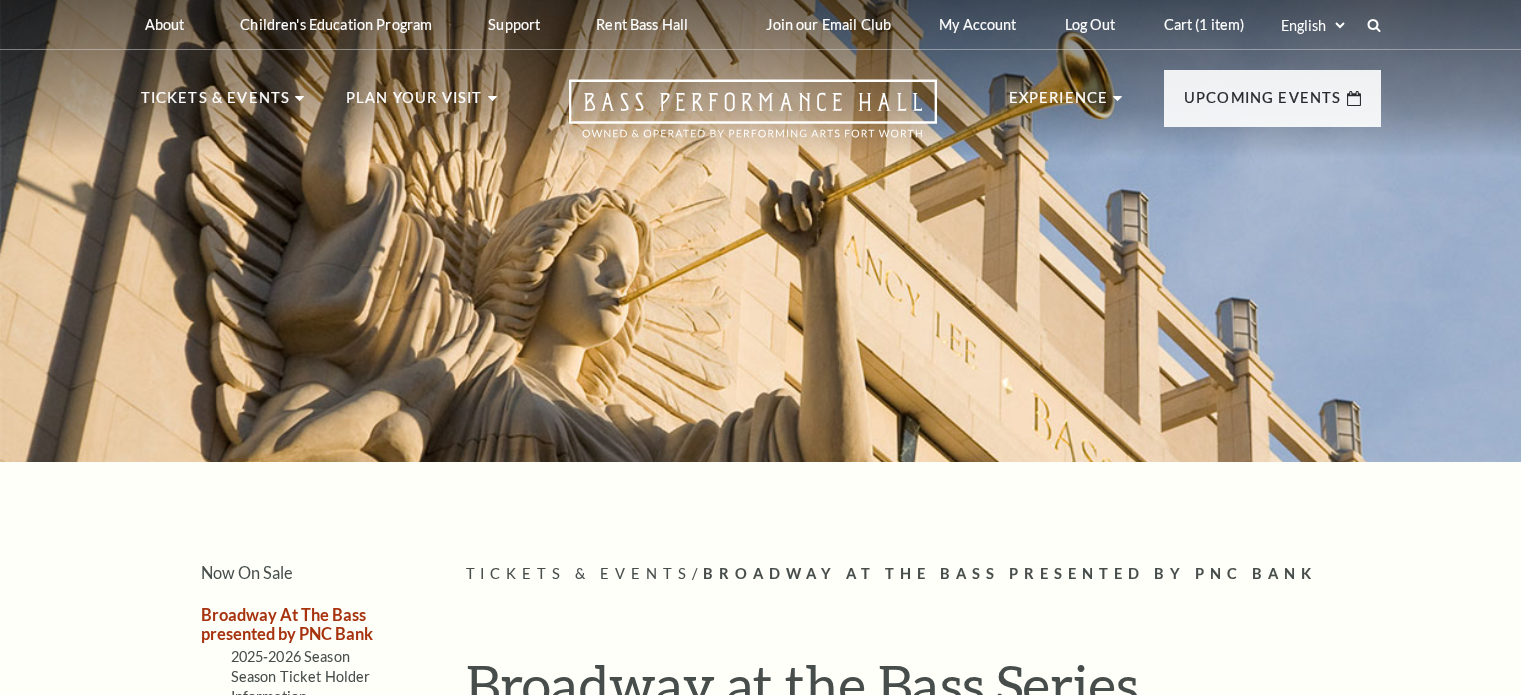 scroll, scrollTop: 0, scrollLeft: 0, axis: both 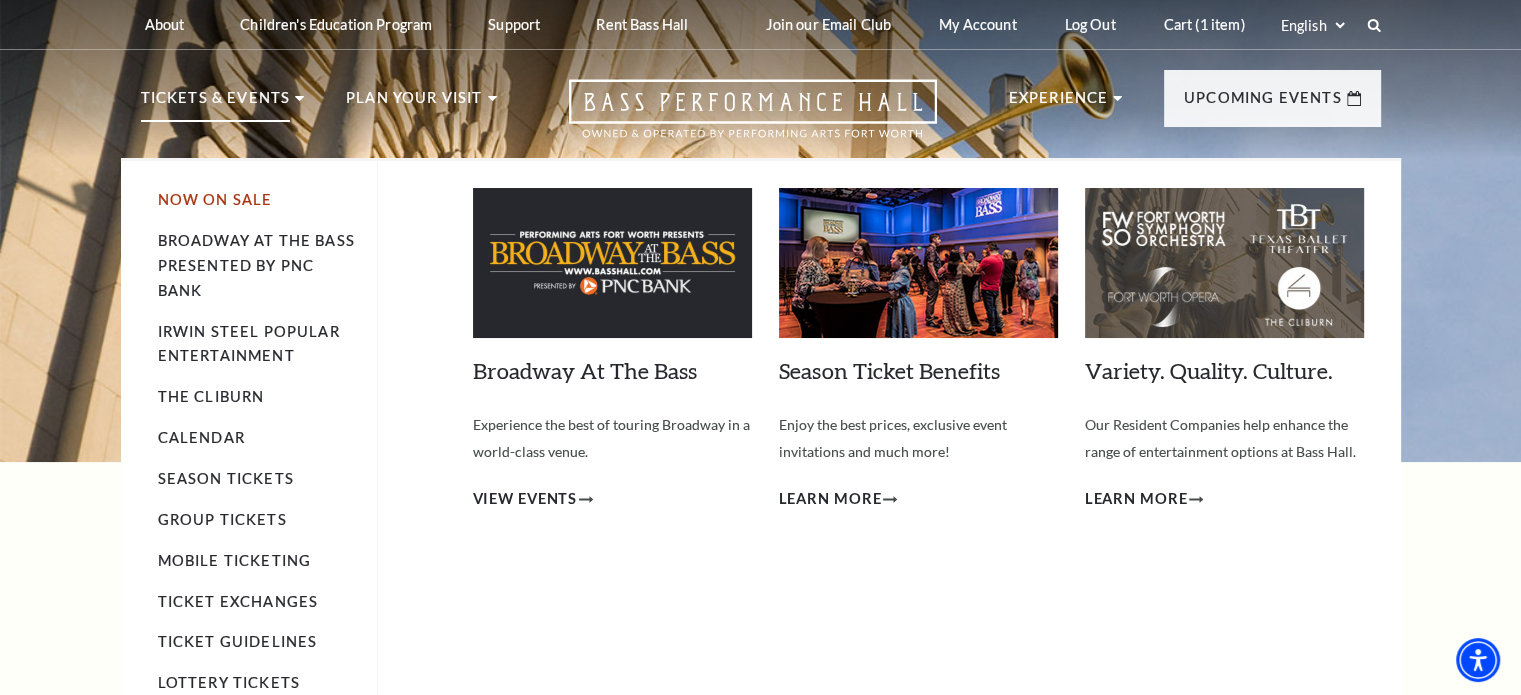 click on "Now On Sale" at bounding box center [215, 199] 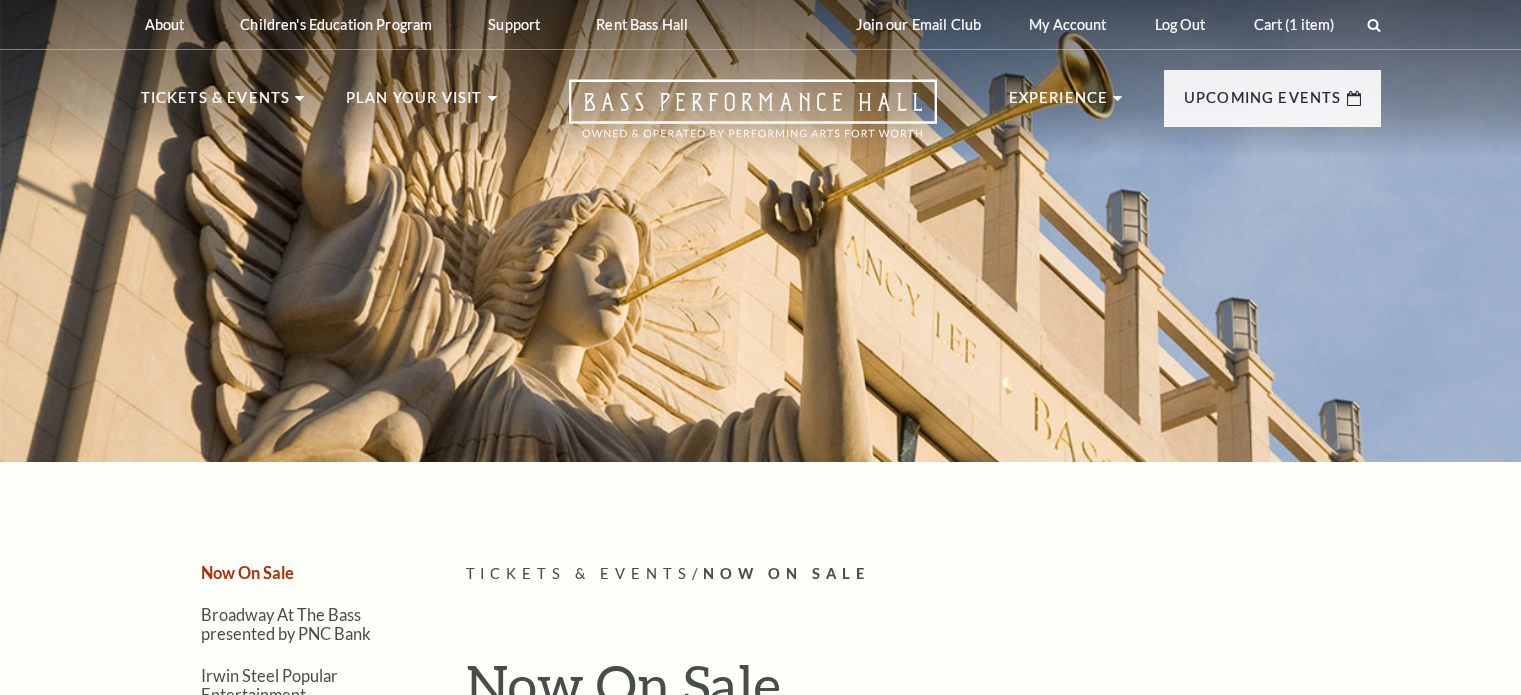 scroll, scrollTop: 0, scrollLeft: 0, axis: both 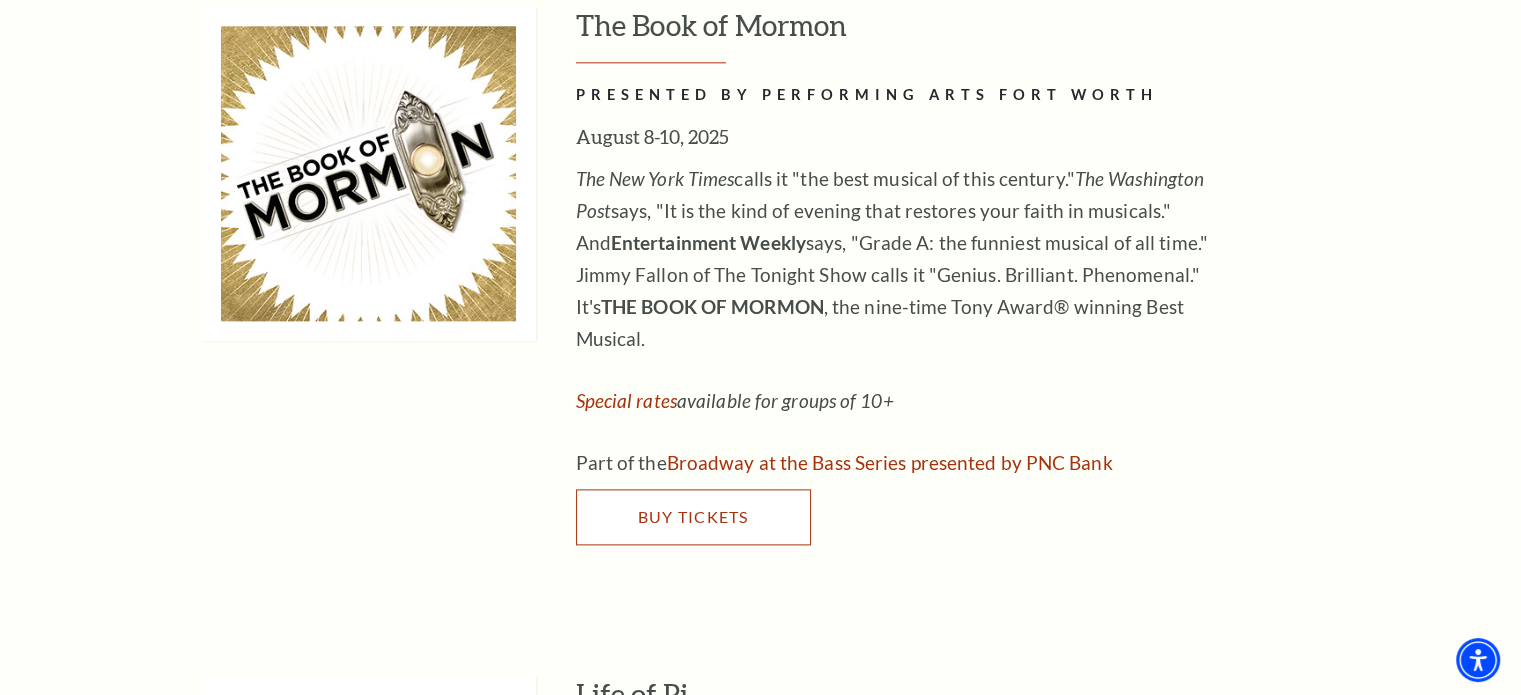 click on "Buy Tickets" at bounding box center (693, 517) 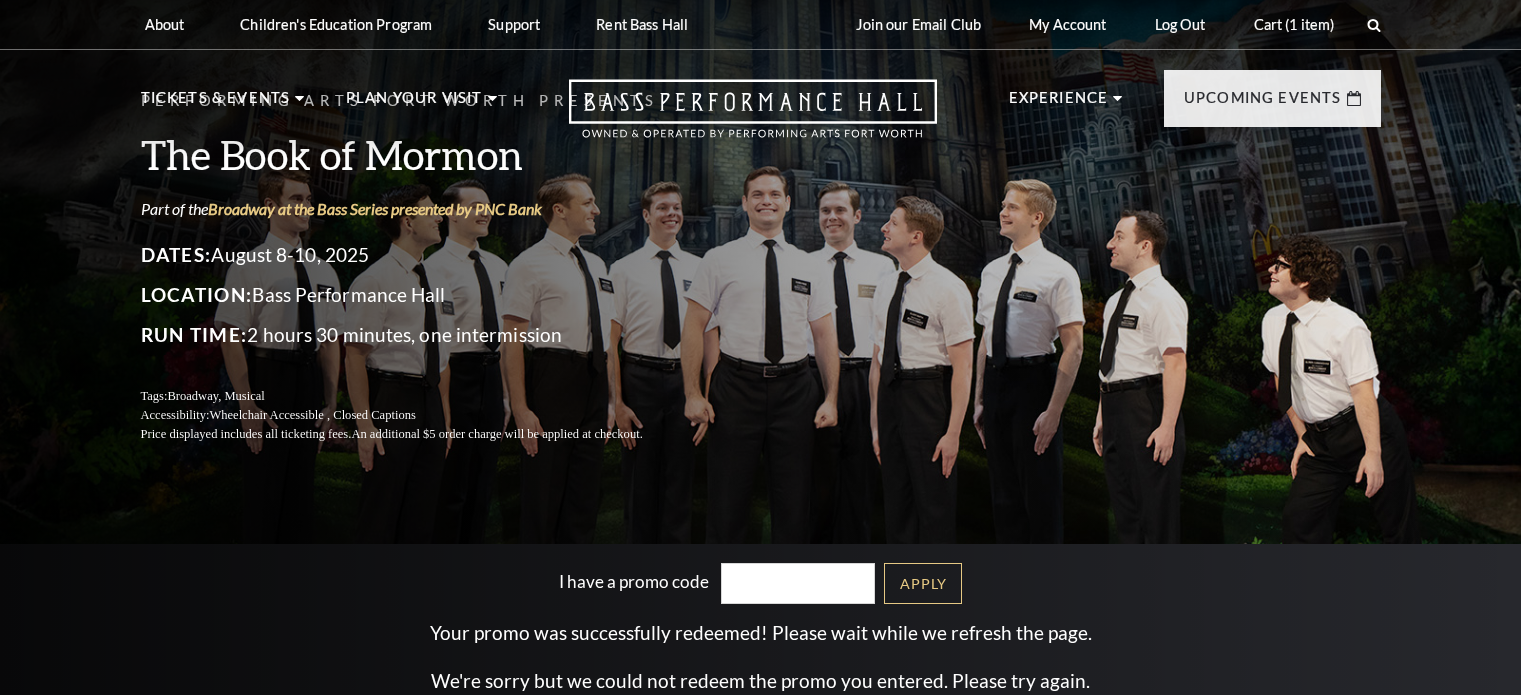 scroll, scrollTop: 0, scrollLeft: 0, axis: both 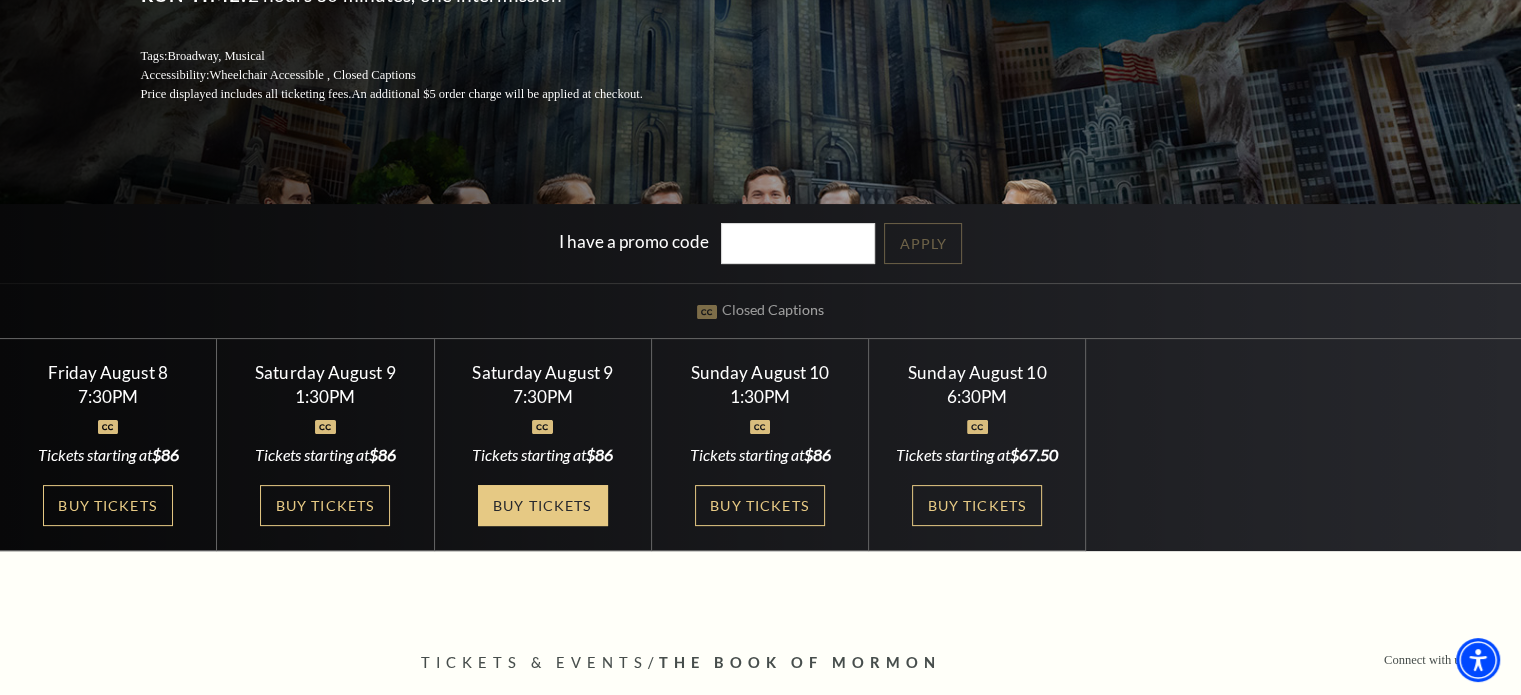 click on "Buy Tickets" at bounding box center (543, 505) 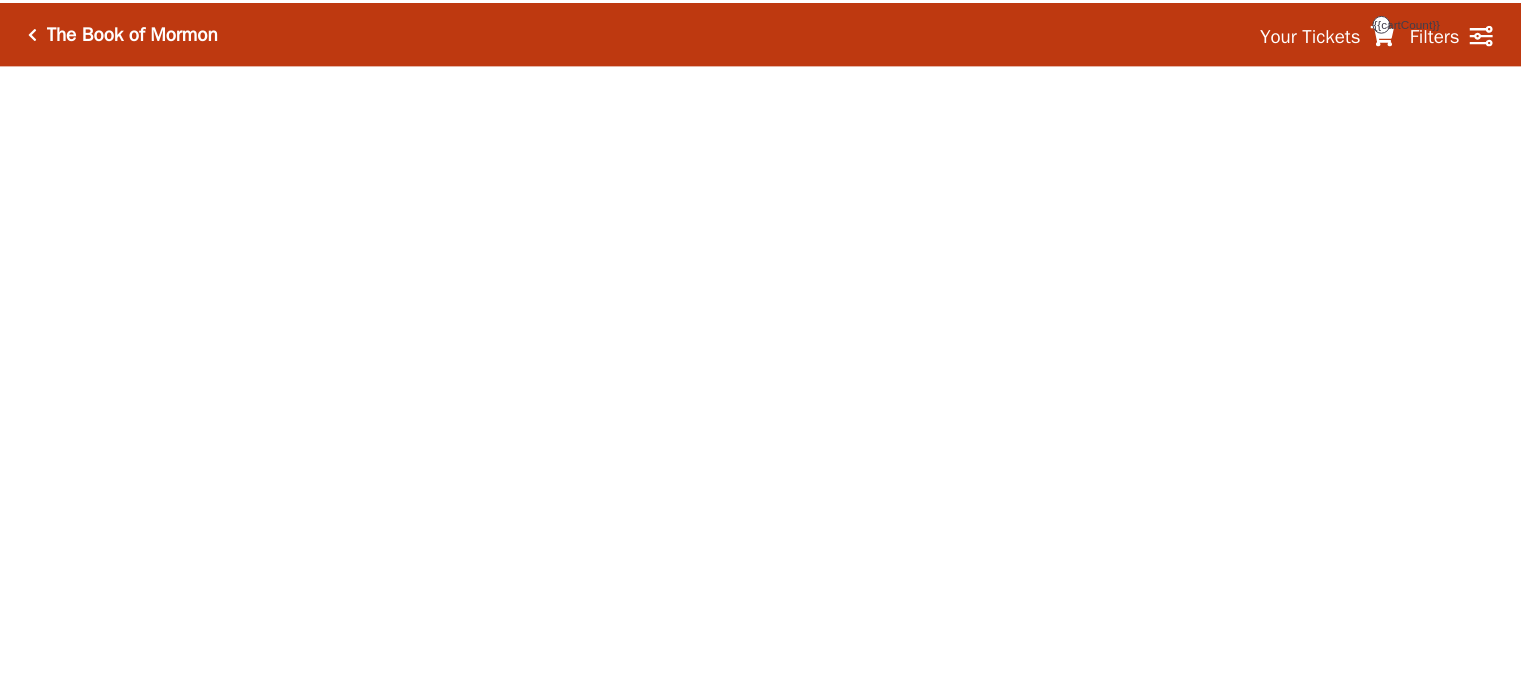 scroll, scrollTop: 0, scrollLeft: 0, axis: both 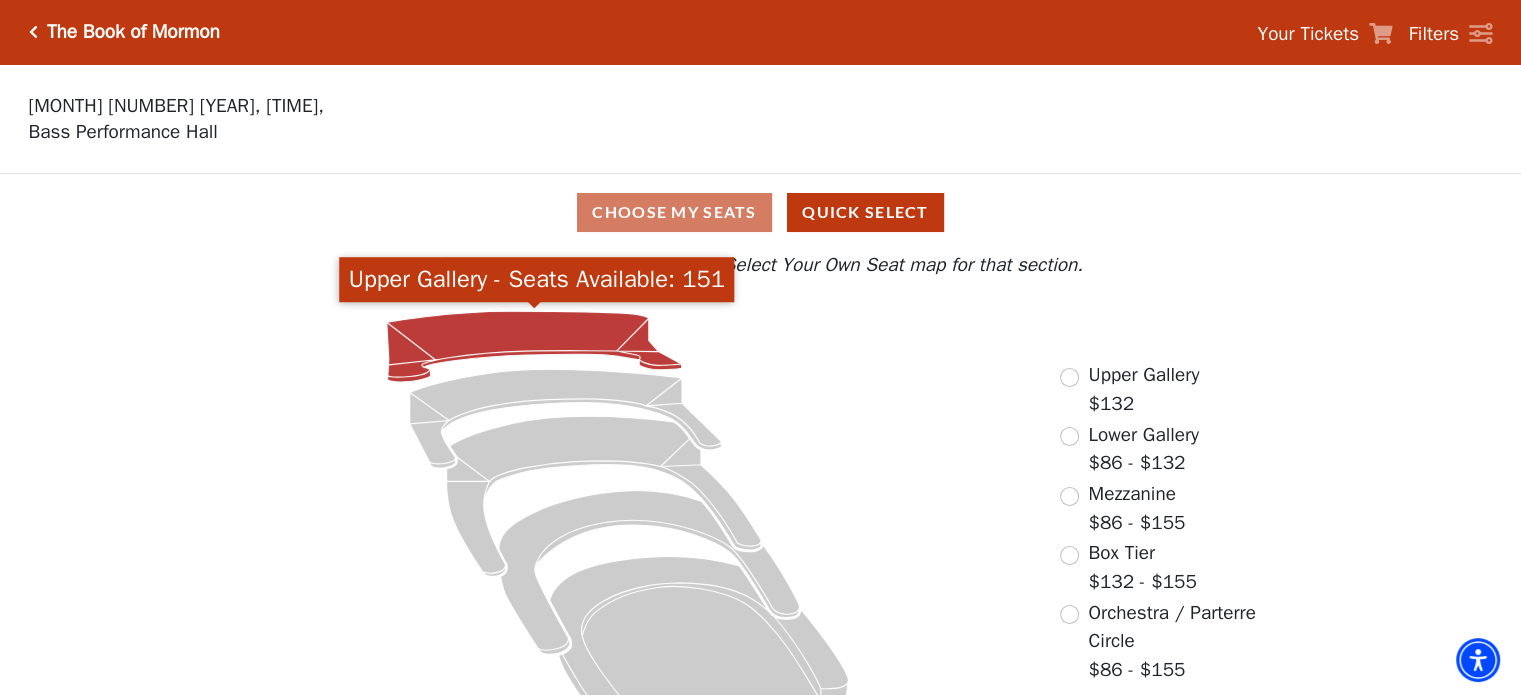 click 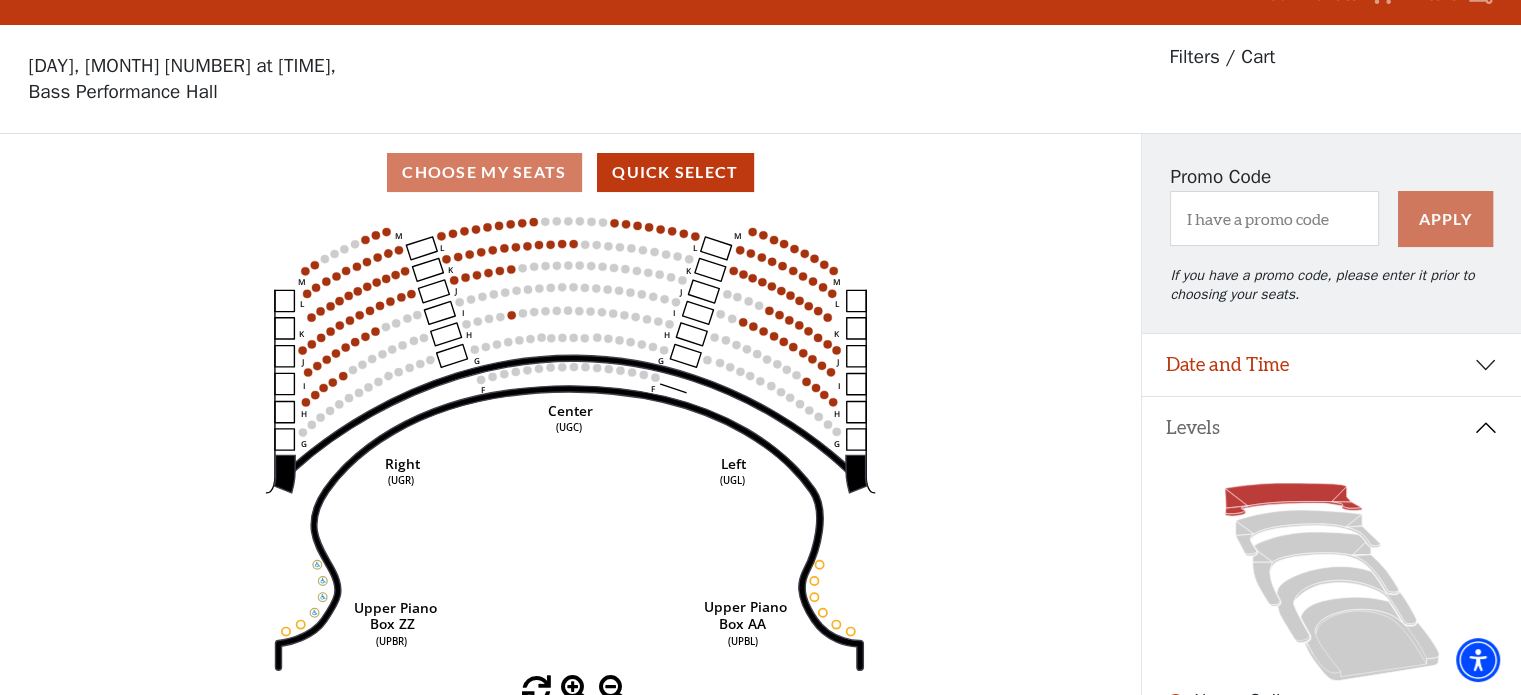 scroll, scrollTop: 92, scrollLeft: 0, axis: vertical 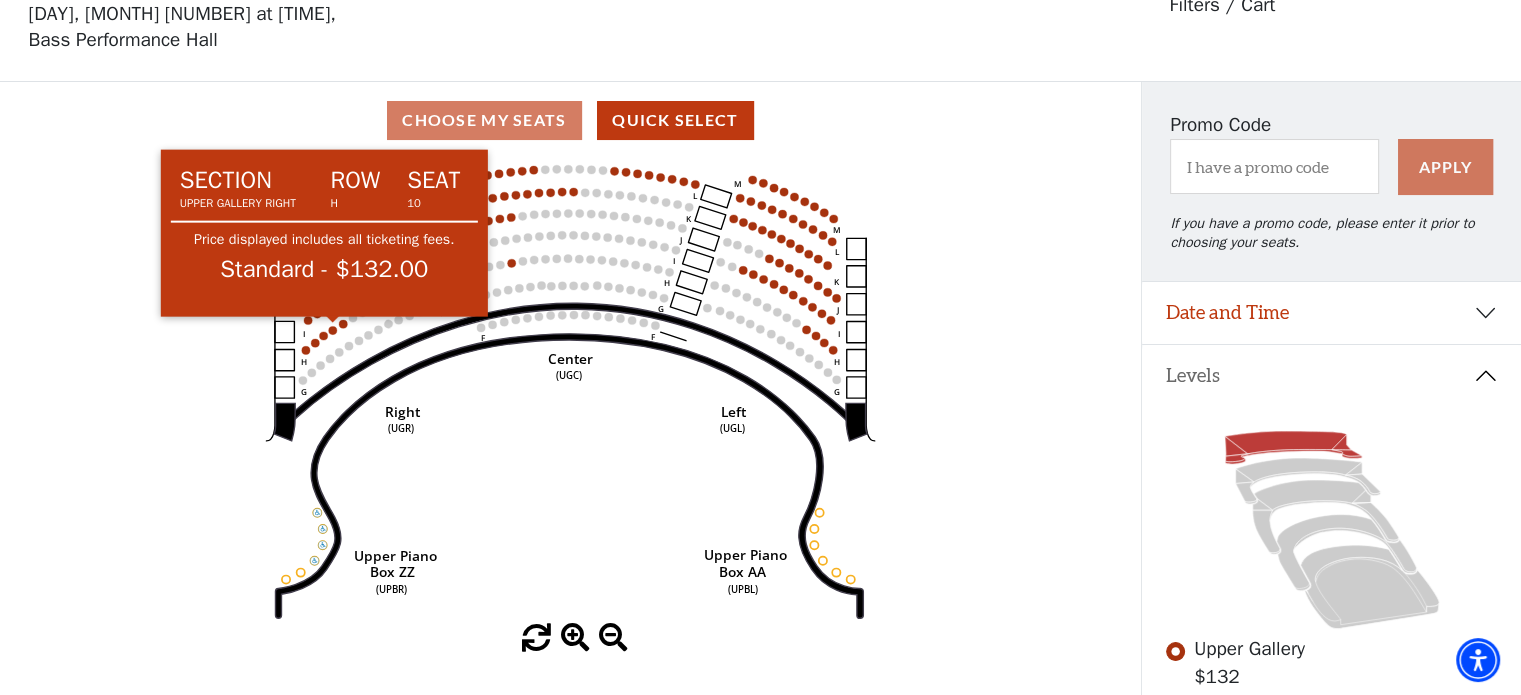 click 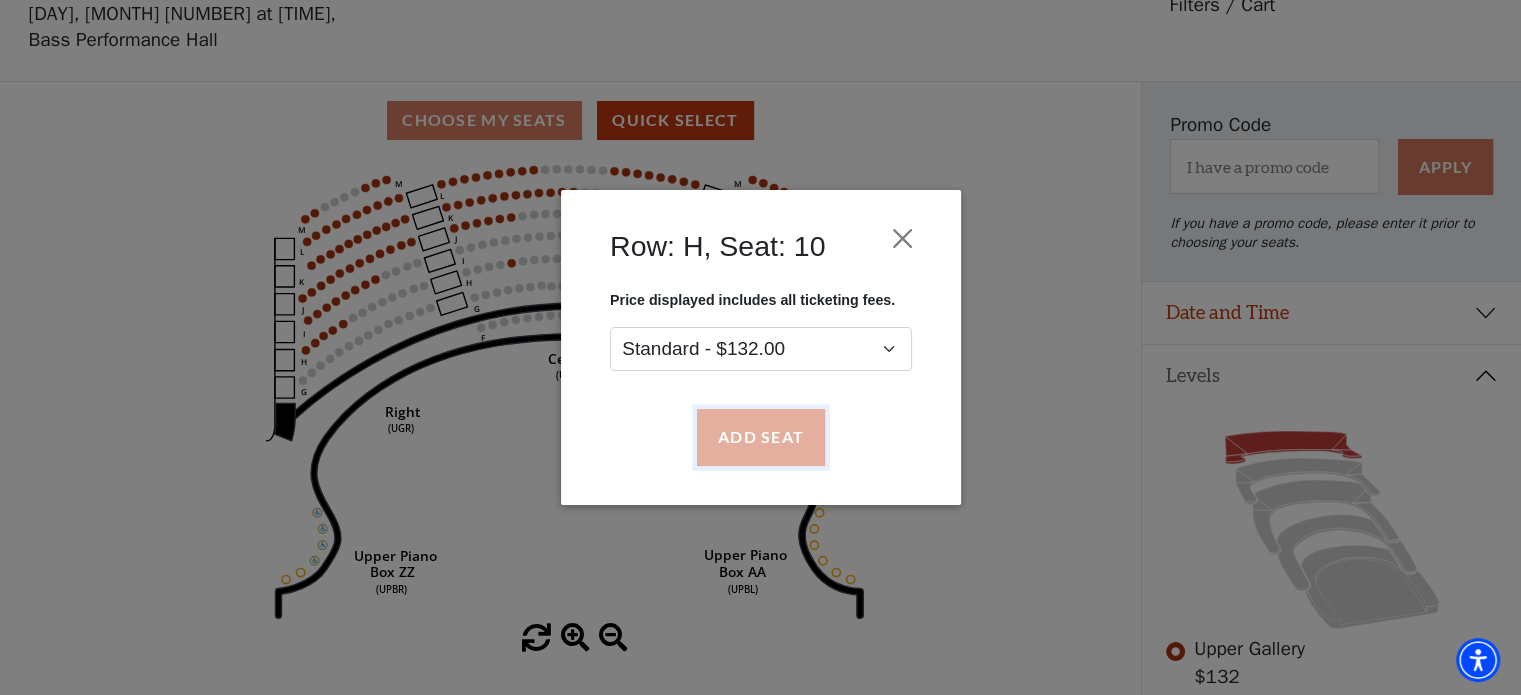 click on "Add Seat" at bounding box center (760, 438) 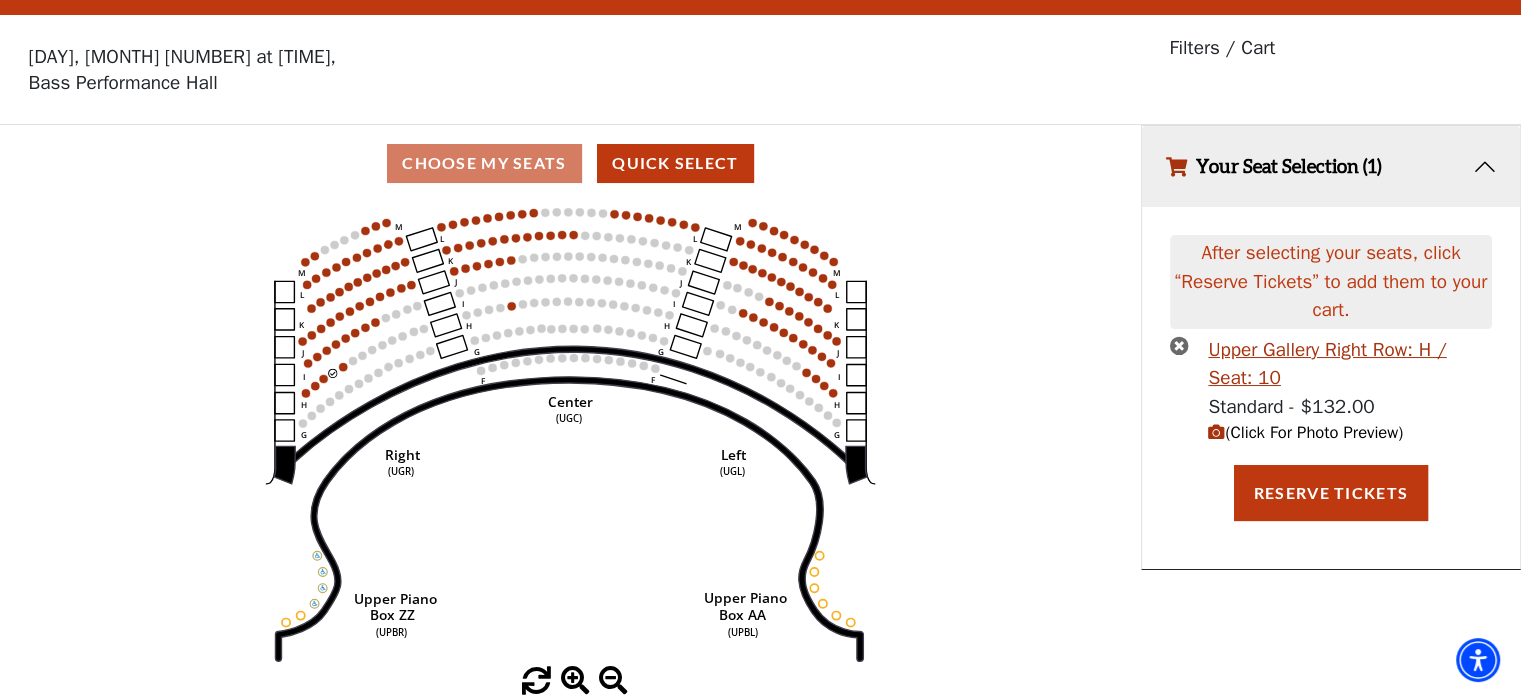 scroll, scrollTop: 0, scrollLeft: 0, axis: both 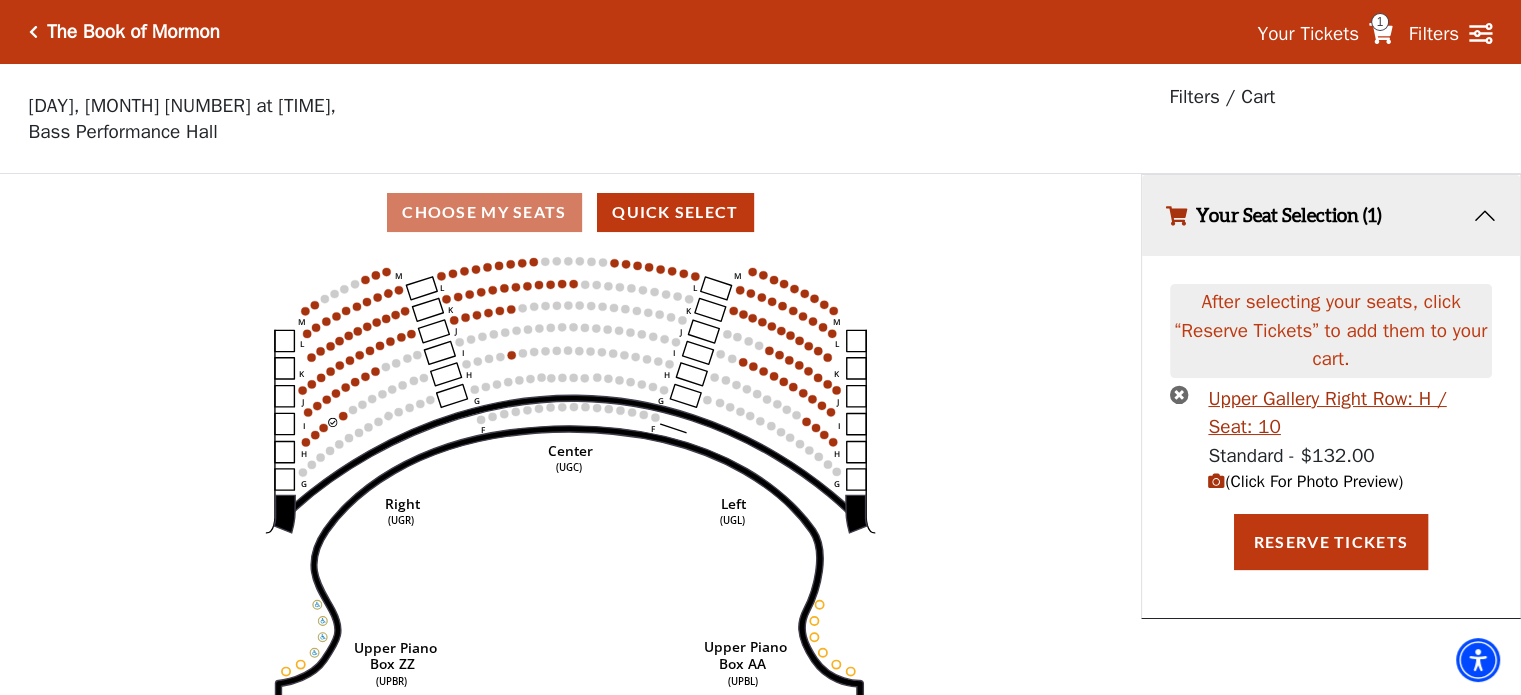 click 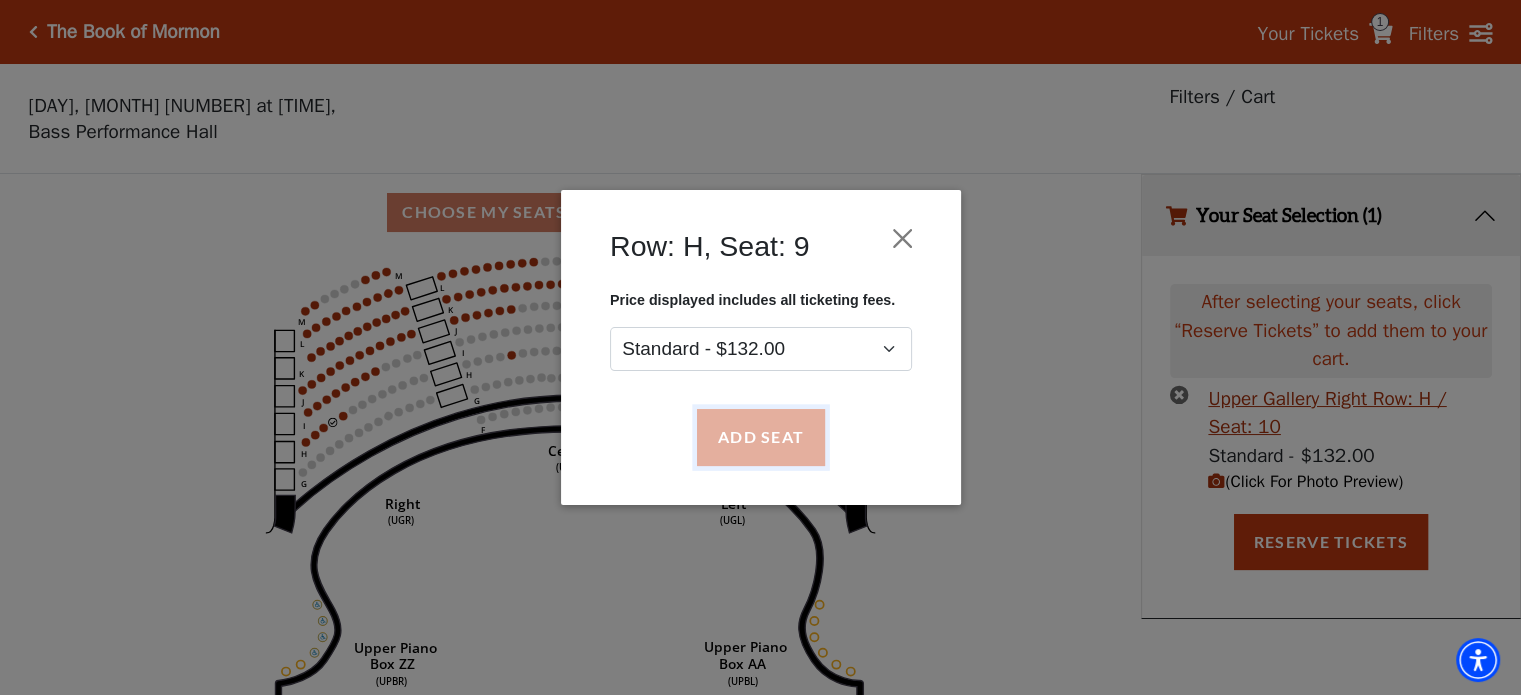 click on "Add Seat" at bounding box center (760, 438) 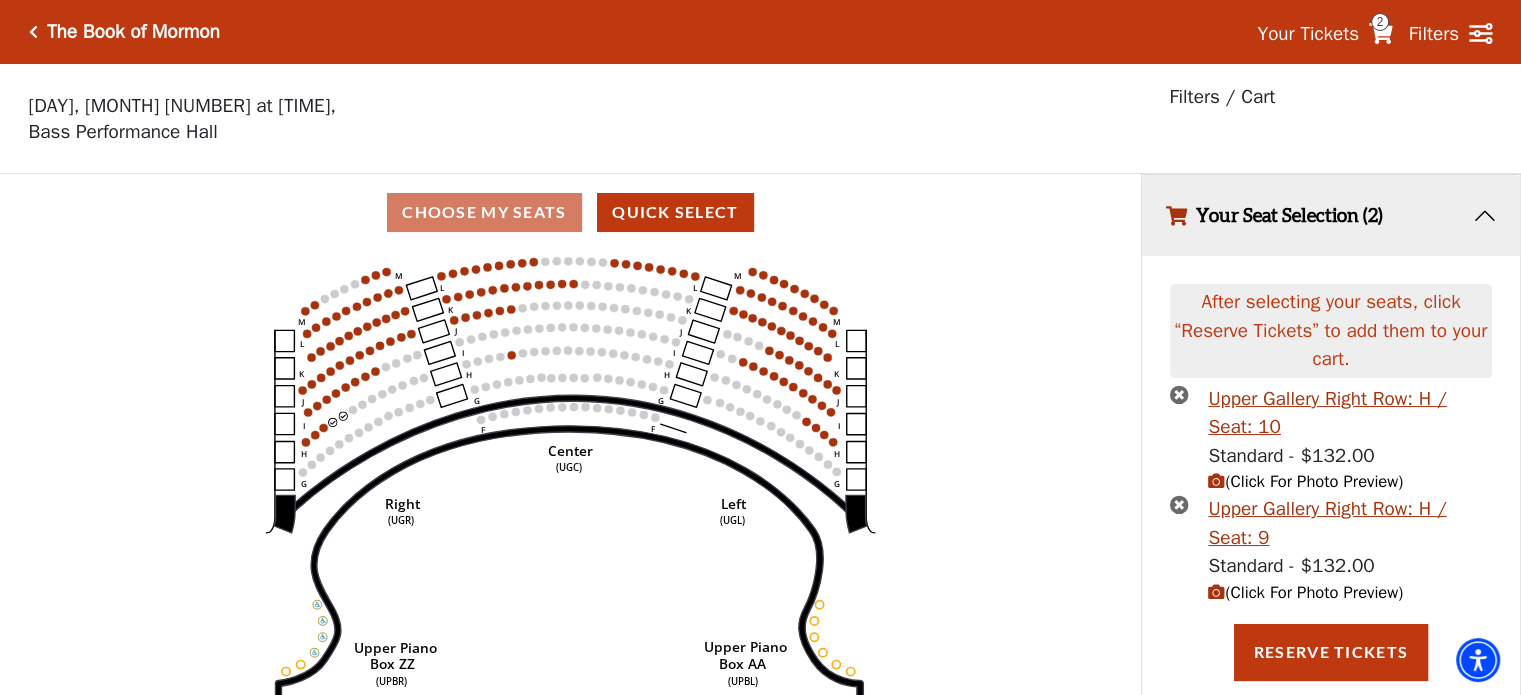 scroll, scrollTop: 48, scrollLeft: 0, axis: vertical 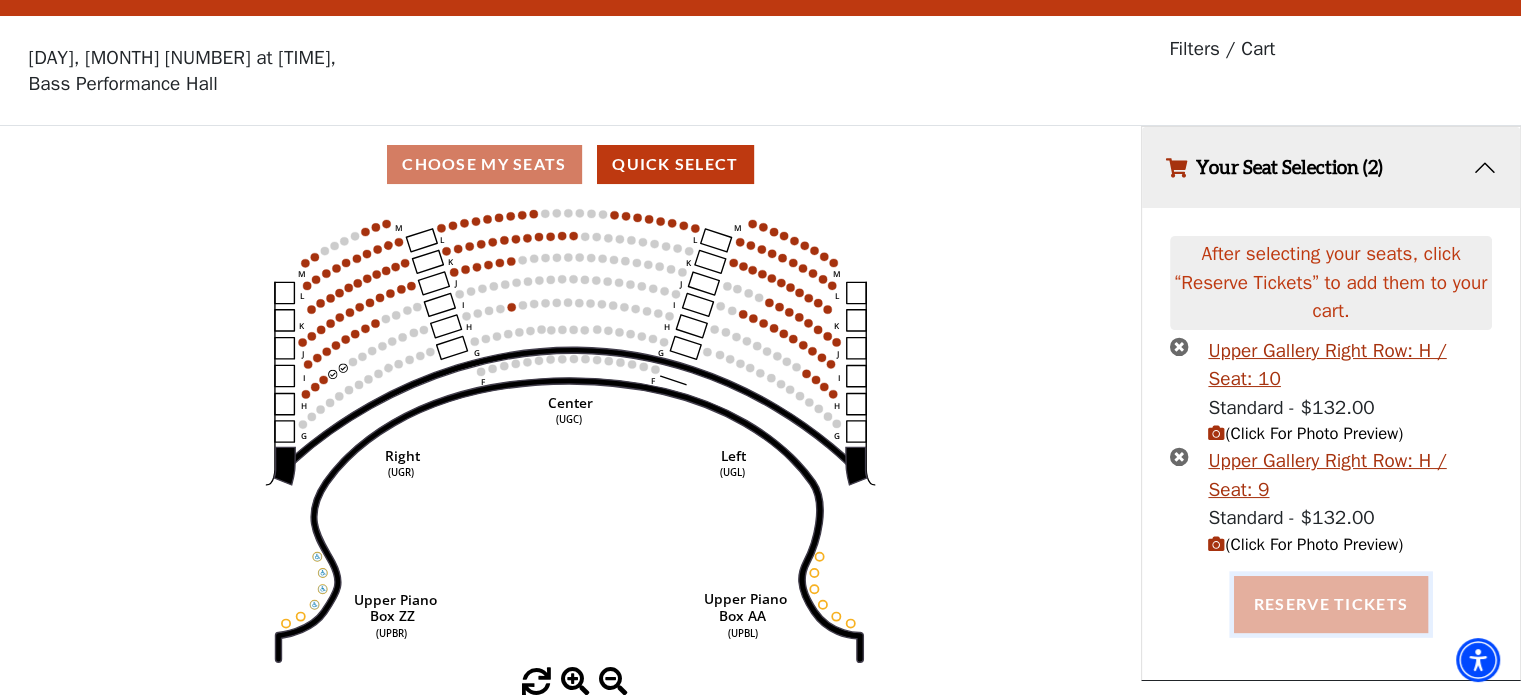 click on "Reserve Tickets" at bounding box center [1331, 604] 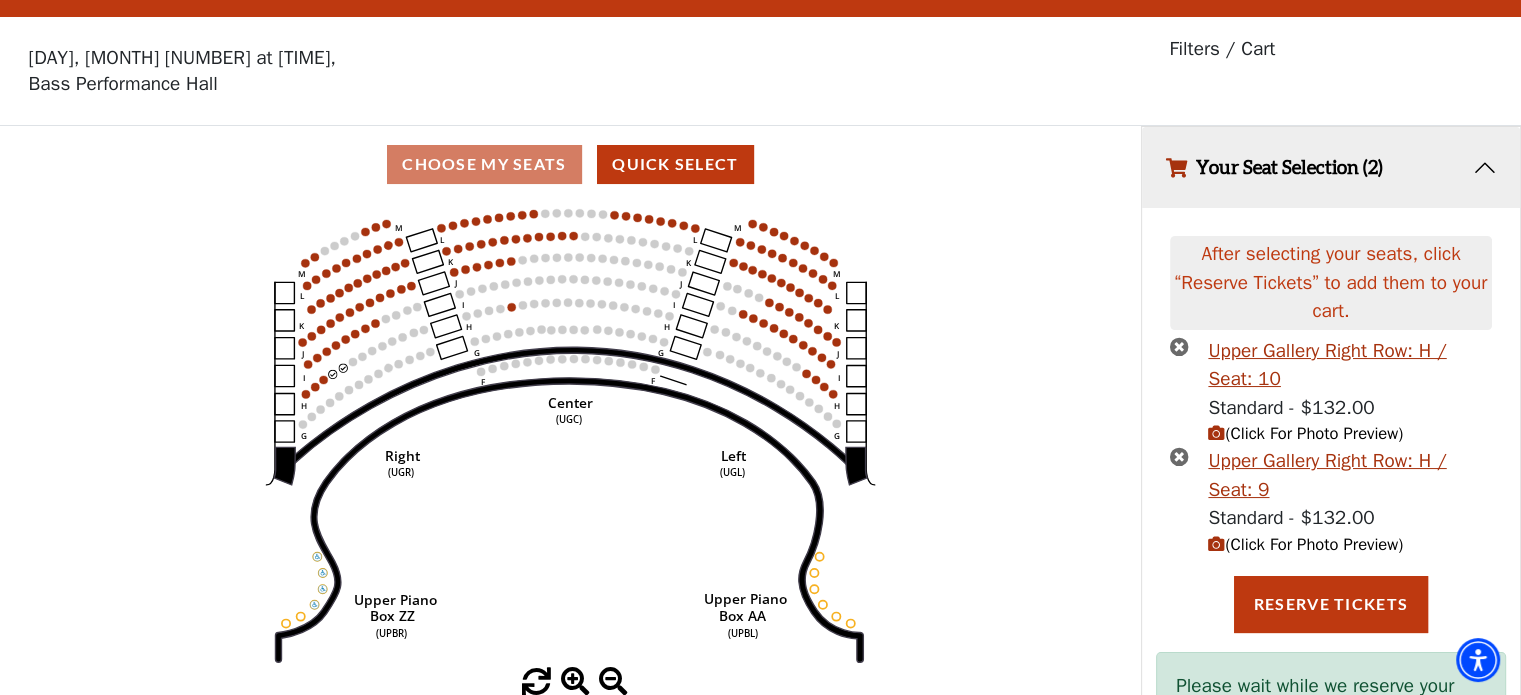 scroll, scrollTop: 147, scrollLeft: 0, axis: vertical 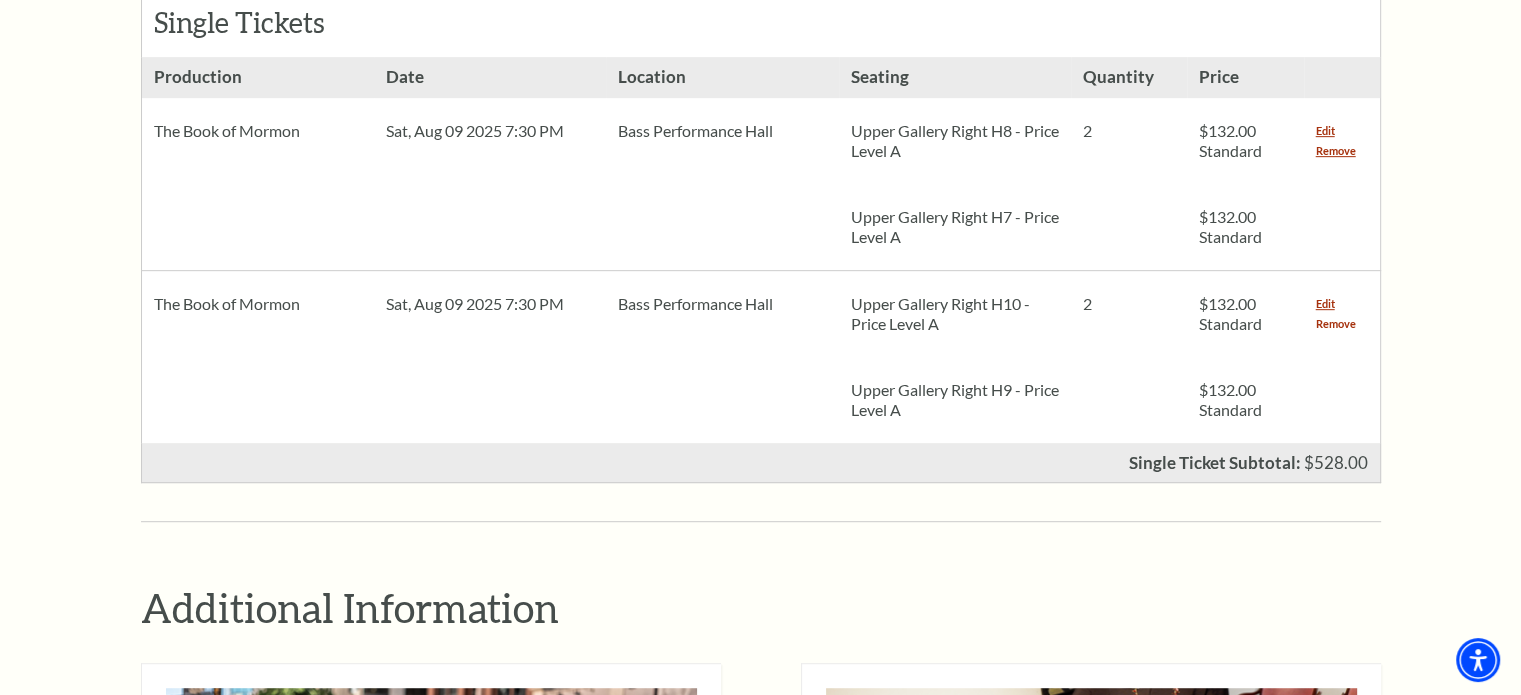 click on "Remove" at bounding box center (1336, 324) 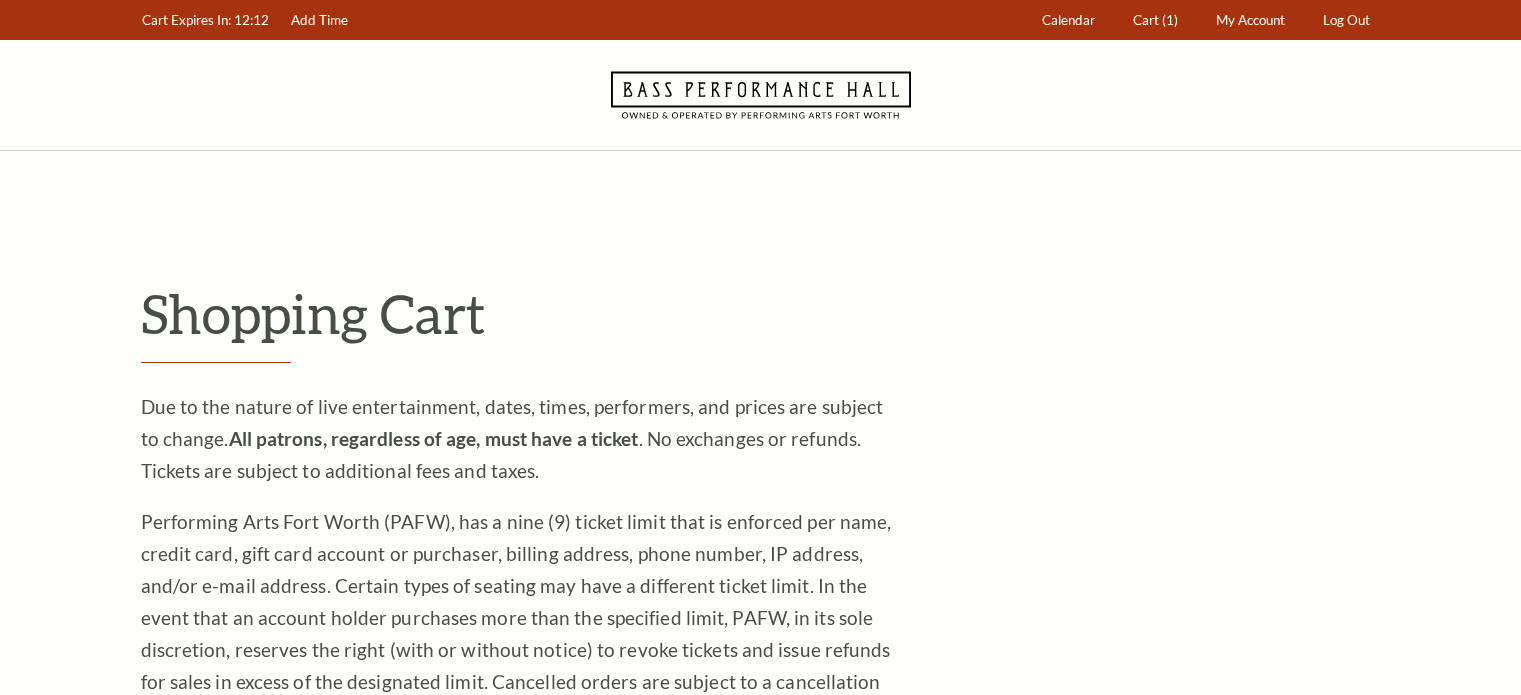 scroll, scrollTop: 0, scrollLeft: 0, axis: both 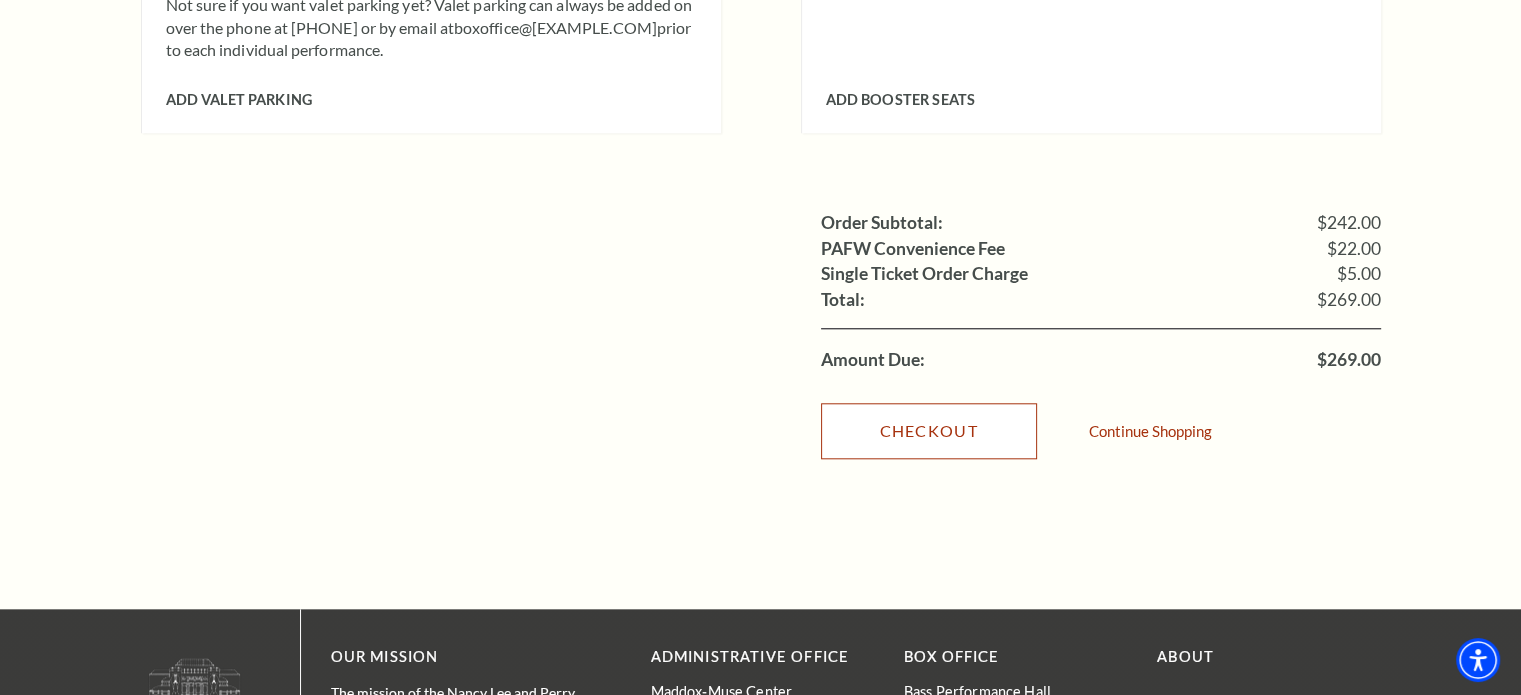 click on "Checkout" at bounding box center (929, 431) 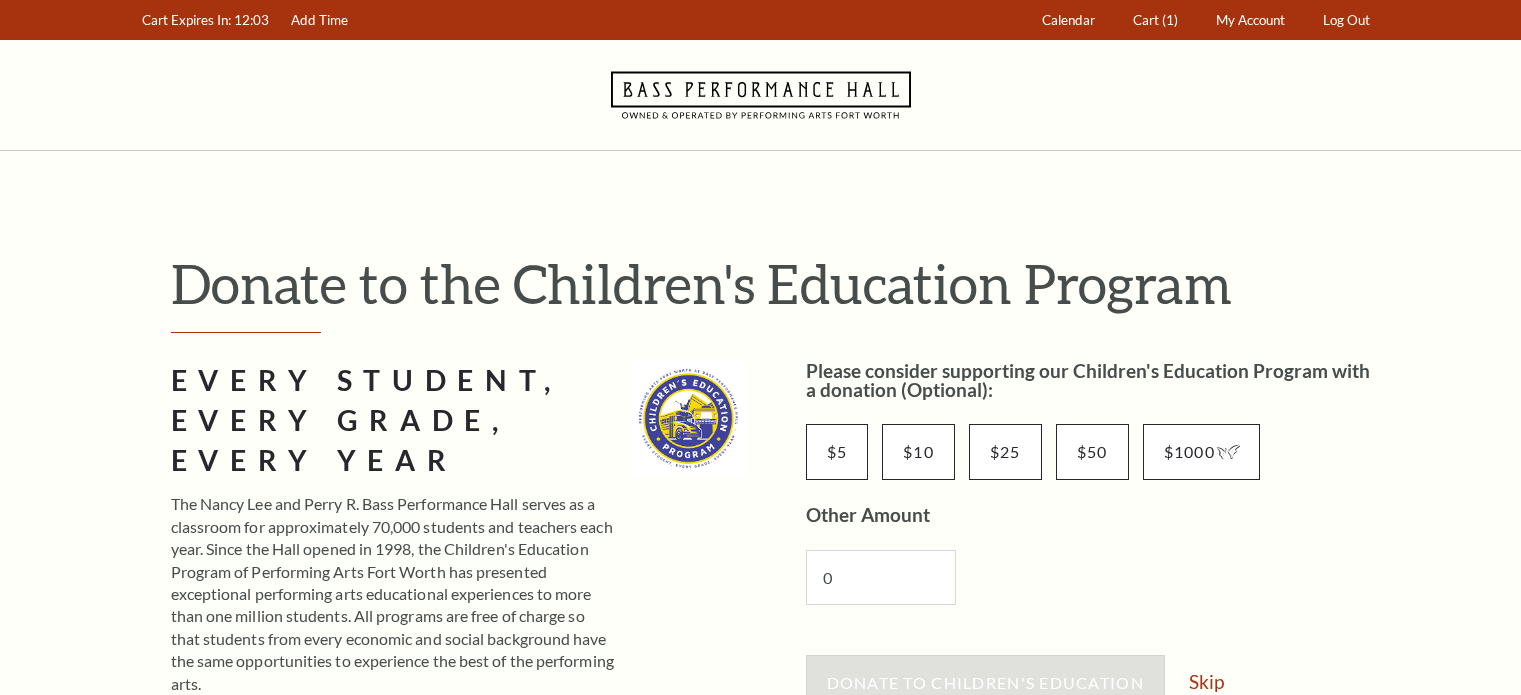 scroll, scrollTop: 0, scrollLeft: 0, axis: both 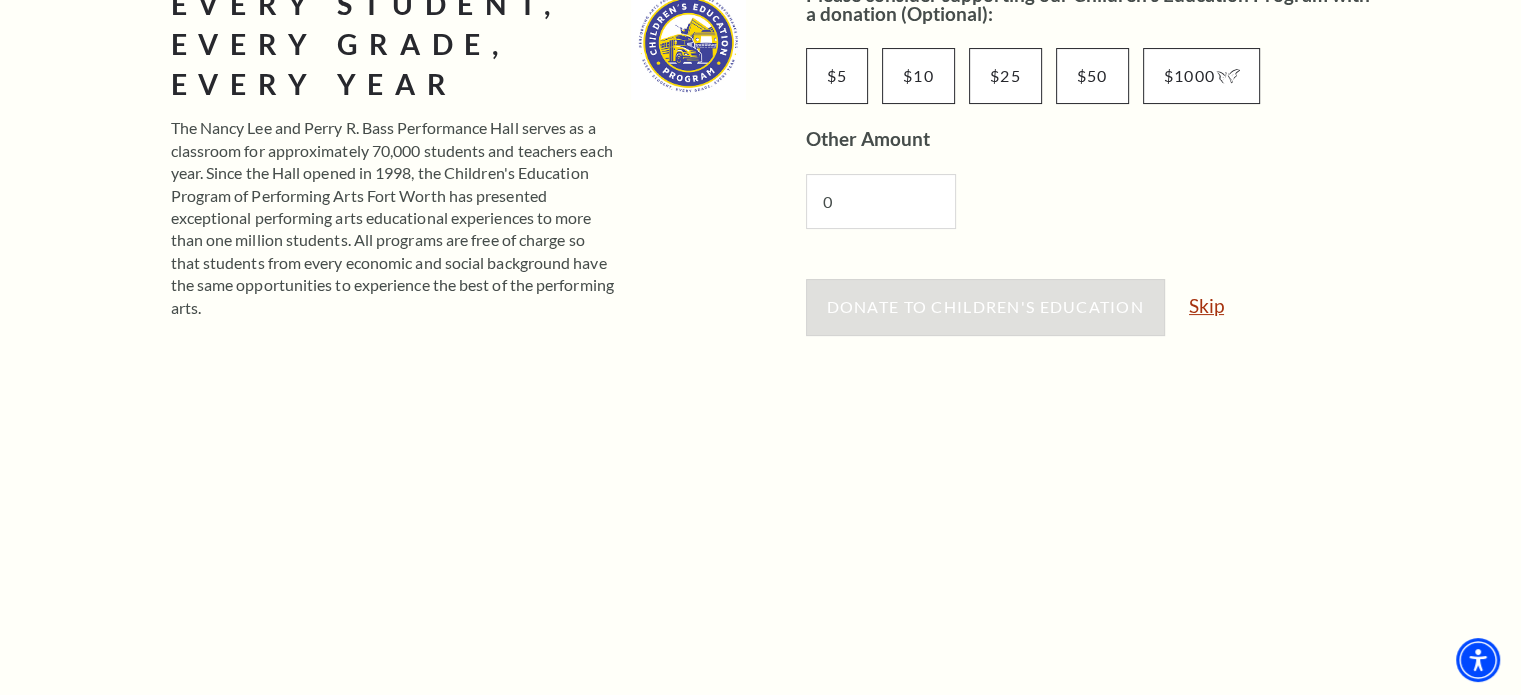 click on "Skip" at bounding box center [1206, 305] 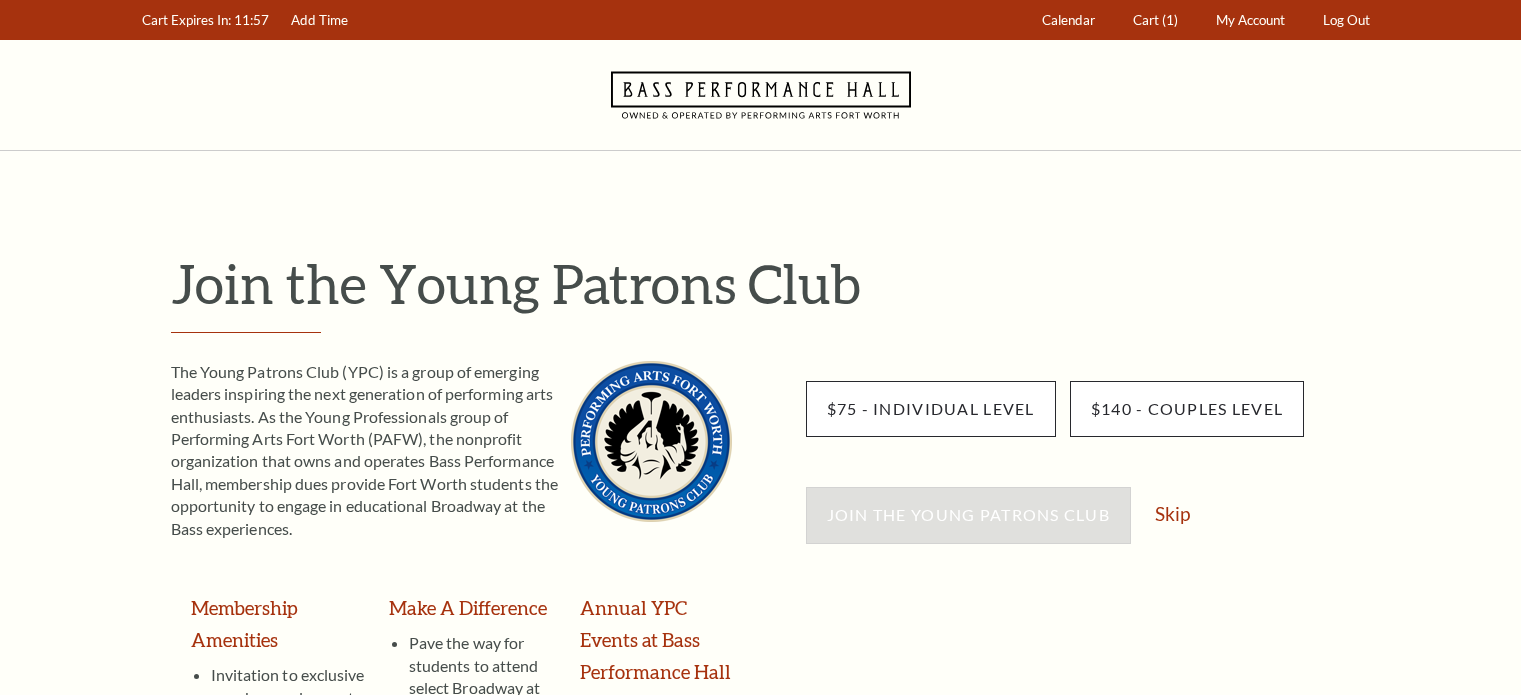 scroll, scrollTop: 0, scrollLeft: 0, axis: both 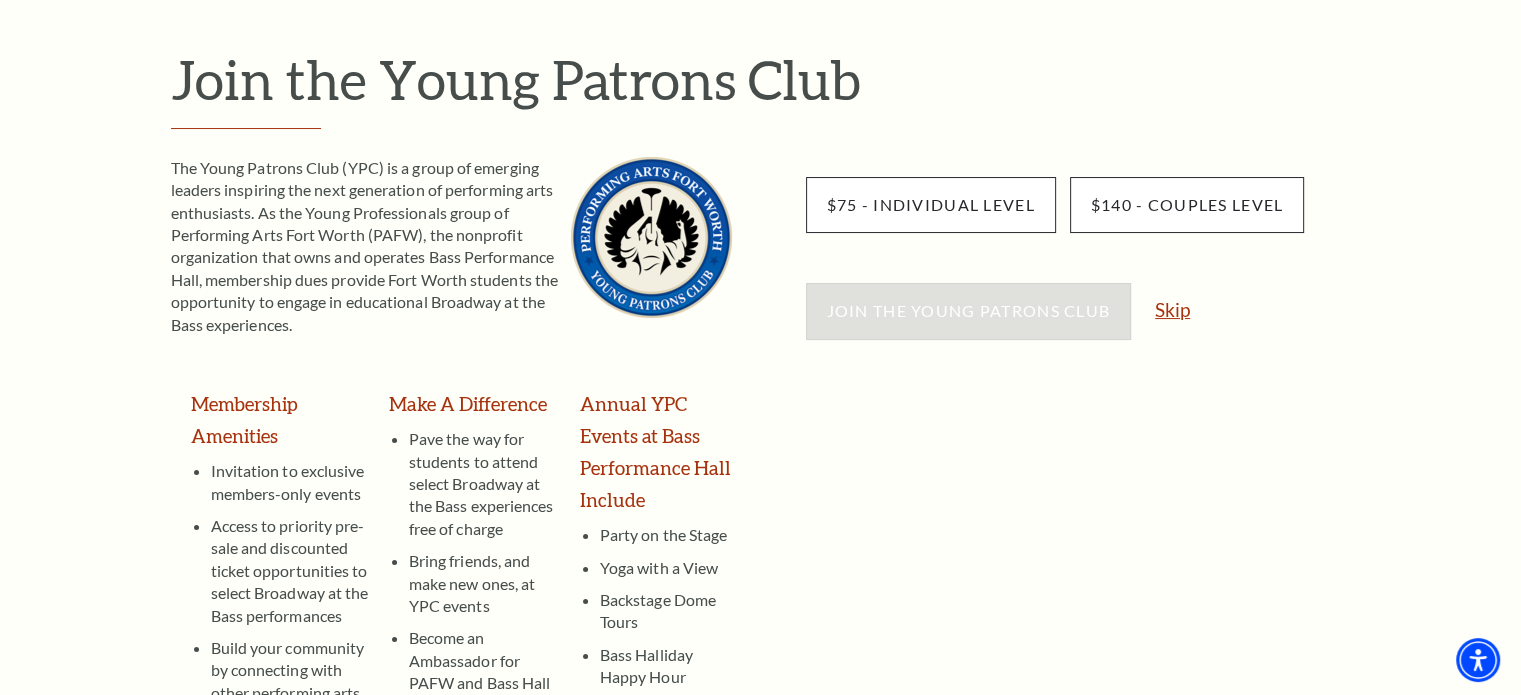click on "Skip" at bounding box center [1172, 309] 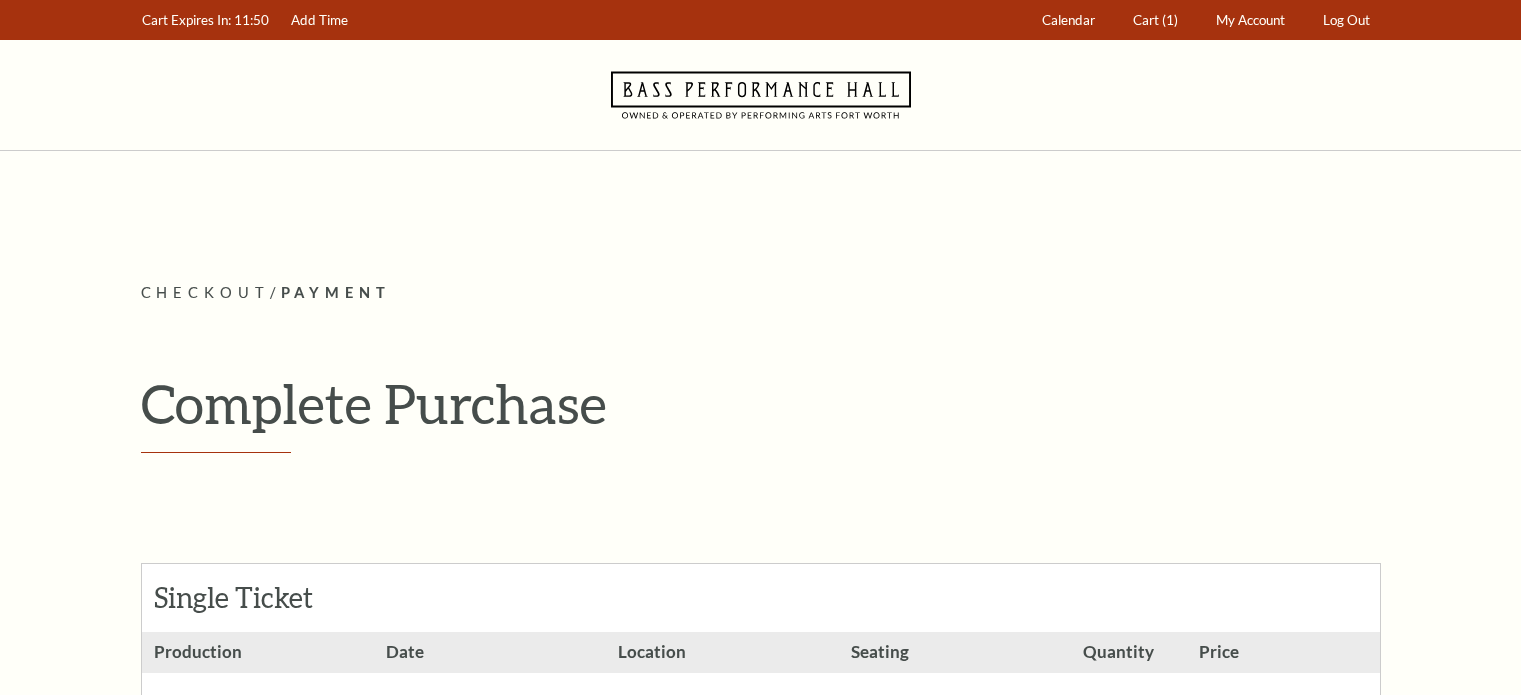 scroll, scrollTop: 0, scrollLeft: 0, axis: both 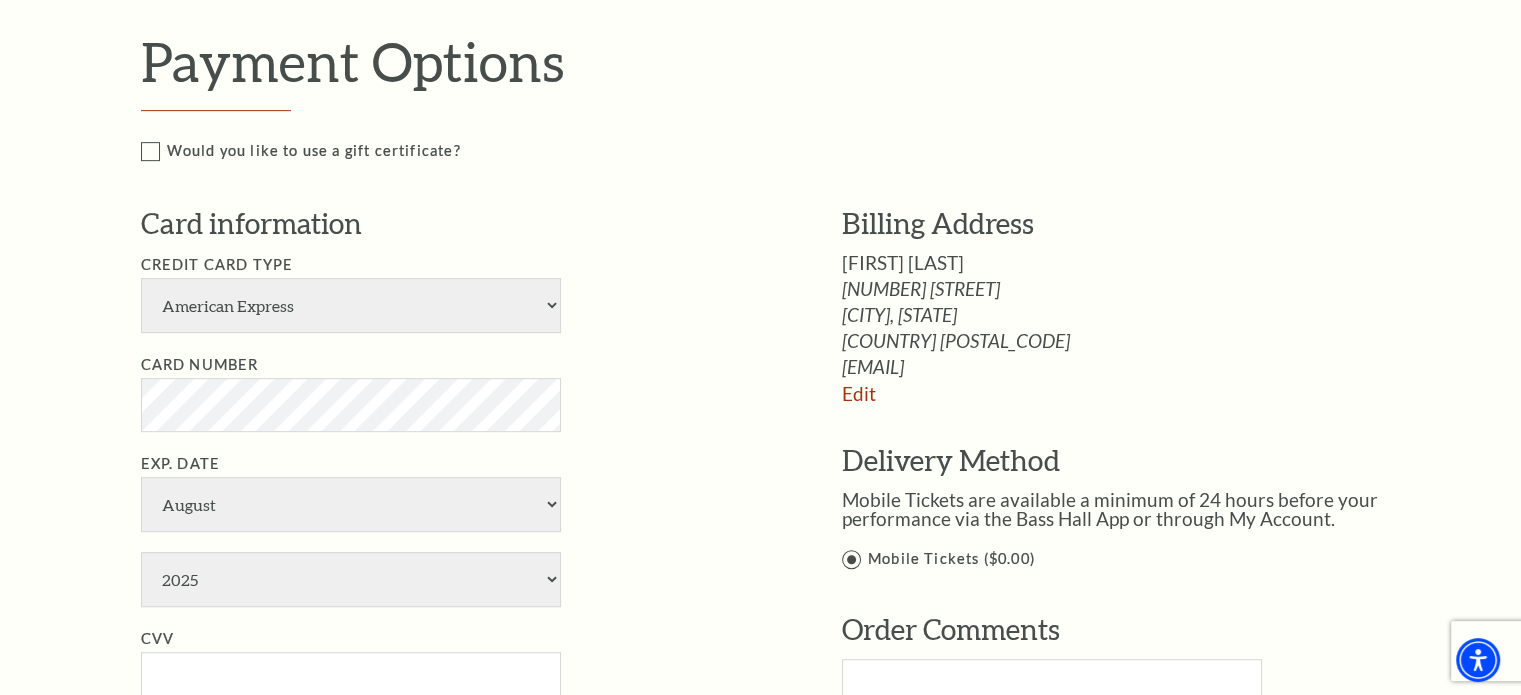 click on "Would you like to use a gift certificate?" at bounding box center [782, 151] 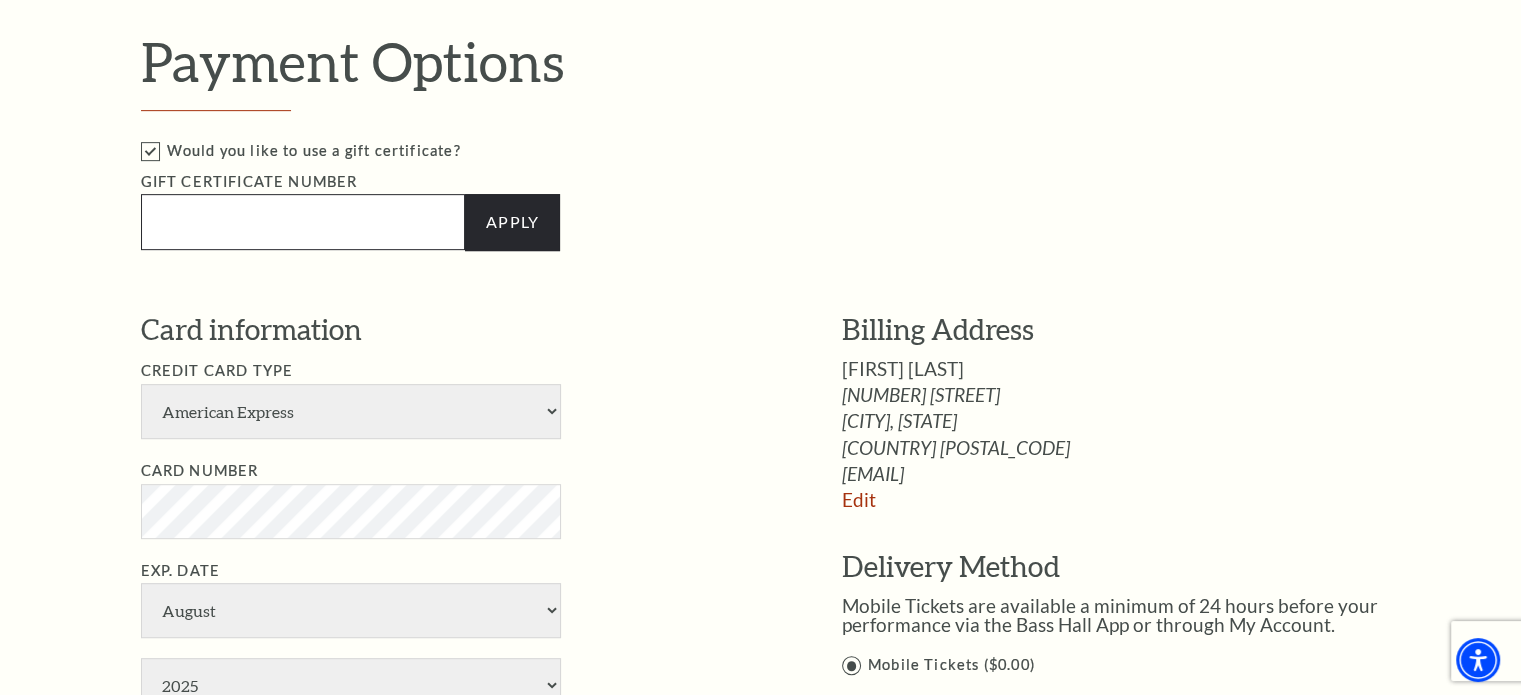 click at bounding box center [303, 222] 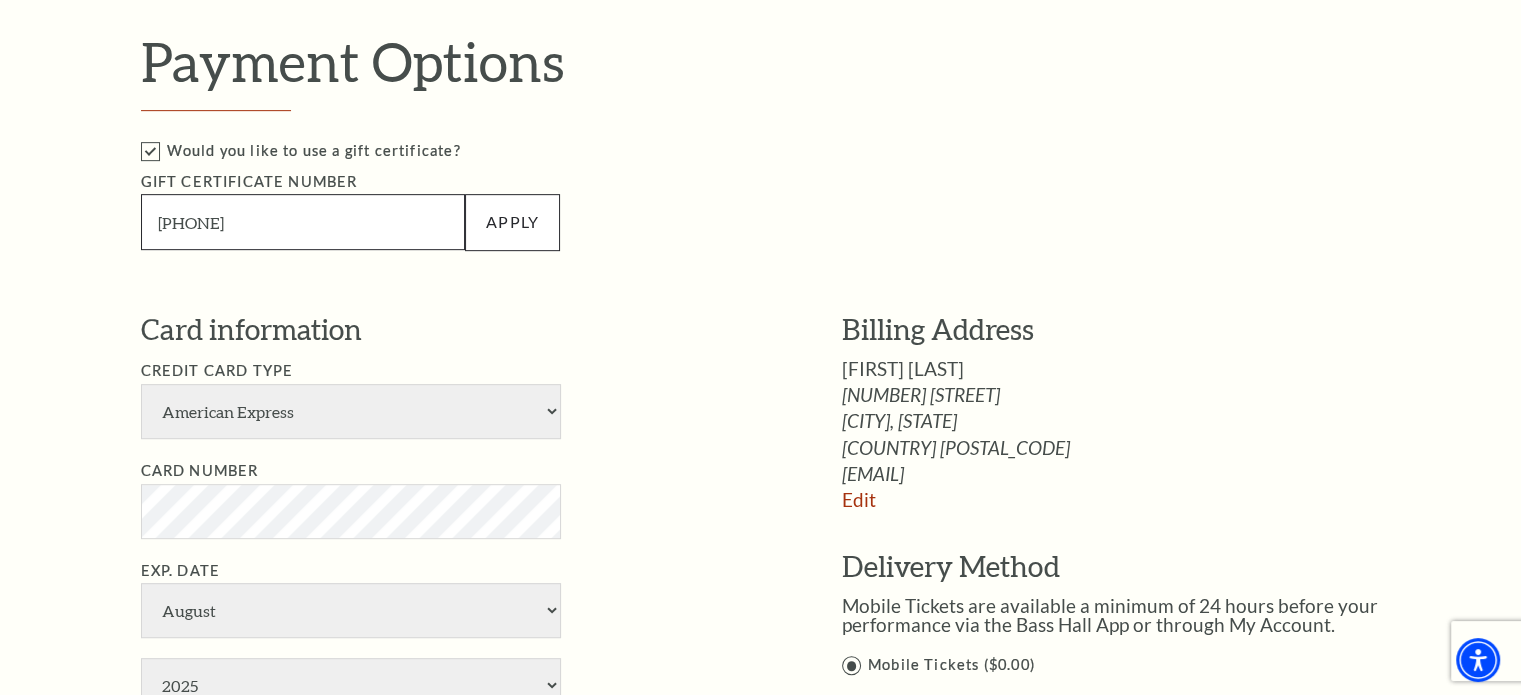 type on "2586-32543" 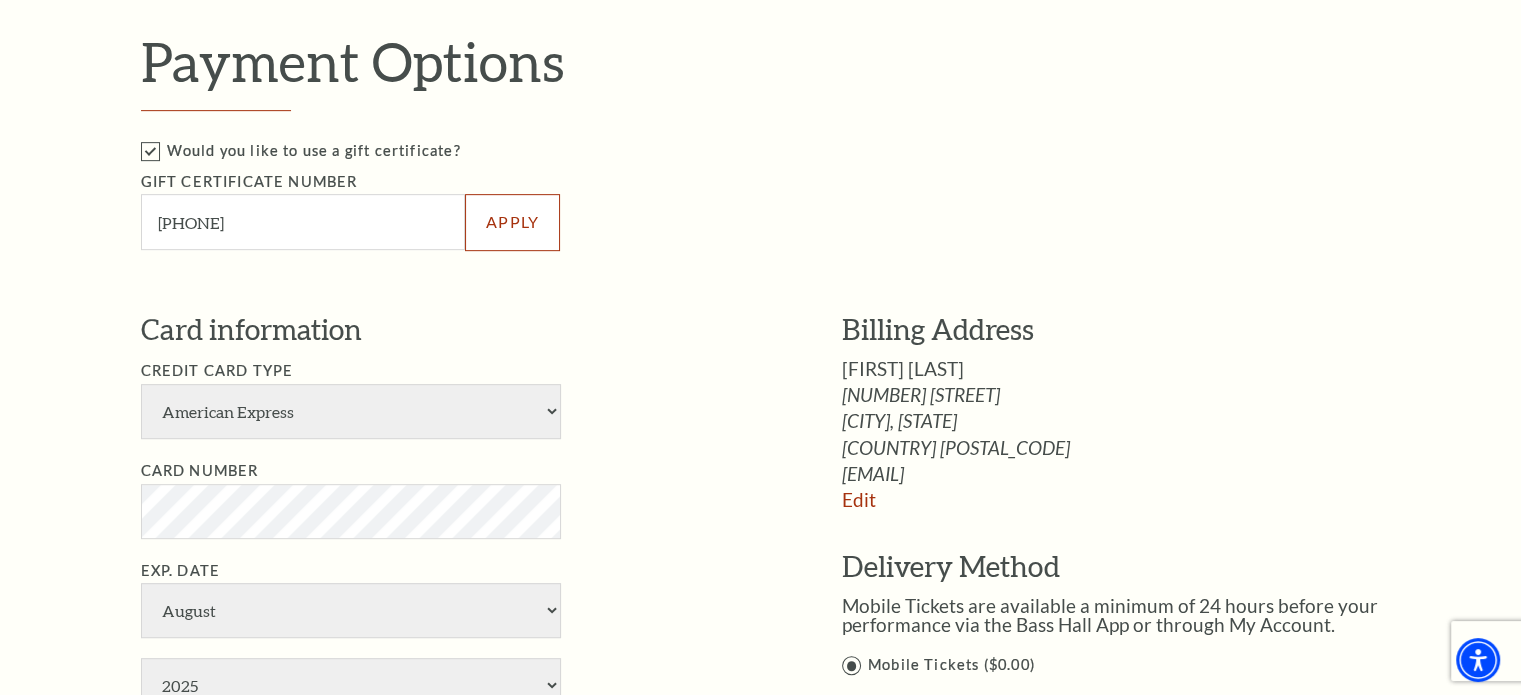 click on "Apply" at bounding box center (512, 222) 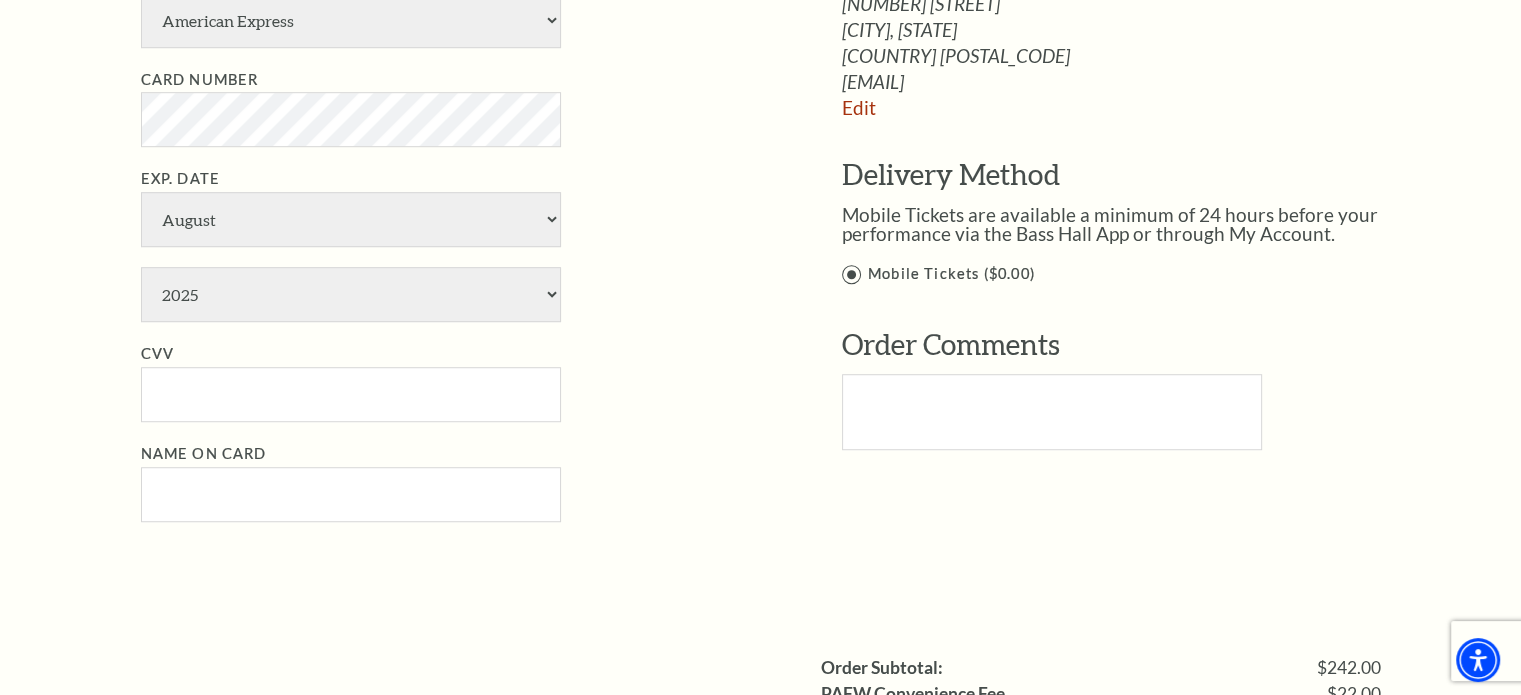scroll, scrollTop: 1351, scrollLeft: 0, axis: vertical 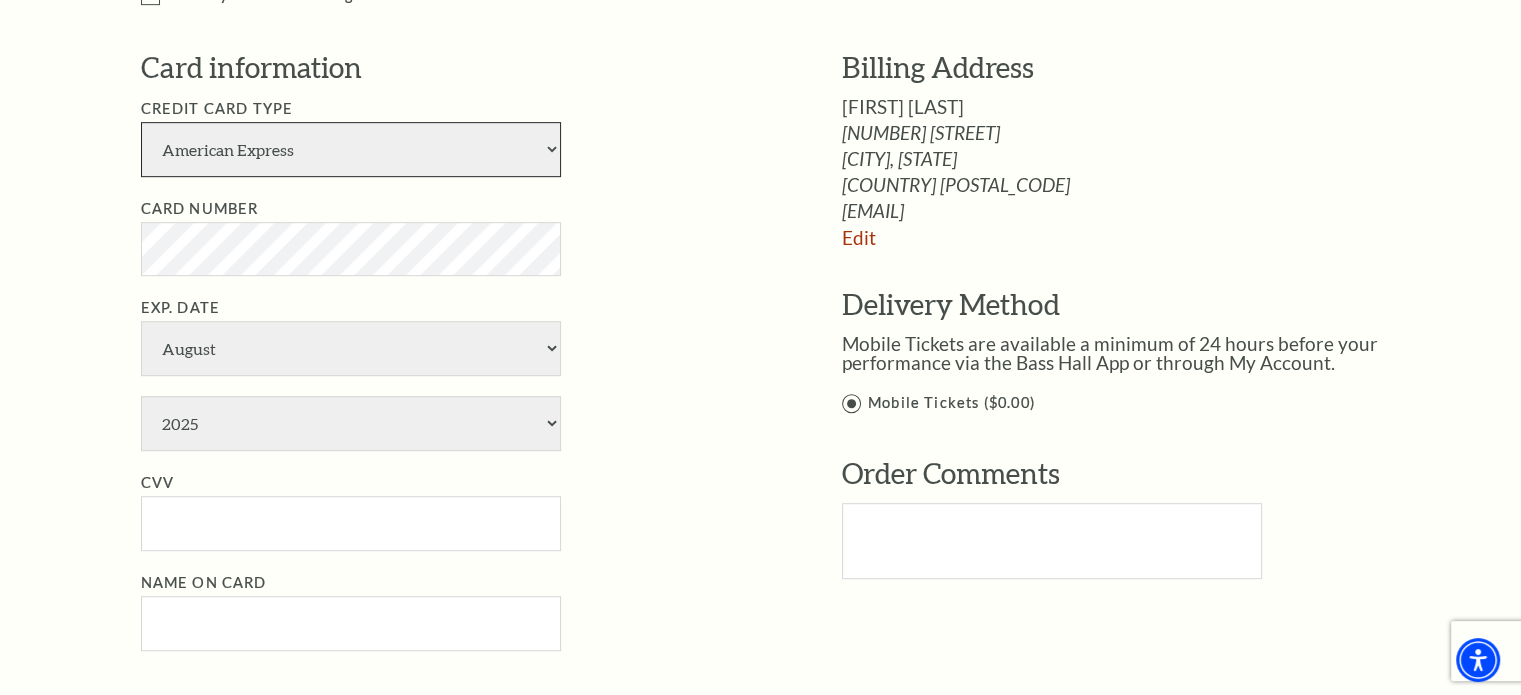 click on "American Express
Visa
Master Card
Discover" at bounding box center [351, 149] 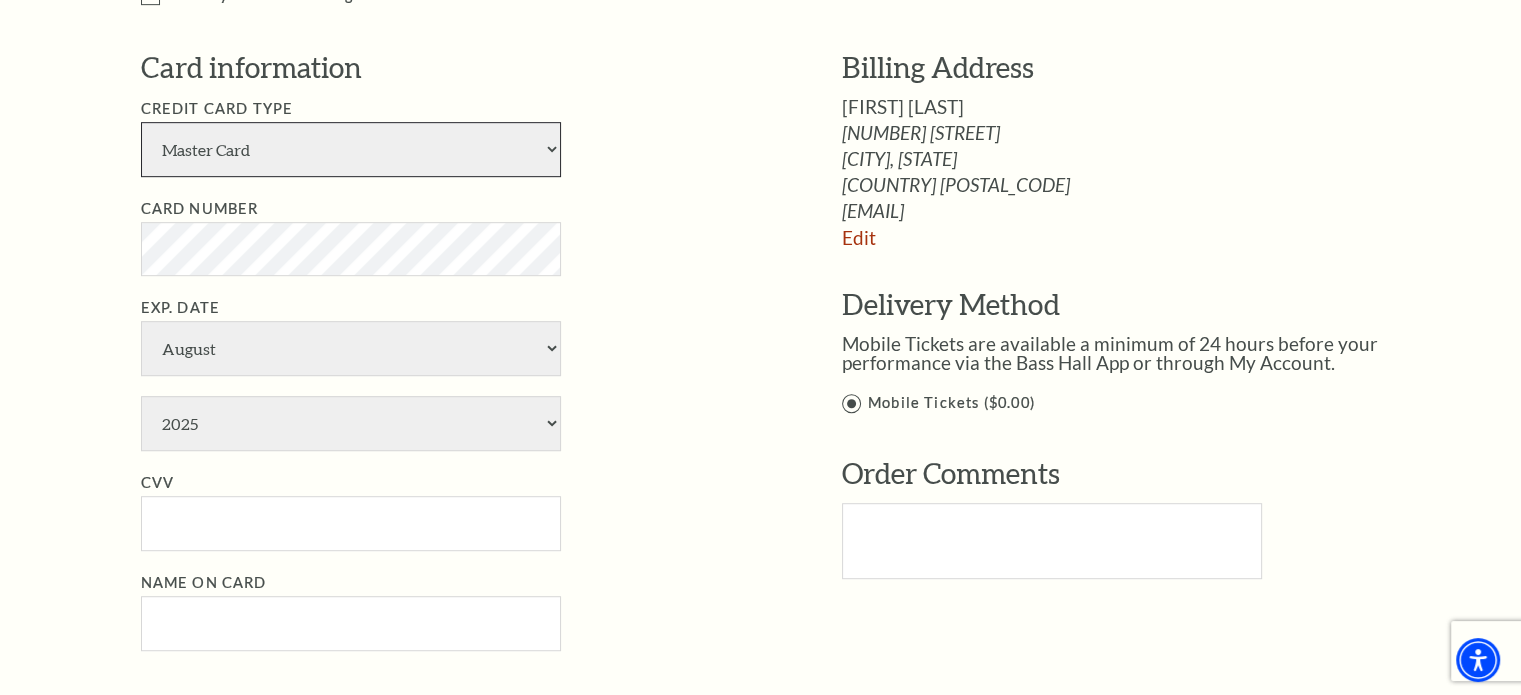 click on "American Express
Visa
Master Card
Discover" at bounding box center (351, 149) 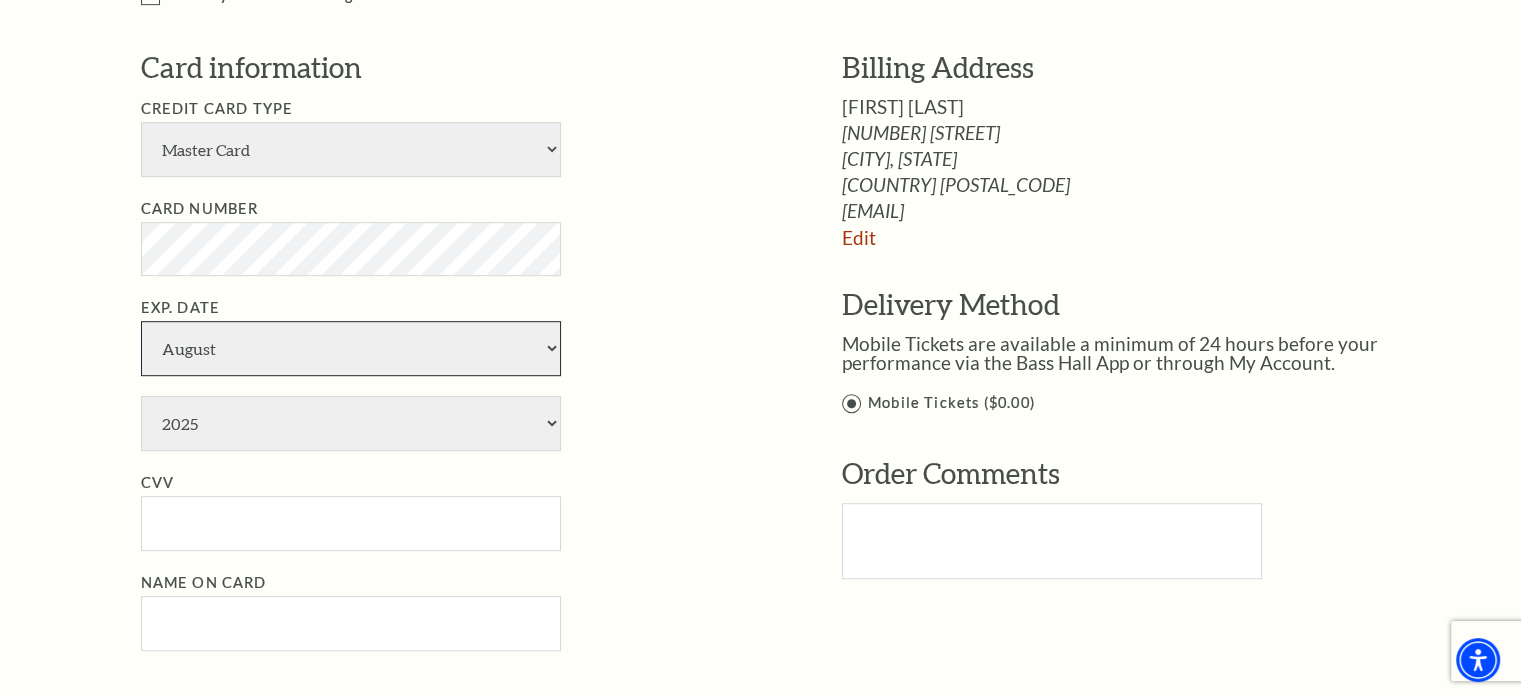 click on "January
February
March
April
May
June
July
August
September
October
November
December" at bounding box center (351, 348) 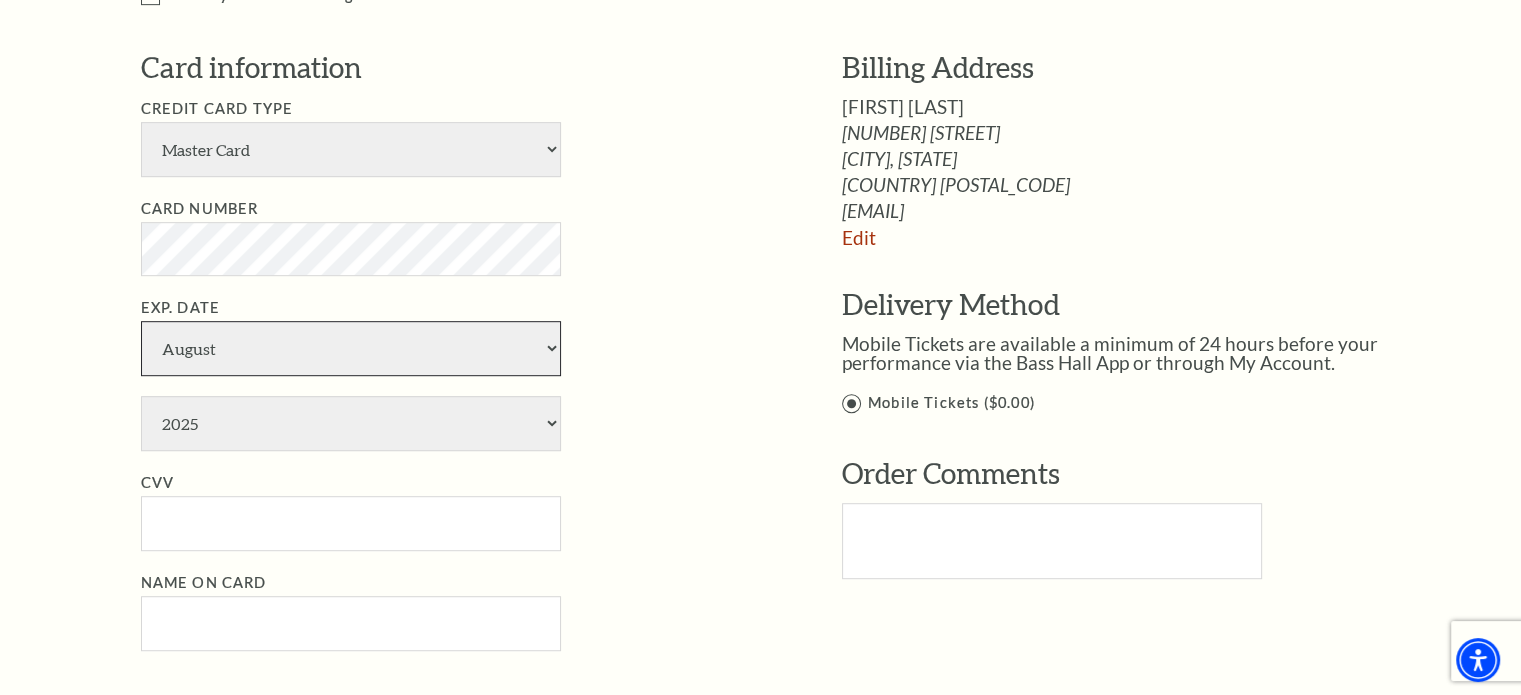 select on "6" 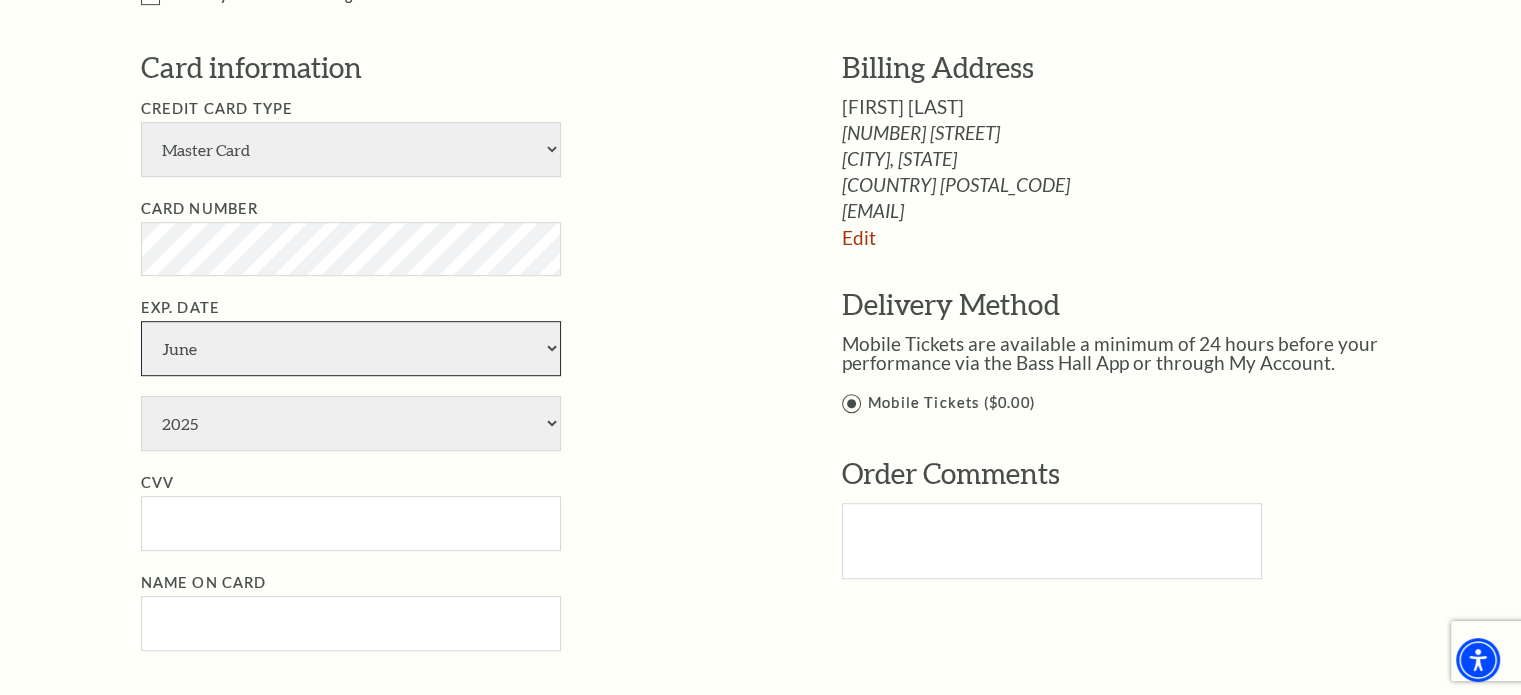 click on "January
February
March
April
May
June
July
August
September
October
November
December" at bounding box center (351, 348) 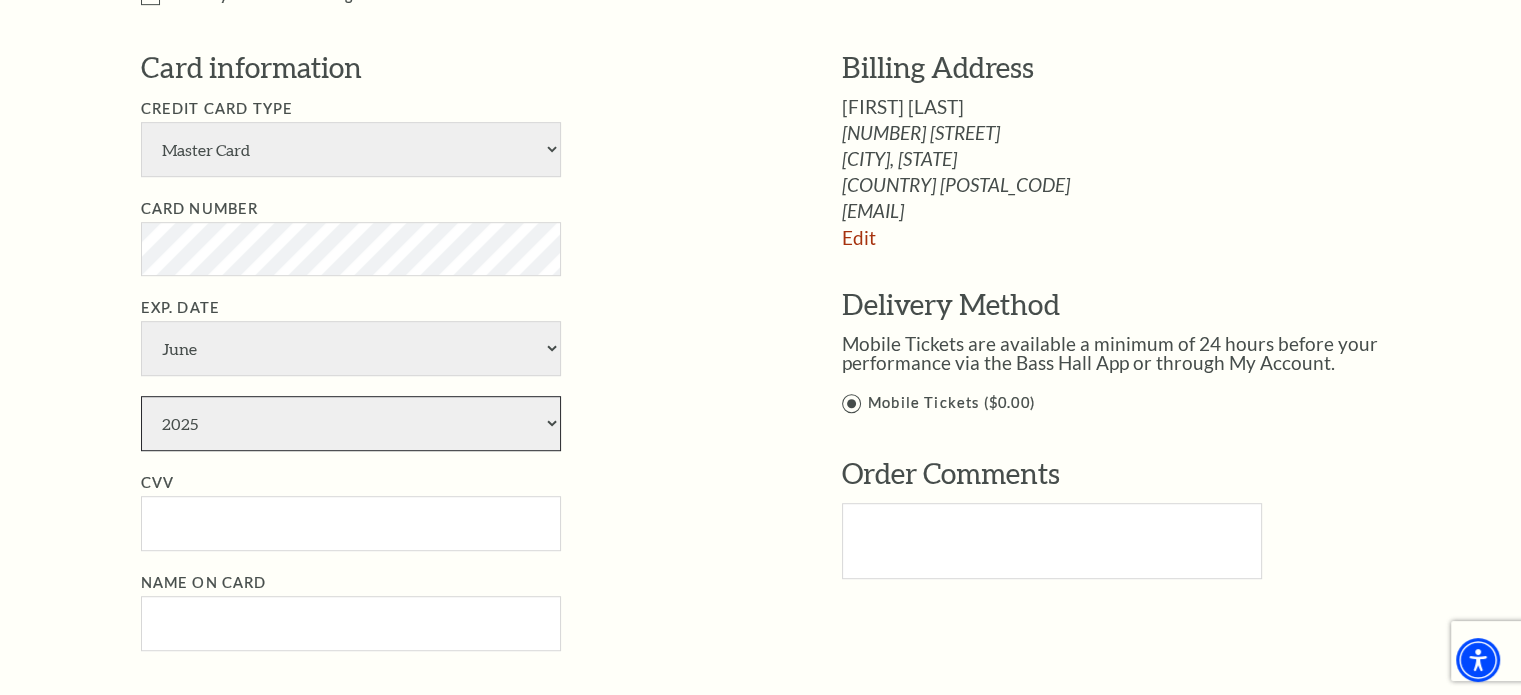 click on "2025
2026
2027
2028
2029
2030
2031
2032
2033
2034" at bounding box center [351, 423] 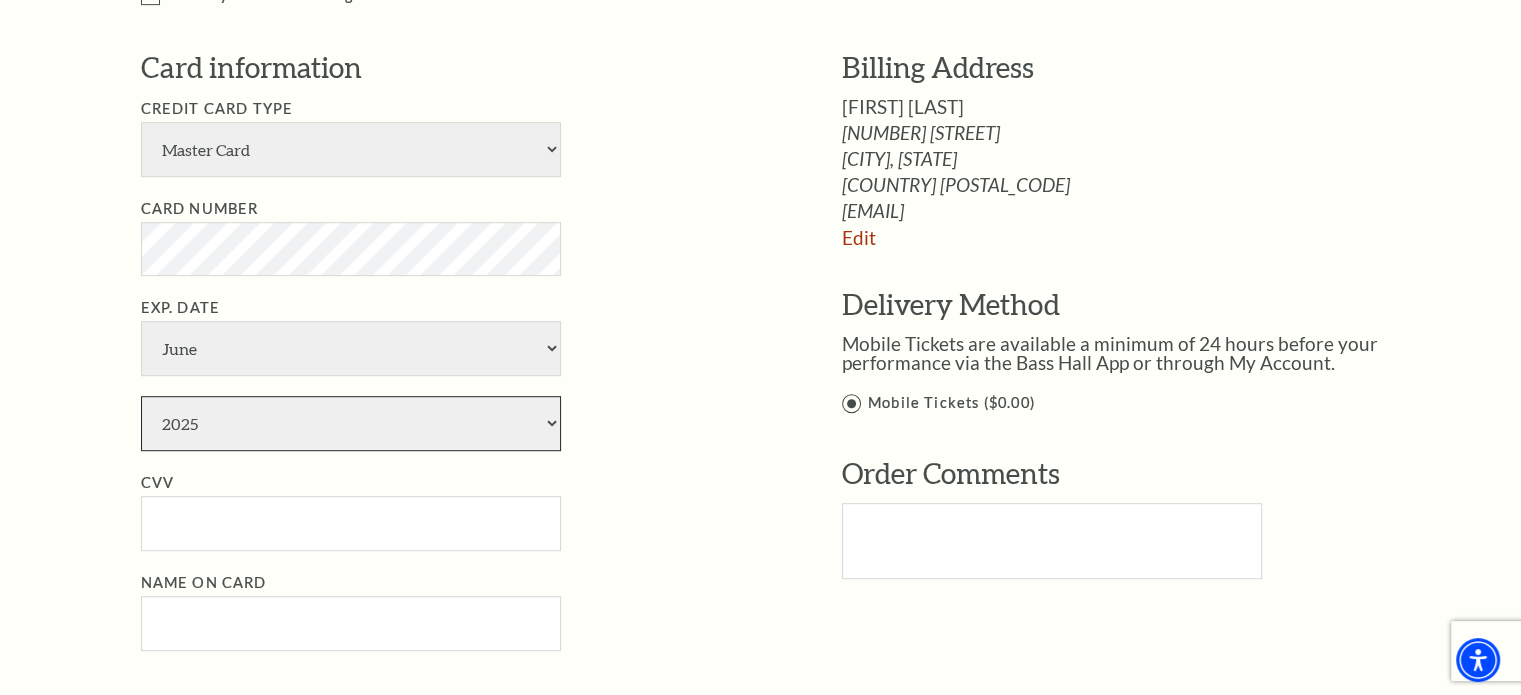 select on "2028" 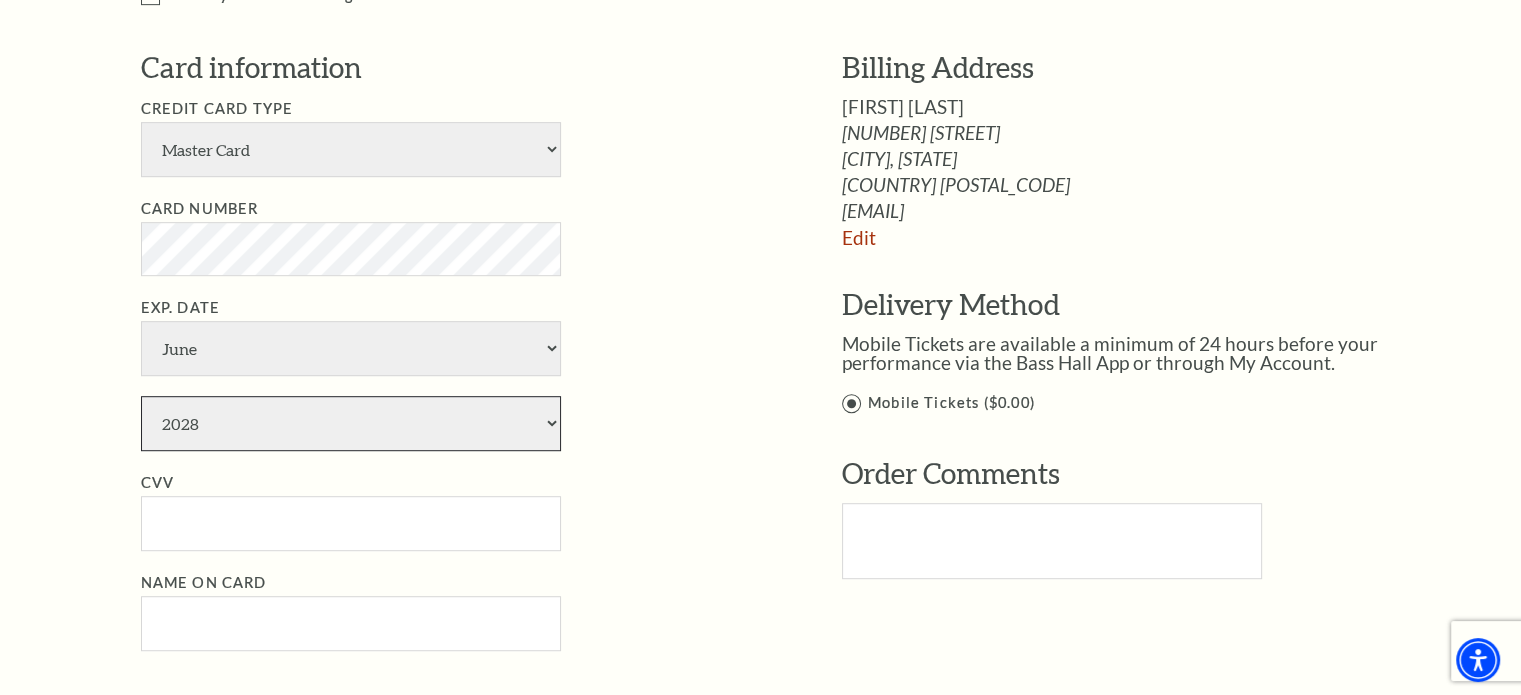 click on "2025
2026
2027
2028
2029
2030
2031
2032
2033
2034" at bounding box center (351, 423) 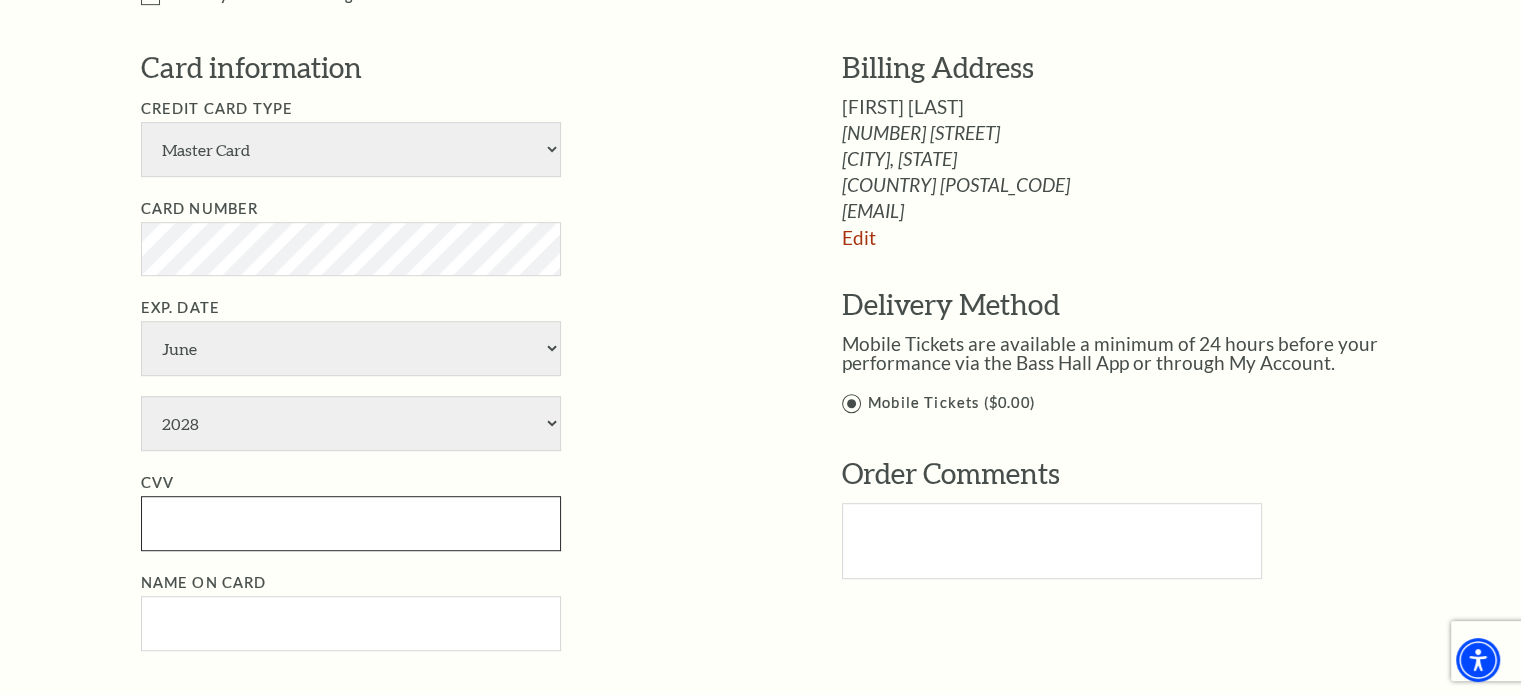 click on "CVV" at bounding box center (351, 523) 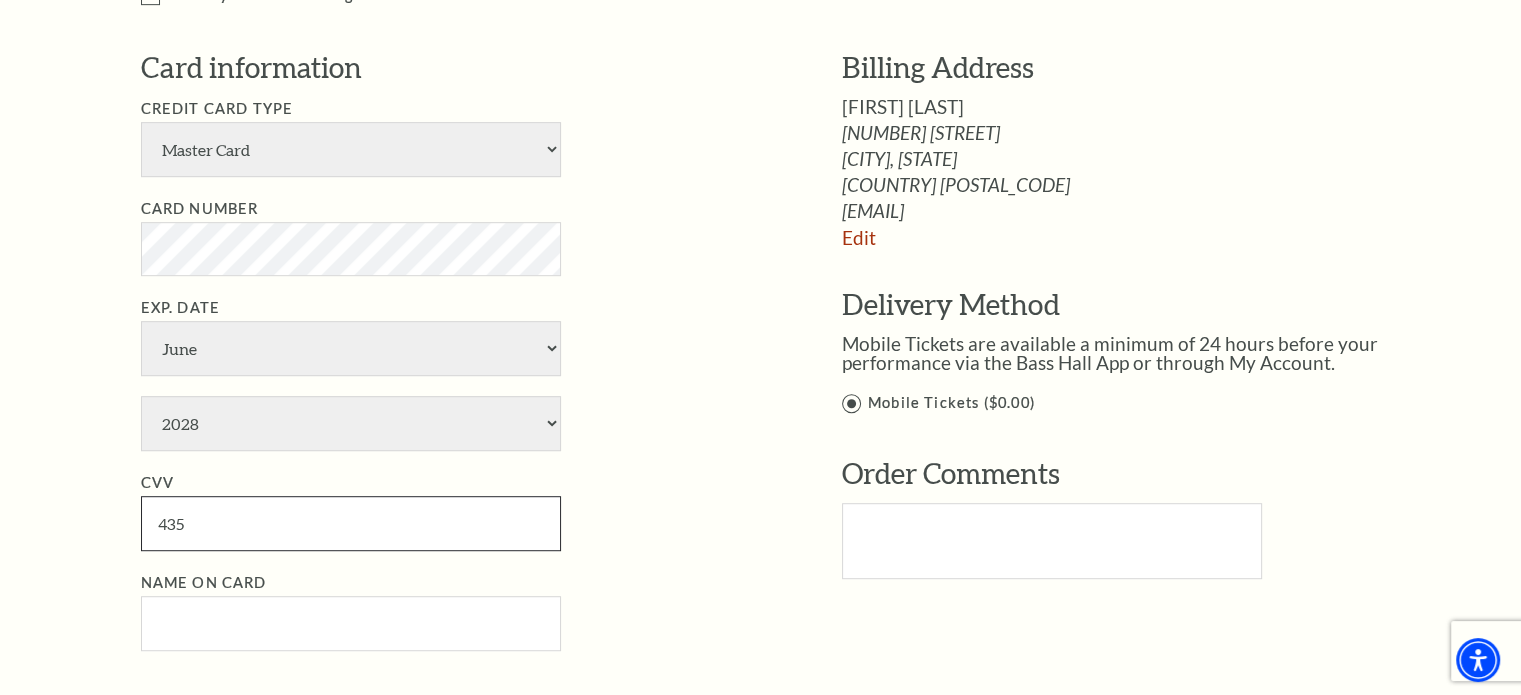 type on "435" 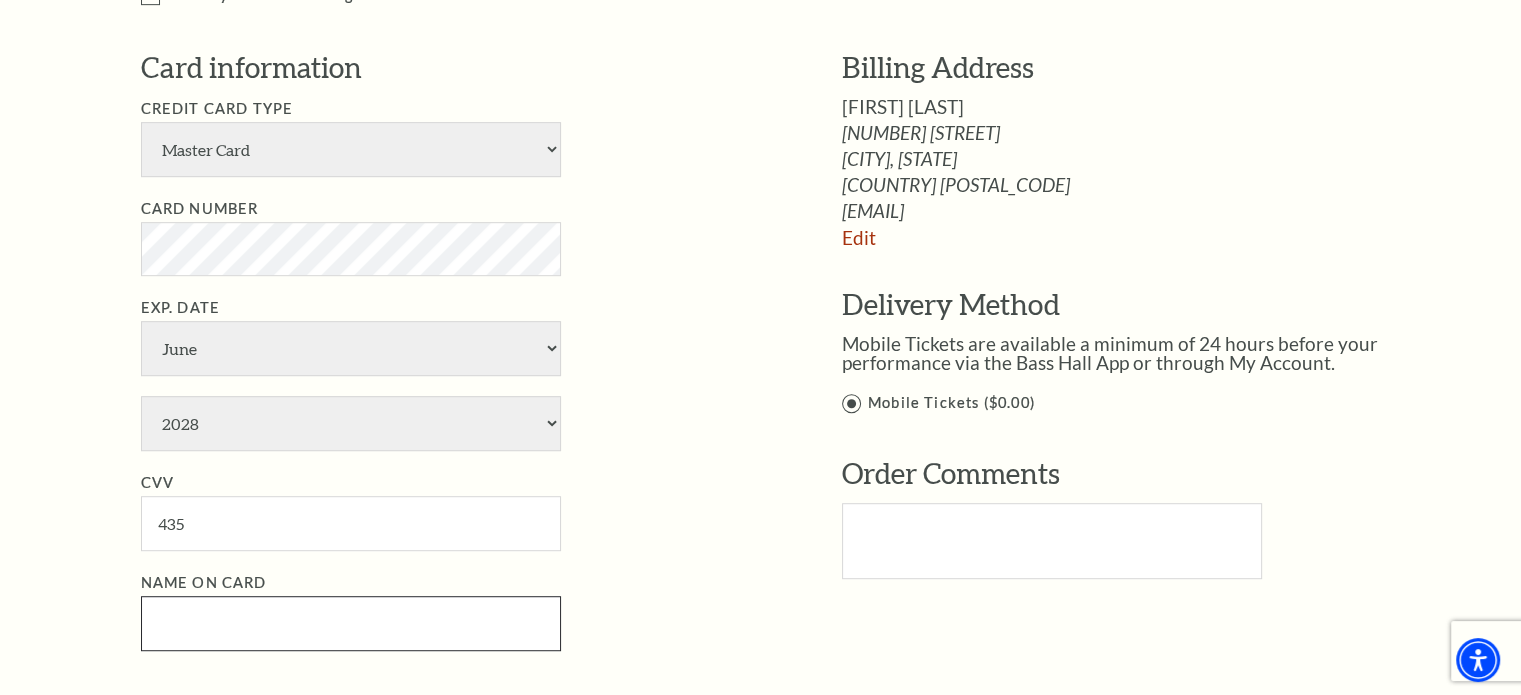 click on "Name on Card" at bounding box center [351, 623] 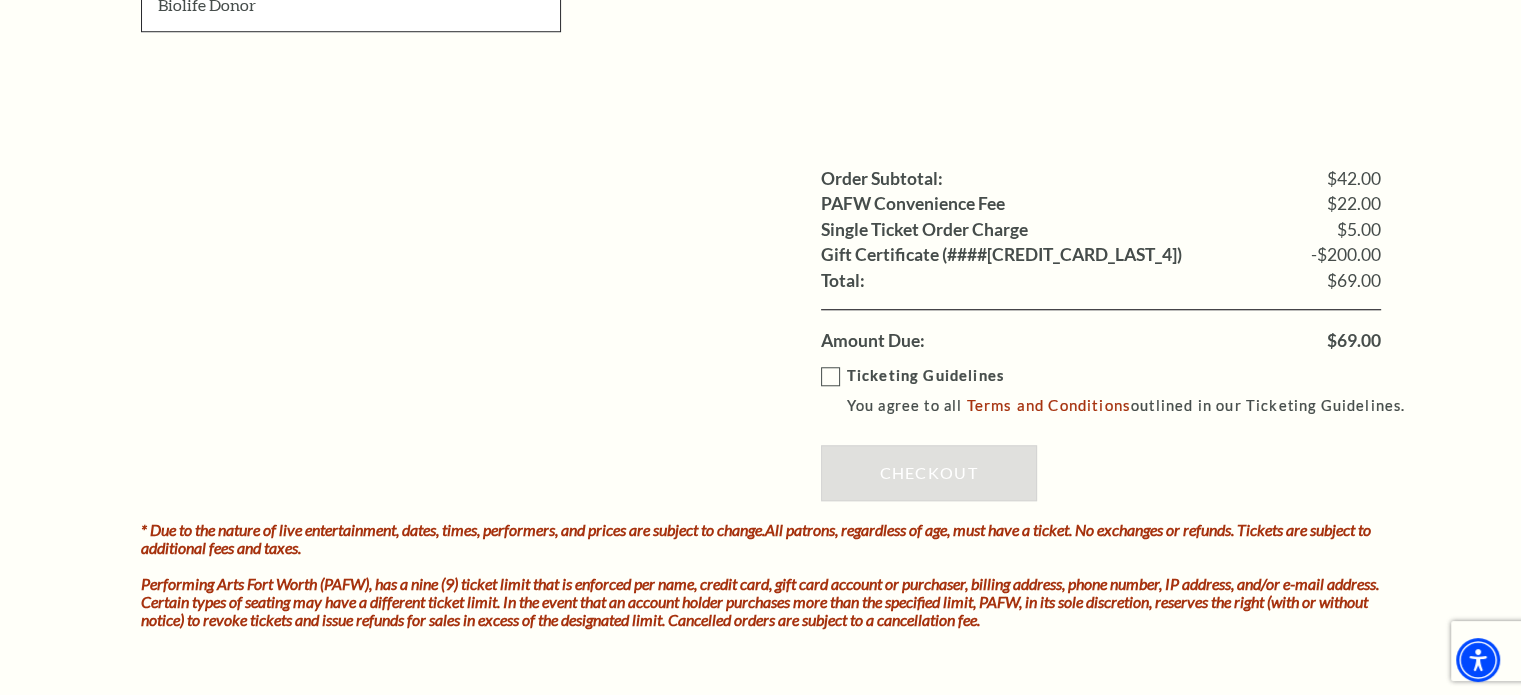 scroll, scrollTop: 1689, scrollLeft: 0, axis: vertical 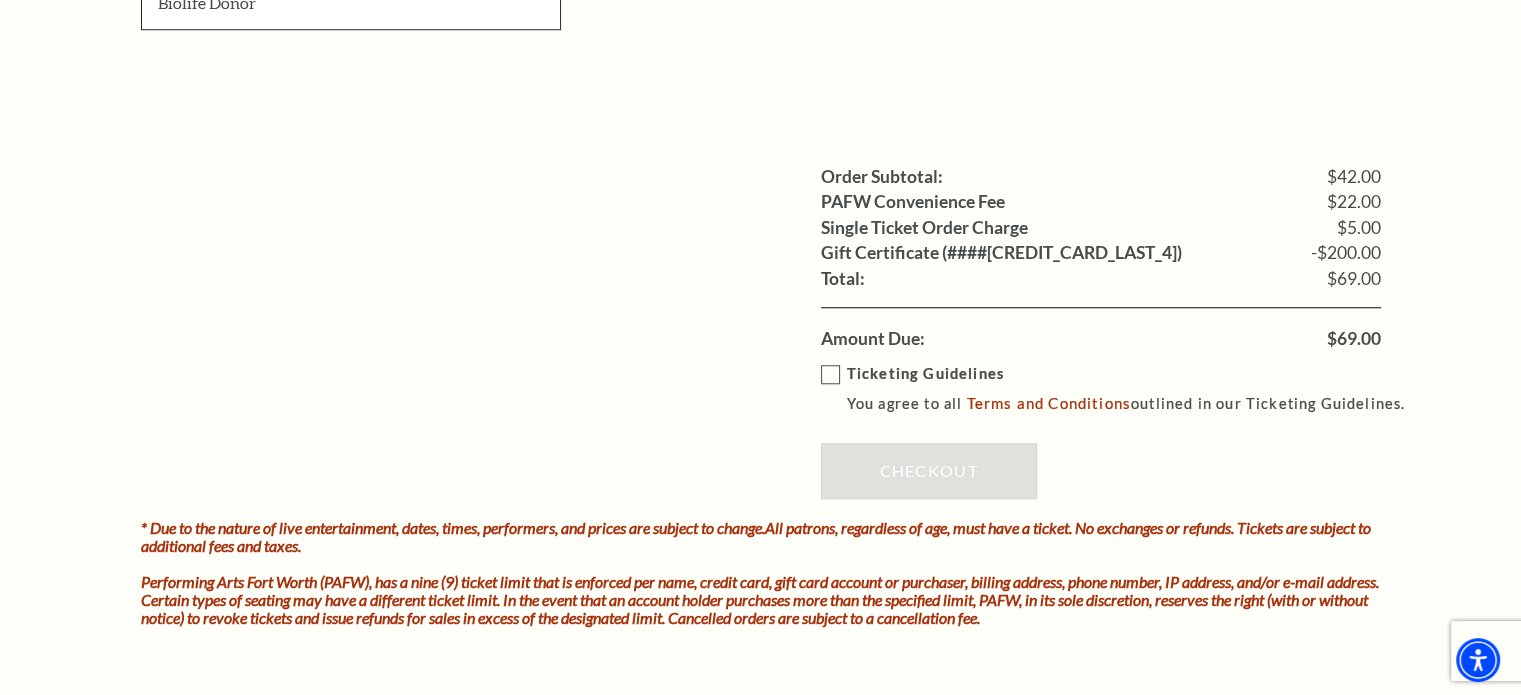 type on "Biolife Donor" 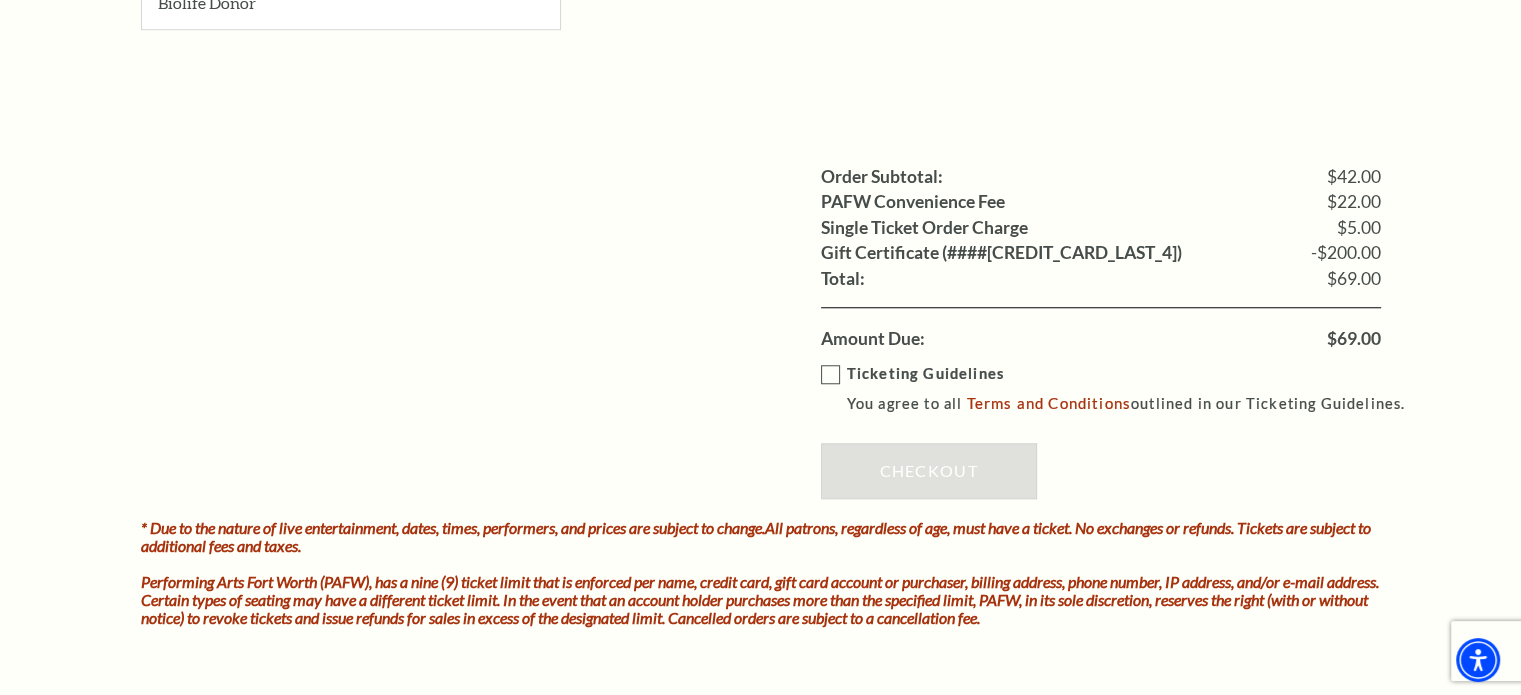 click on "Ticketing Guidelines
You agree to all   Terms and Conditions  outlined in our Ticketing Guidelines." at bounding box center (1122, 389) 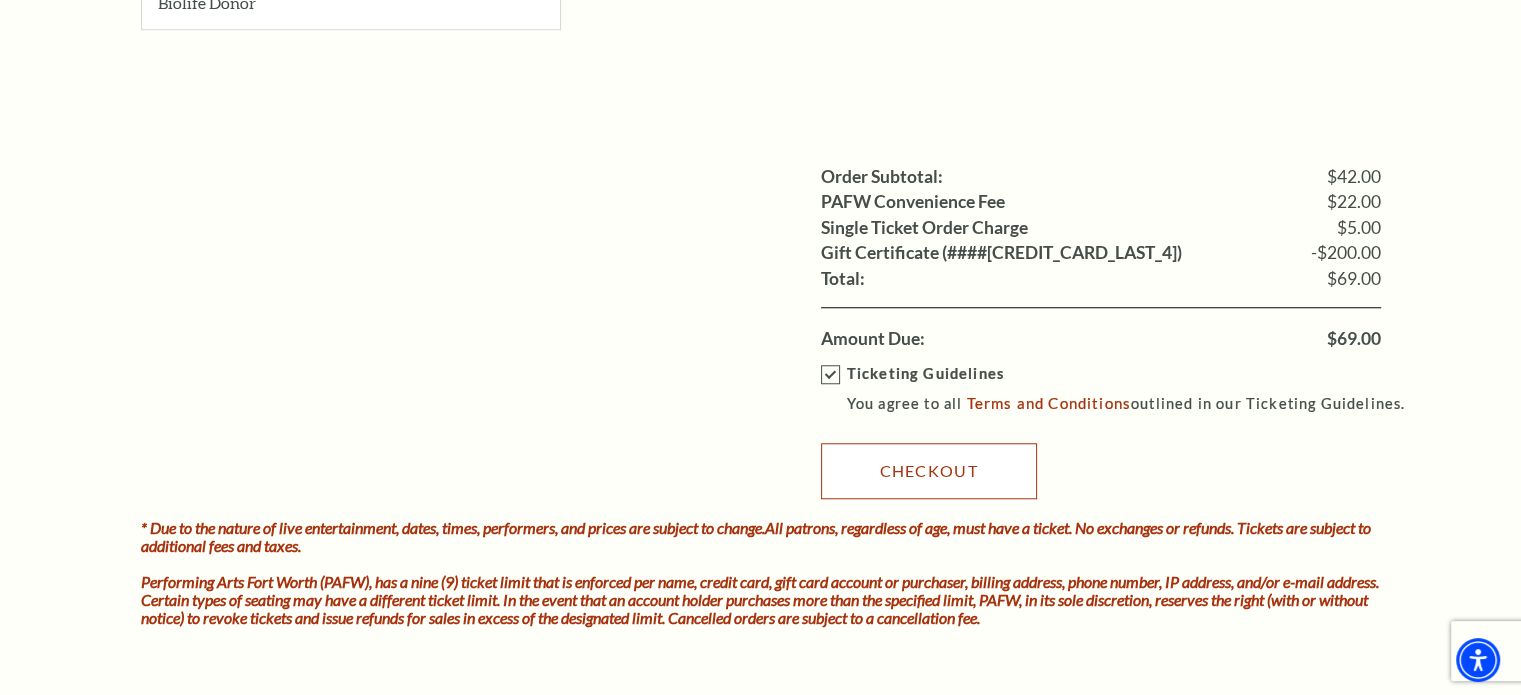 click on "Checkout" at bounding box center [929, 471] 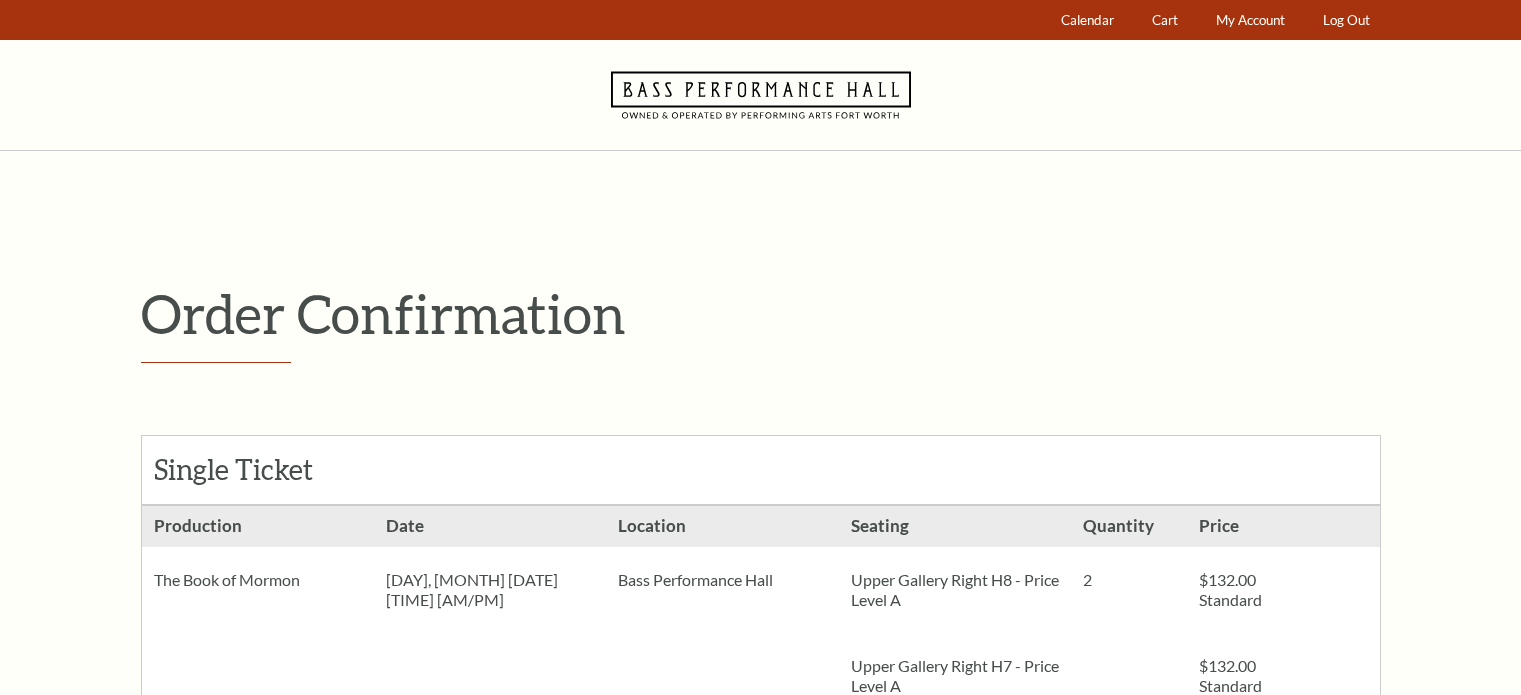 scroll, scrollTop: 0, scrollLeft: 0, axis: both 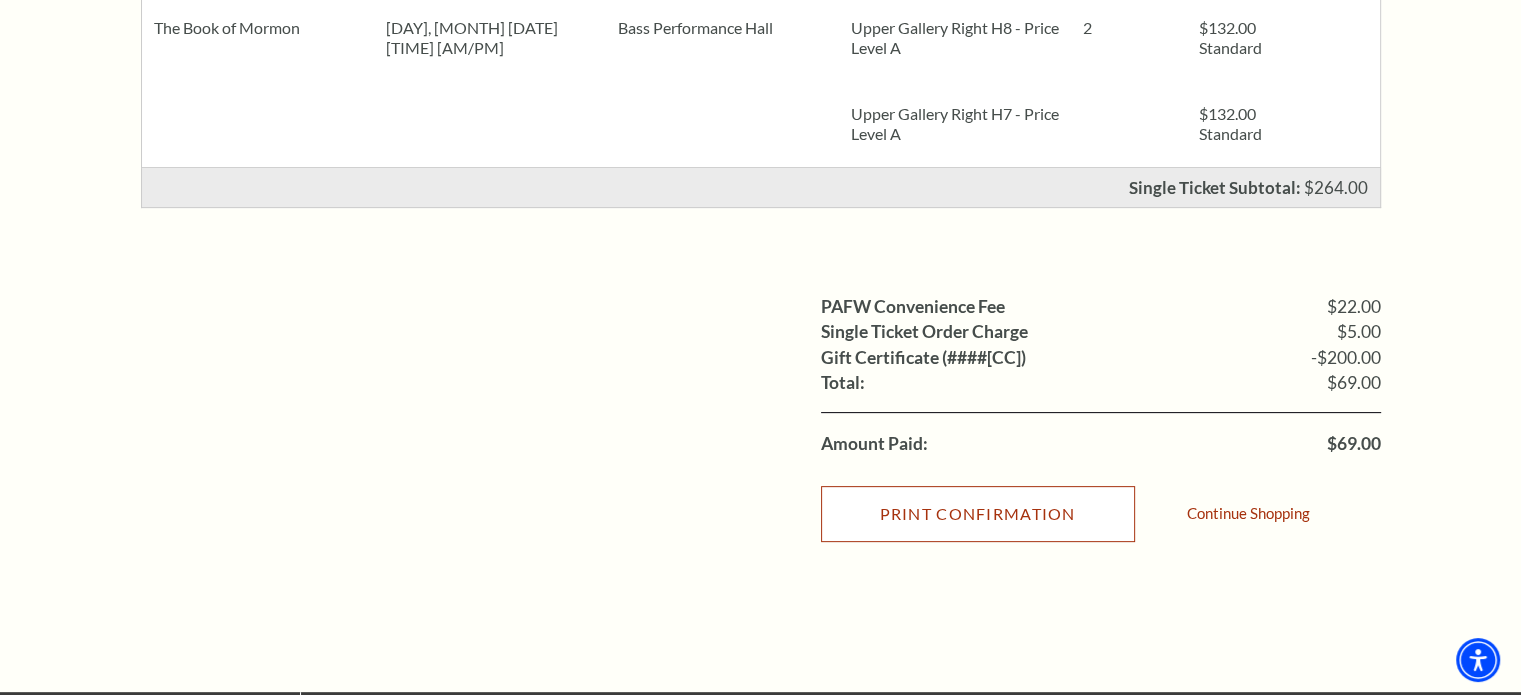 click on "Print Confirmation" at bounding box center [978, 514] 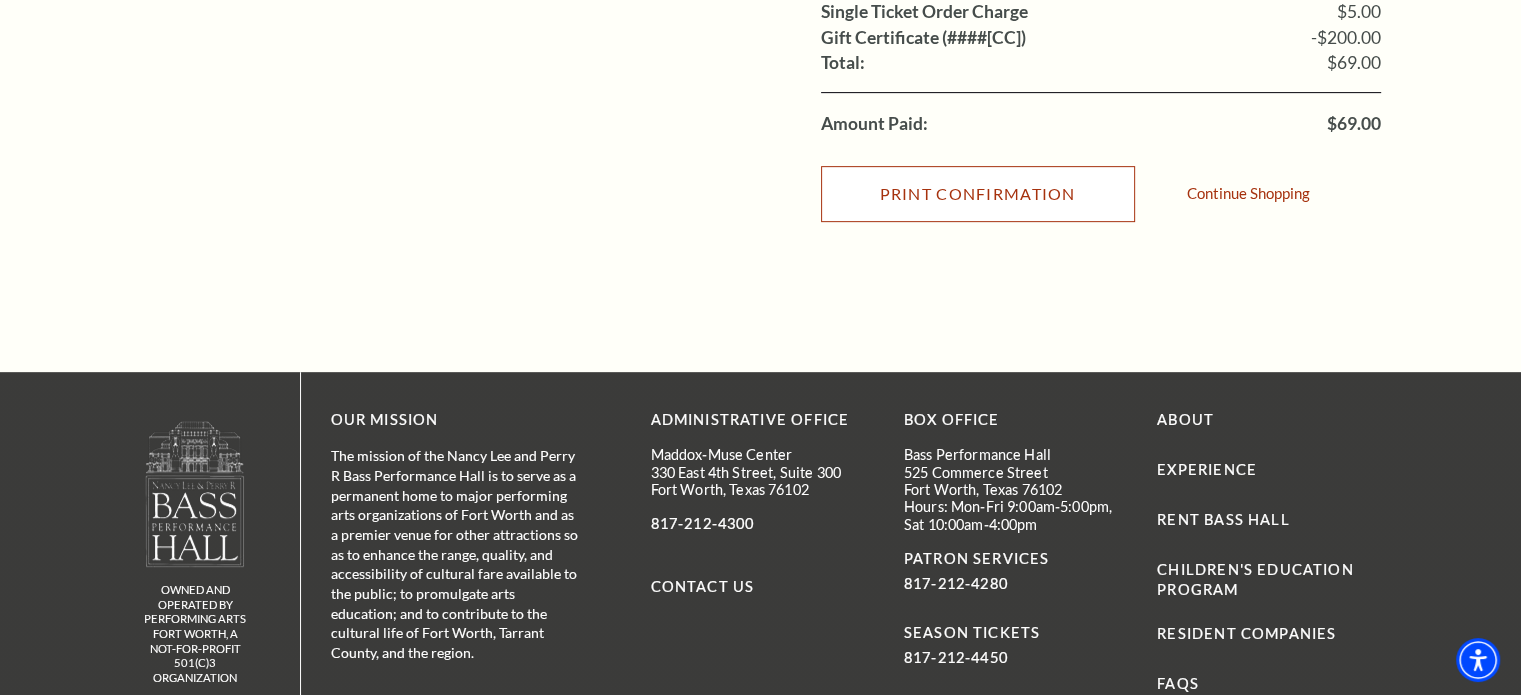 scroll, scrollTop: 914, scrollLeft: 0, axis: vertical 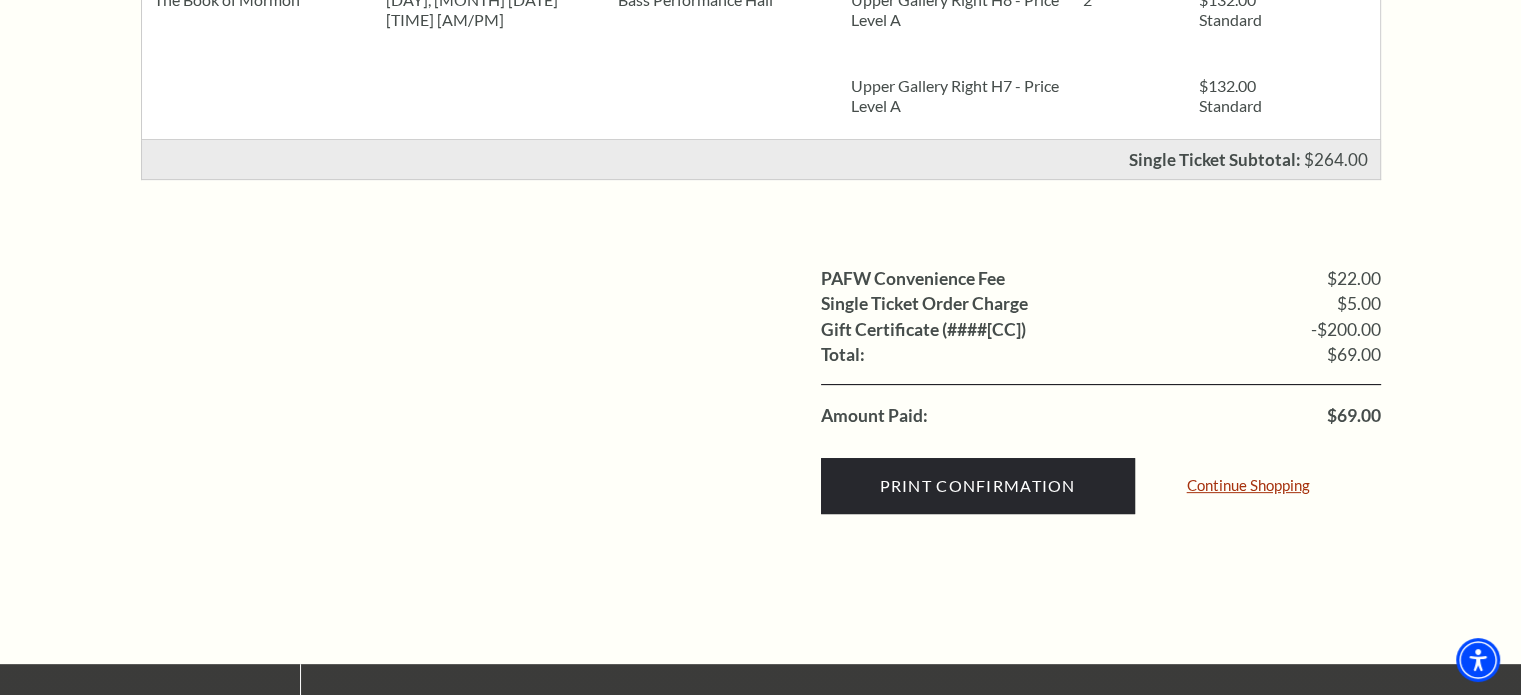 click on "Continue Shopping" at bounding box center (1248, 485) 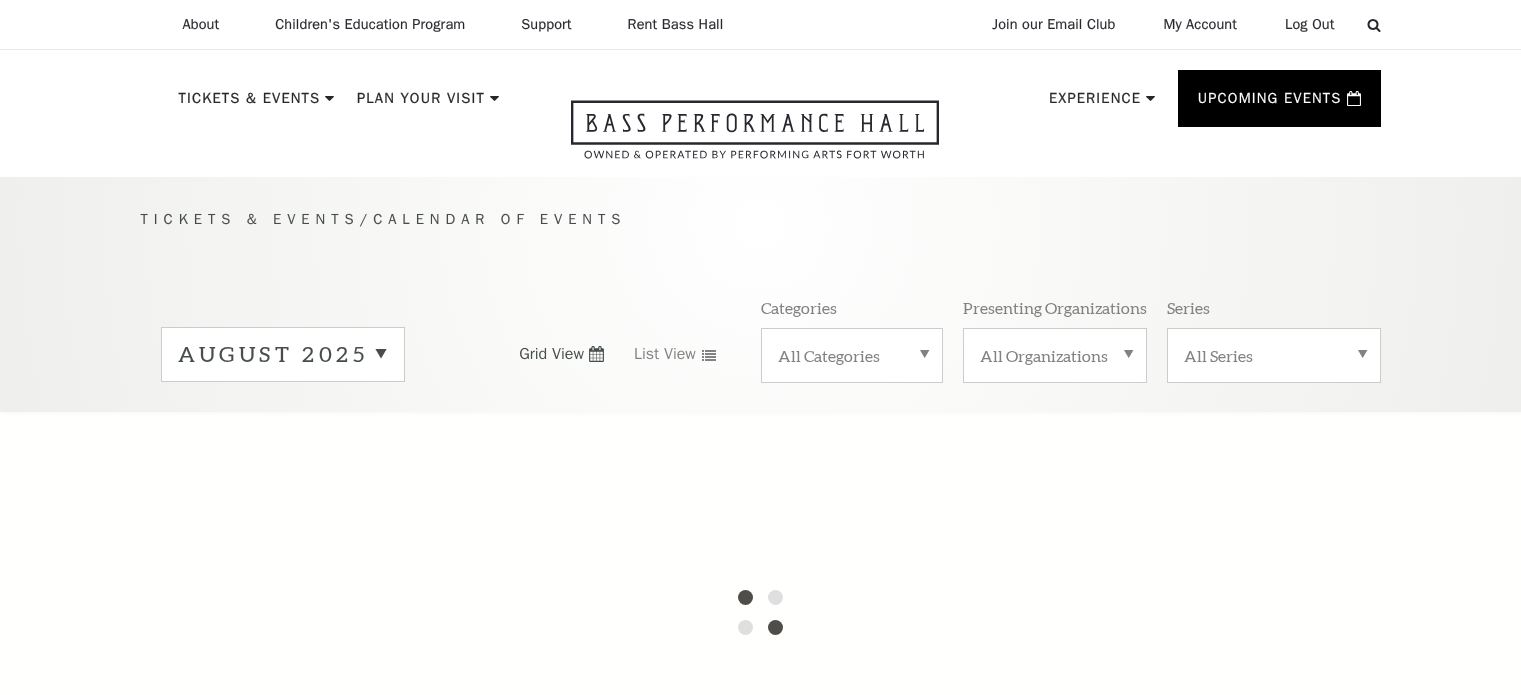 scroll, scrollTop: 0, scrollLeft: 0, axis: both 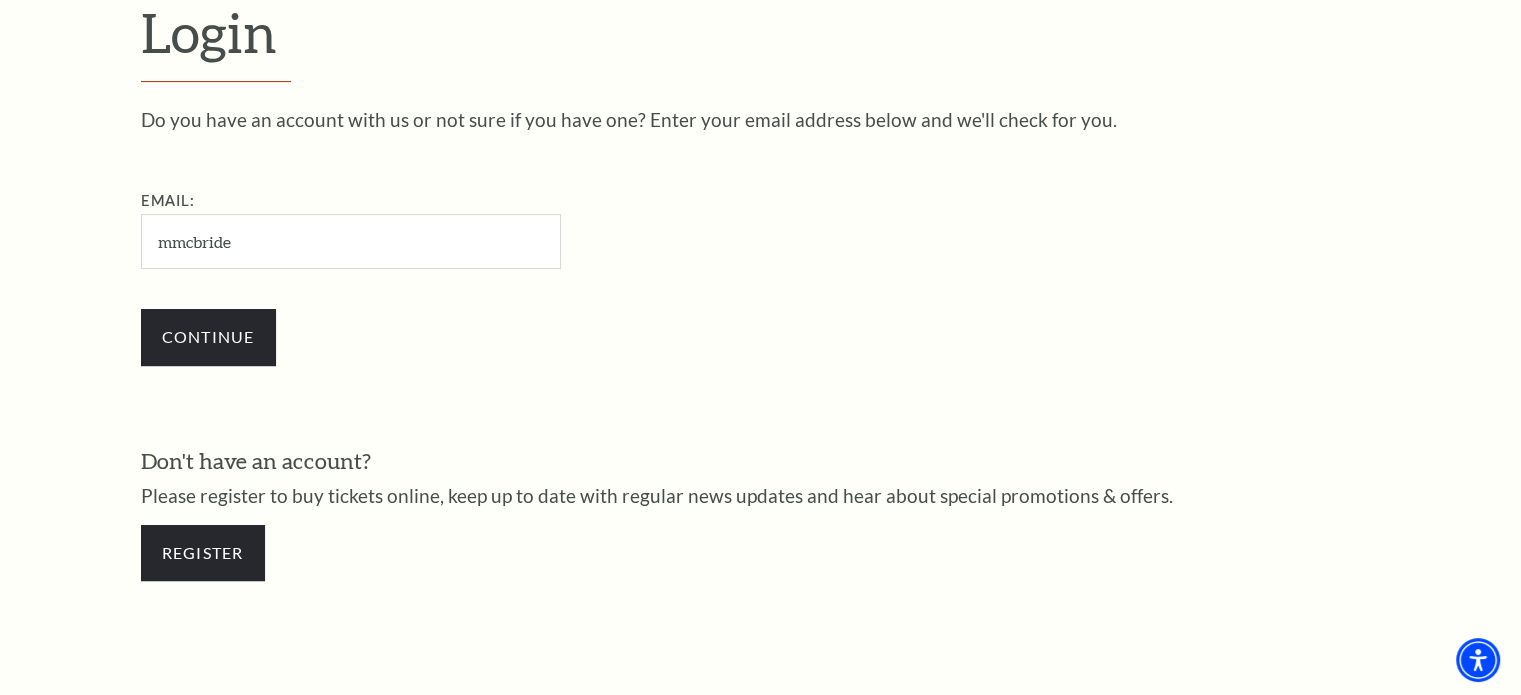 type on "mmcbride6895@gmail.com" 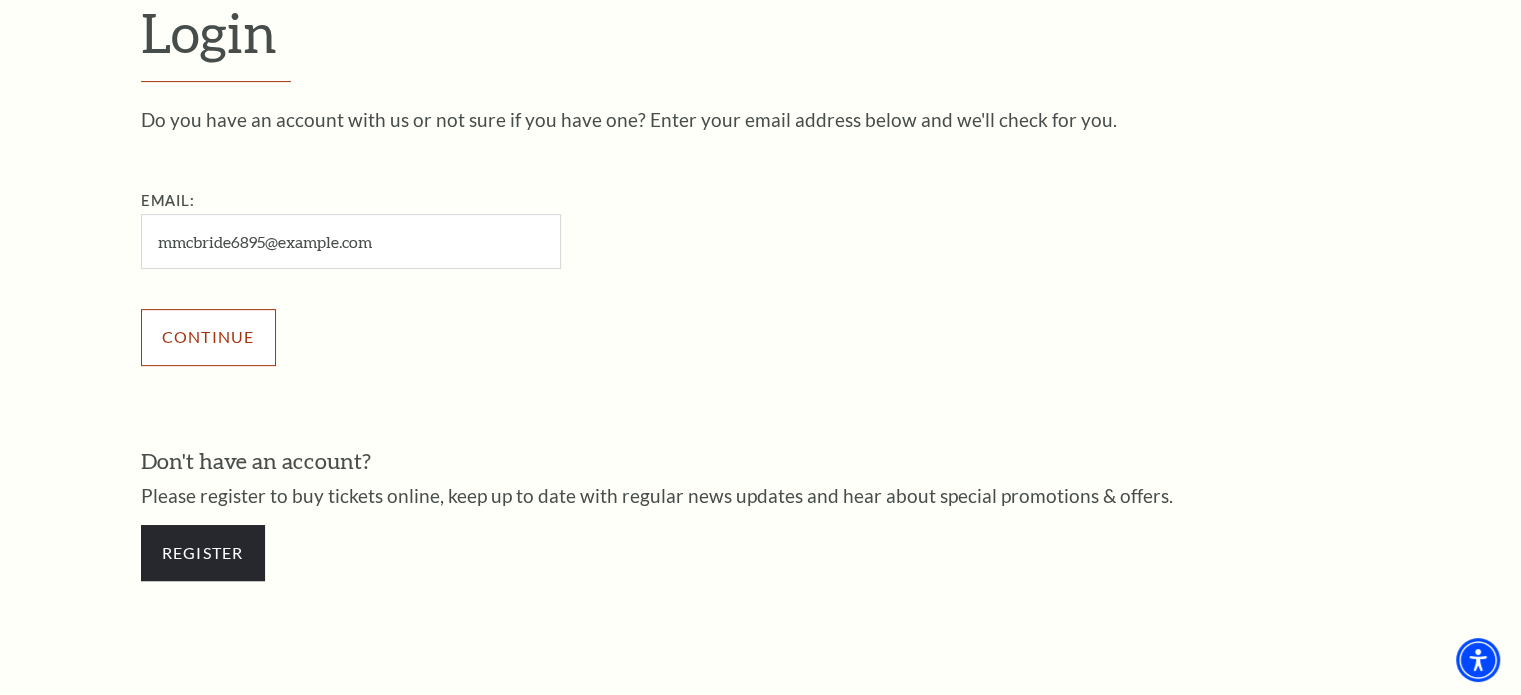 click on "Continue" at bounding box center [208, 337] 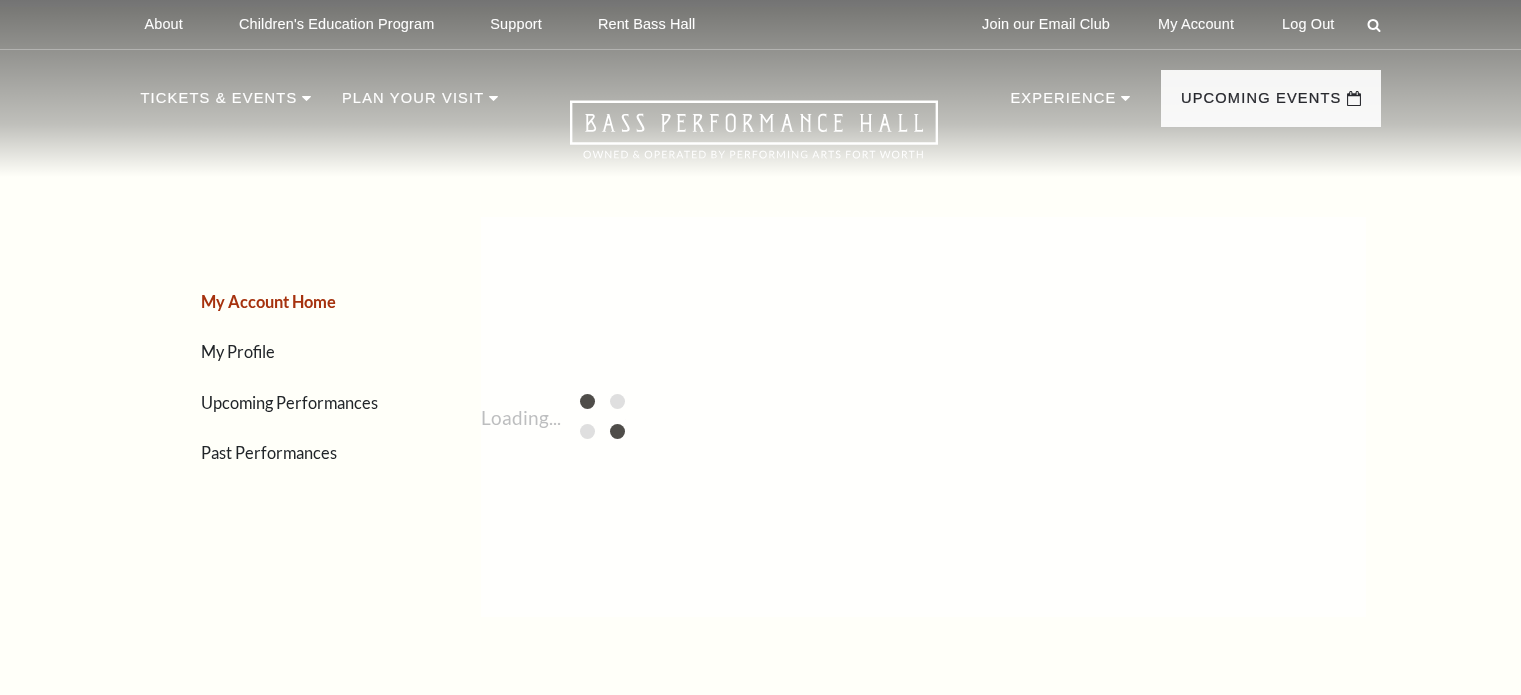 scroll, scrollTop: 0, scrollLeft: 0, axis: both 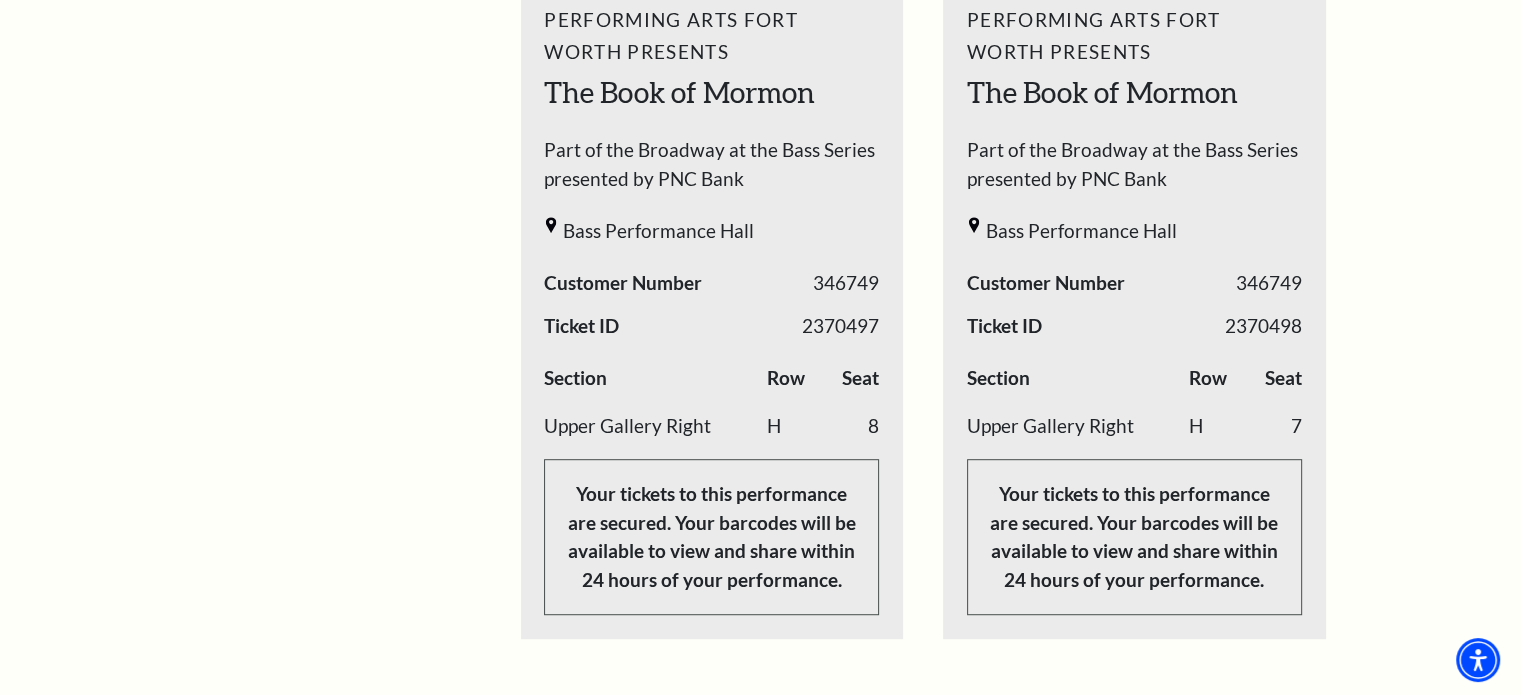 click on "My Account Home
My Profile
Upcoming Performances
Past Performances" at bounding box center (273, 343) 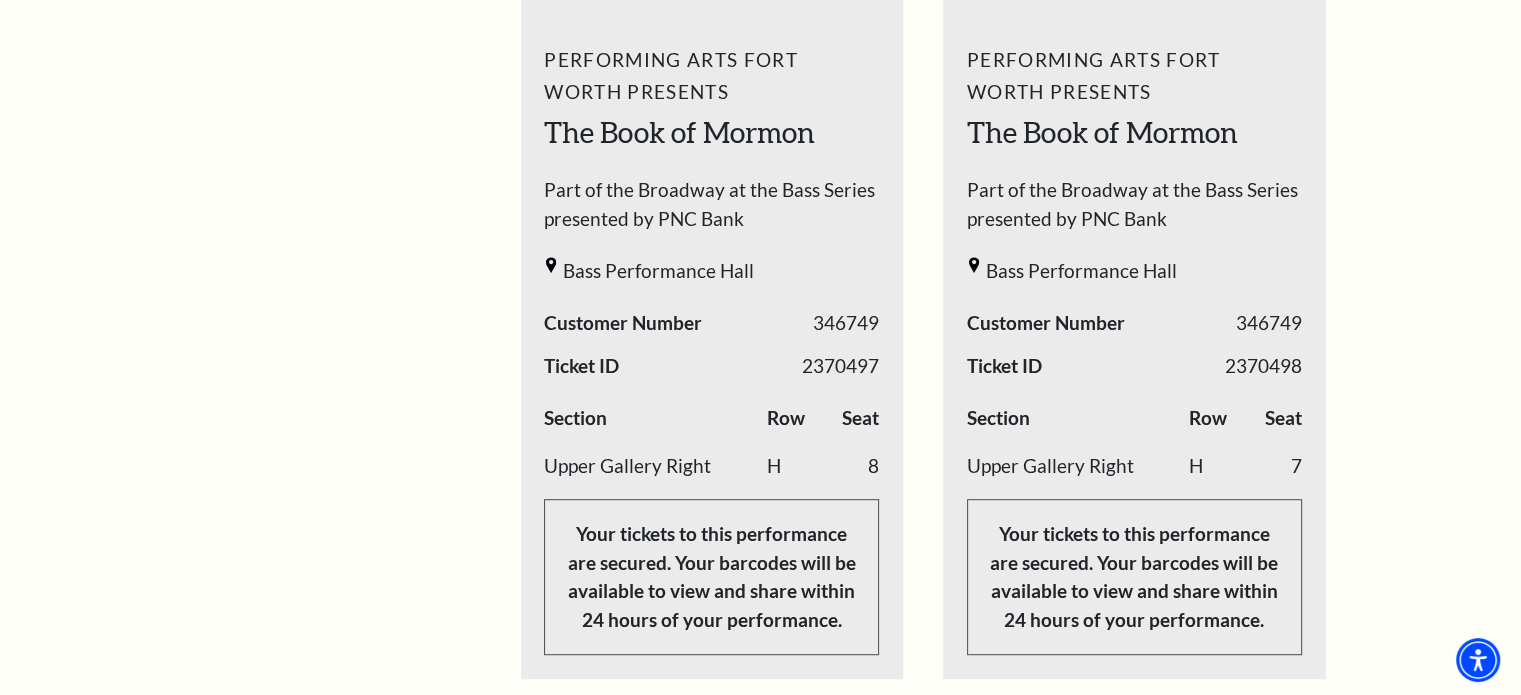 scroll, scrollTop: 1028, scrollLeft: 0, axis: vertical 